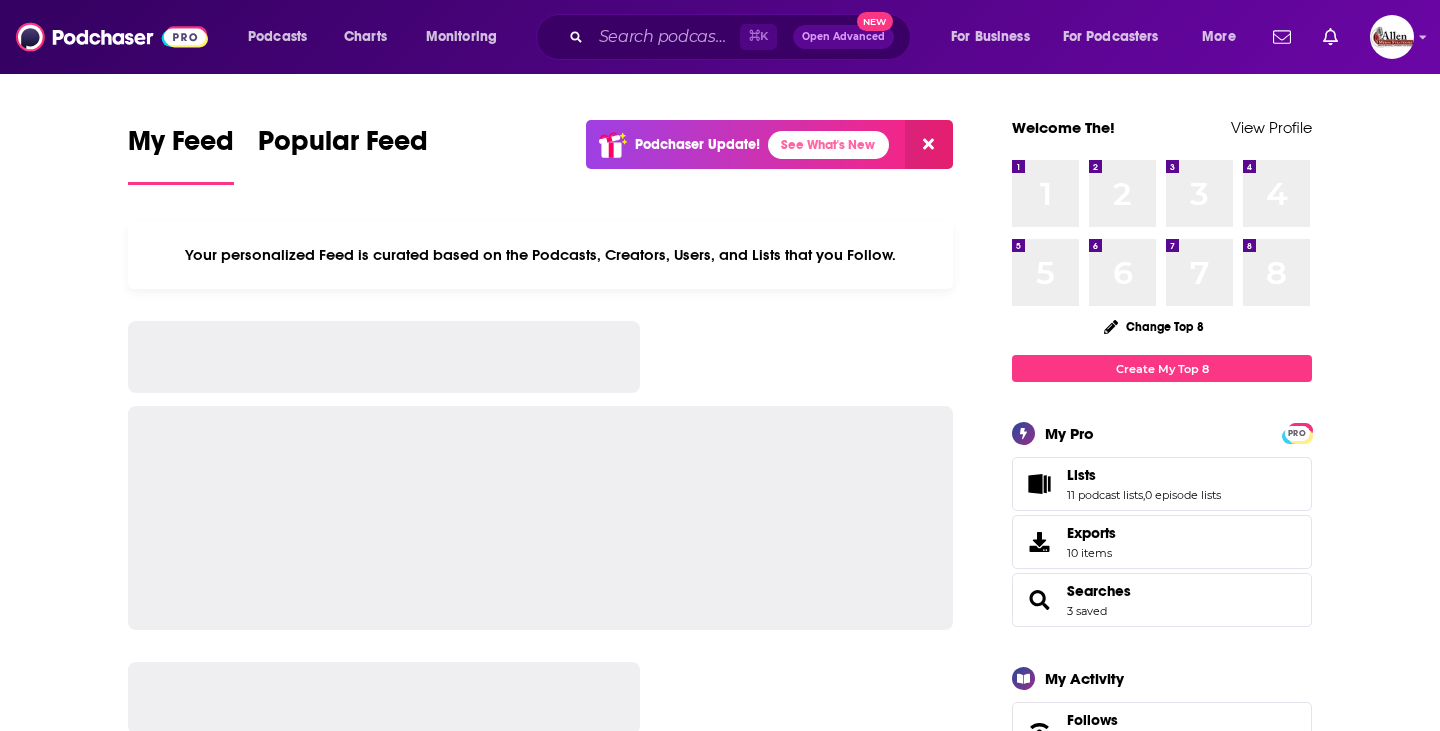 scroll, scrollTop: 0, scrollLeft: 0, axis: both 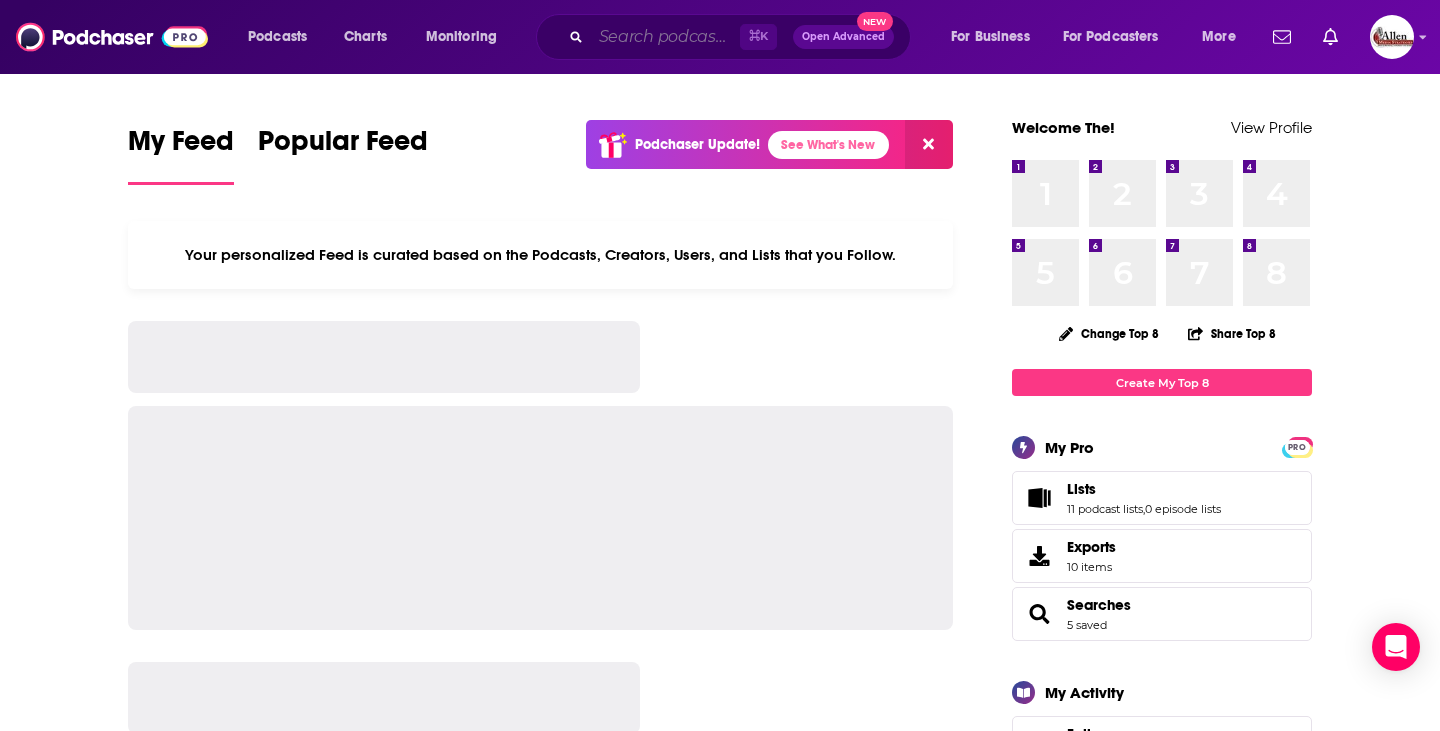 click at bounding box center [665, 37] 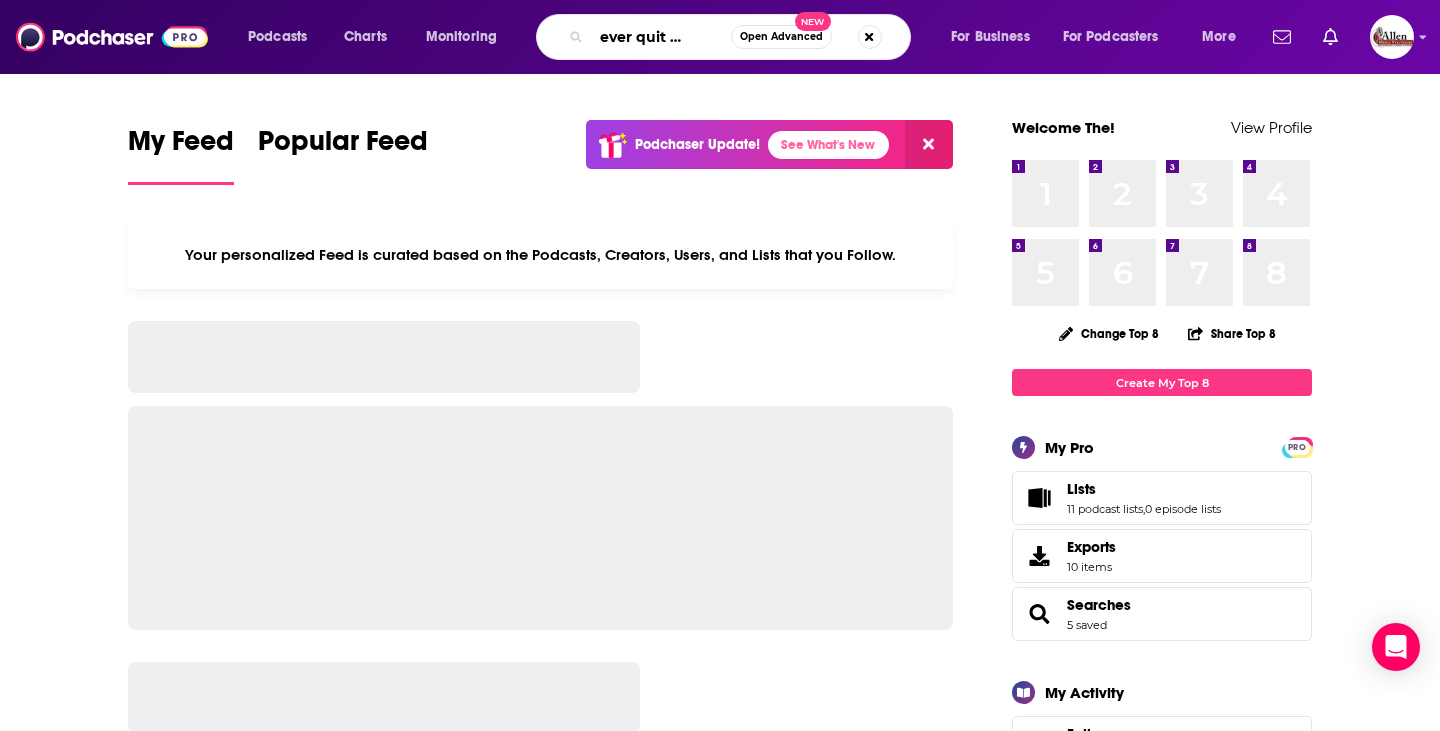 scroll, scrollTop: 0, scrollLeft: 44, axis: horizontal 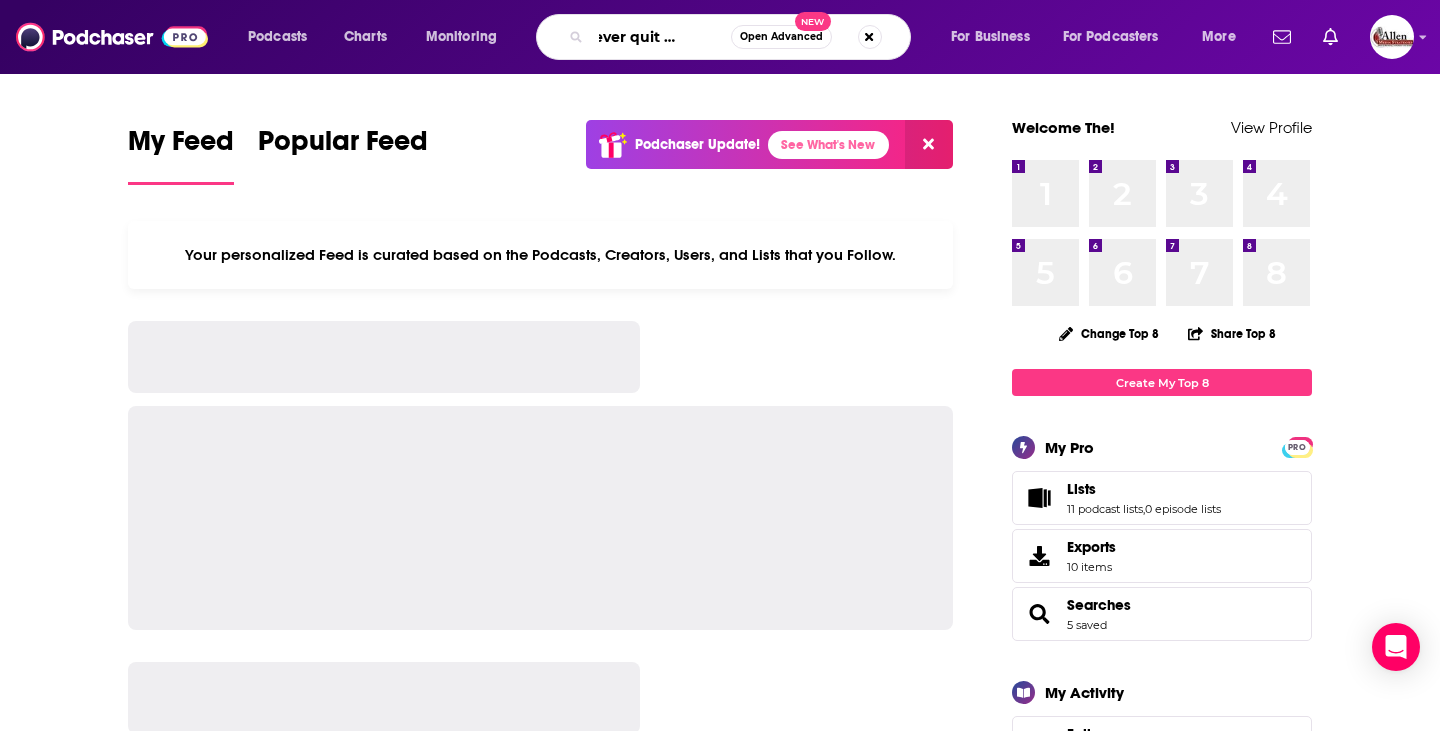 type on "the never quit podcast" 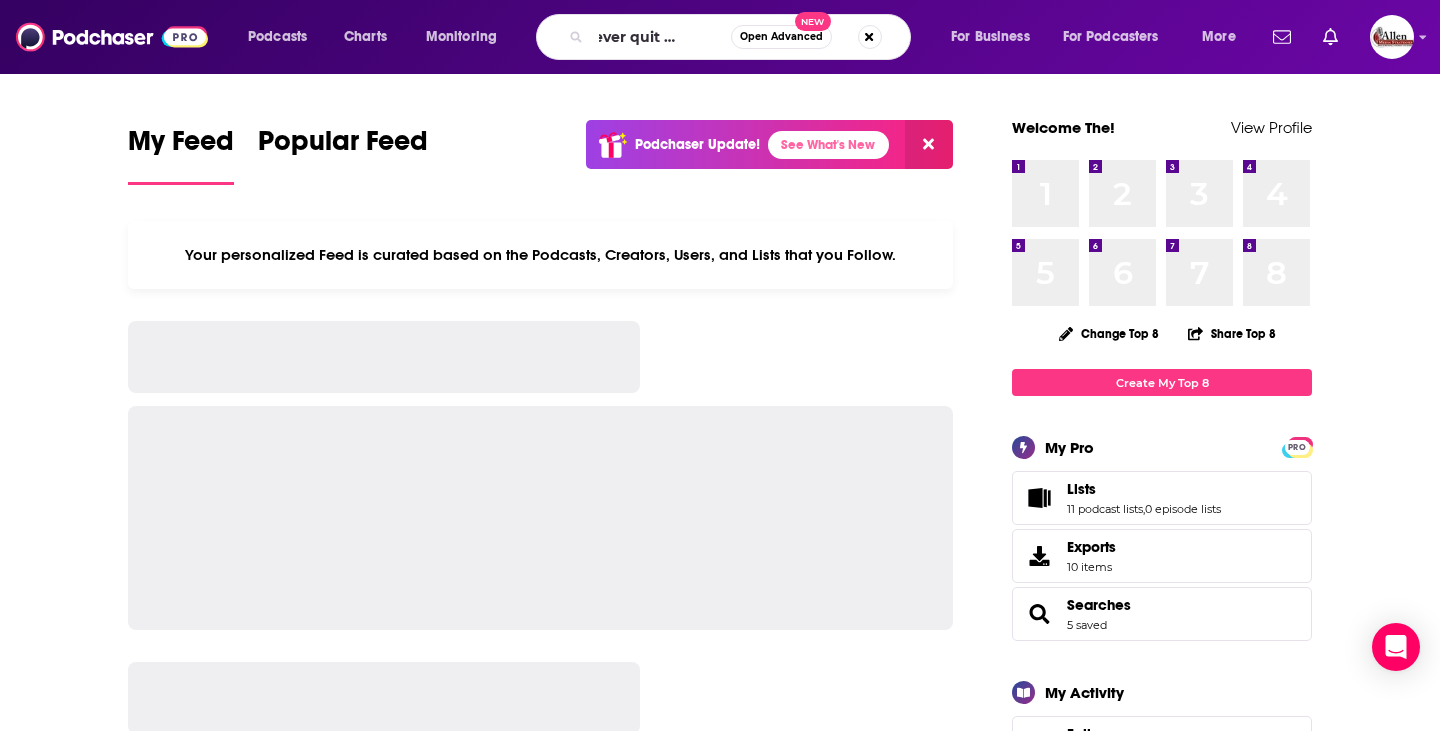 scroll, scrollTop: 0, scrollLeft: 0, axis: both 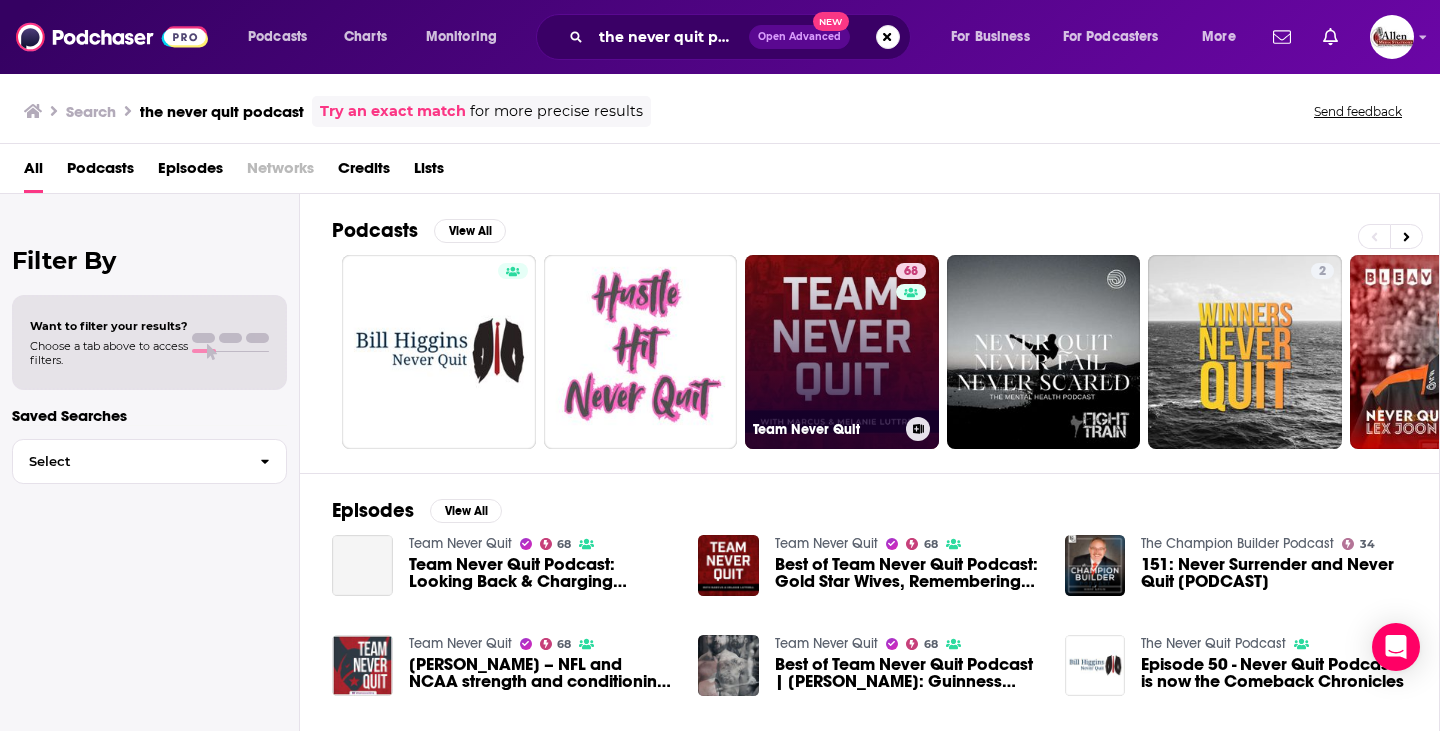 click on "68 Team Never Quit" at bounding box center [842, 352] 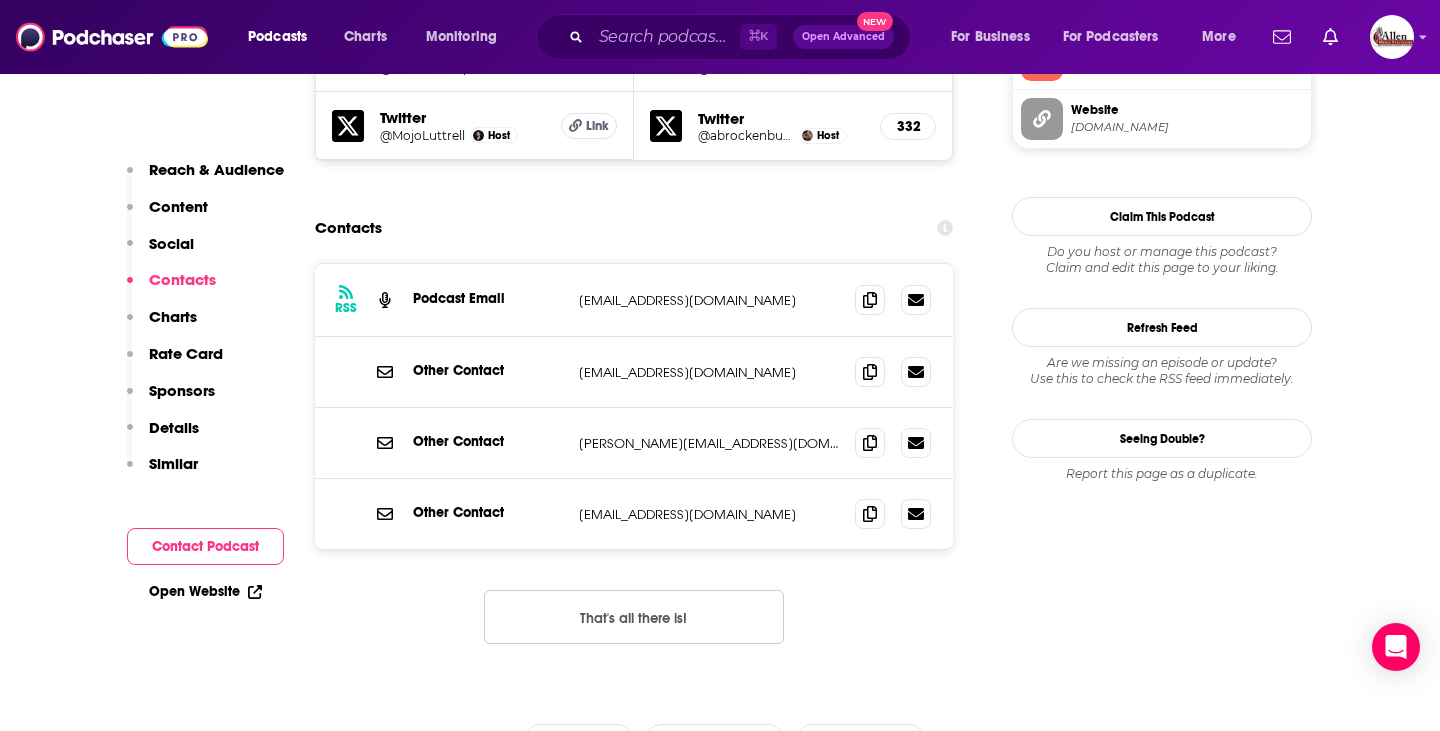 scroll, scrollTop: 2020, scrollLeft: 0, axis: vertical 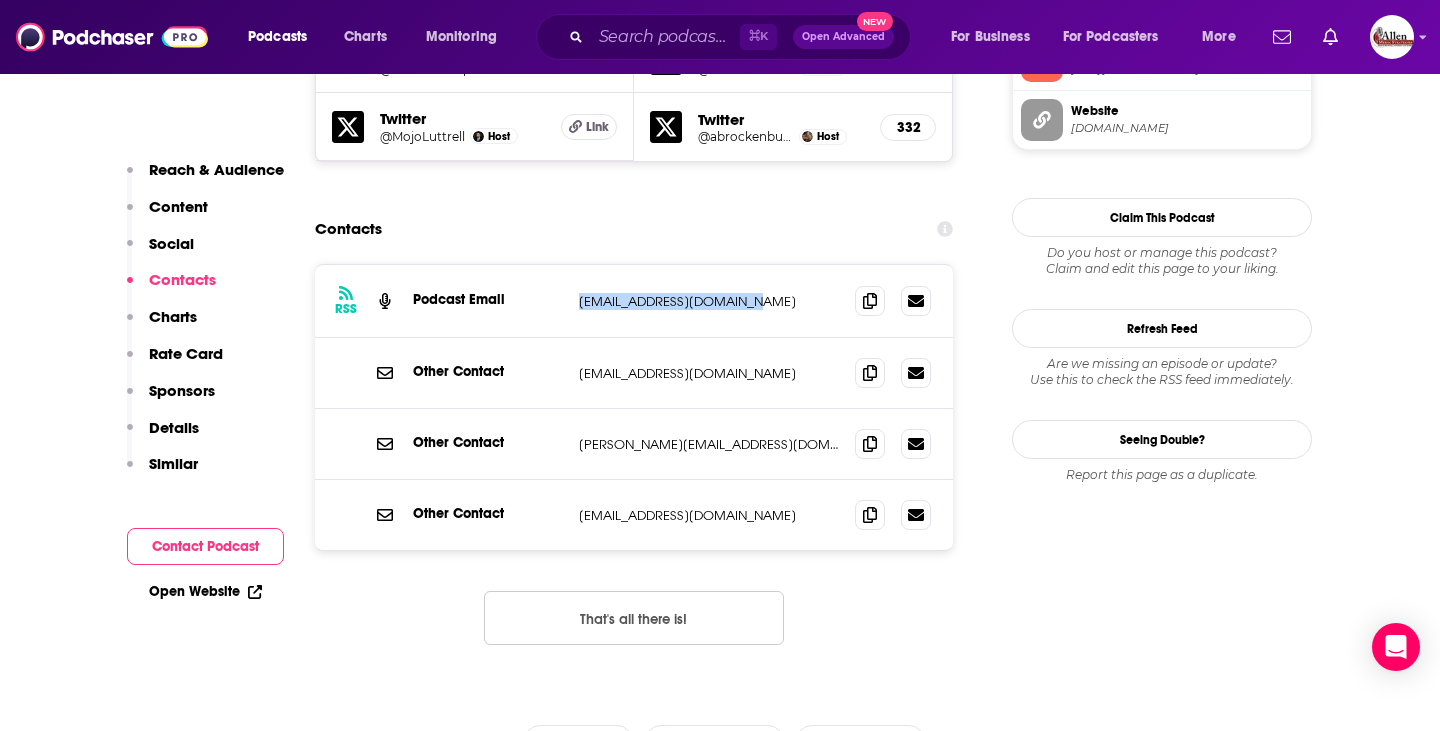 drag, startPoint x: 564, startPoint y: 180, endPoint x: 781, endPoint y: 183, distance: 217.02074 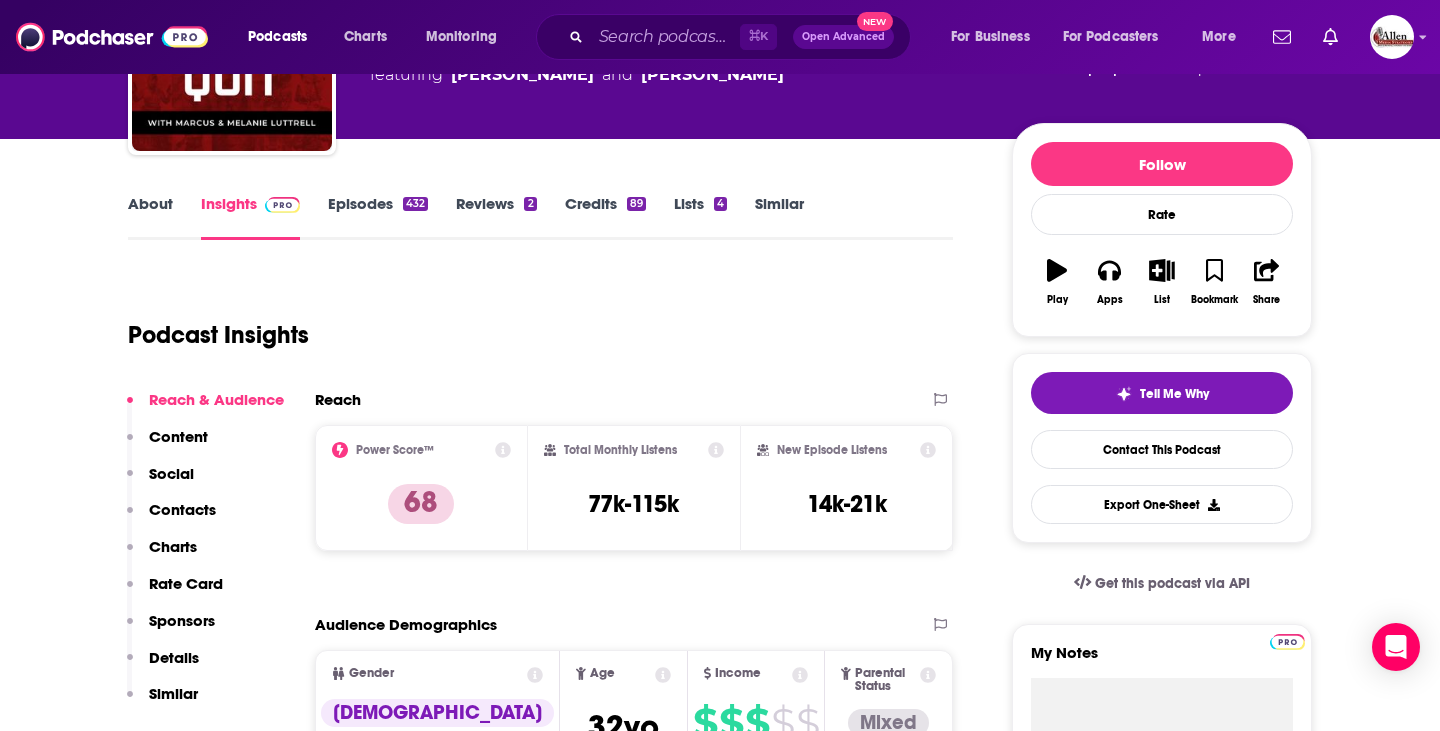 scroll, scrollTop: 33, scrollLeft: 0, axis: vertical 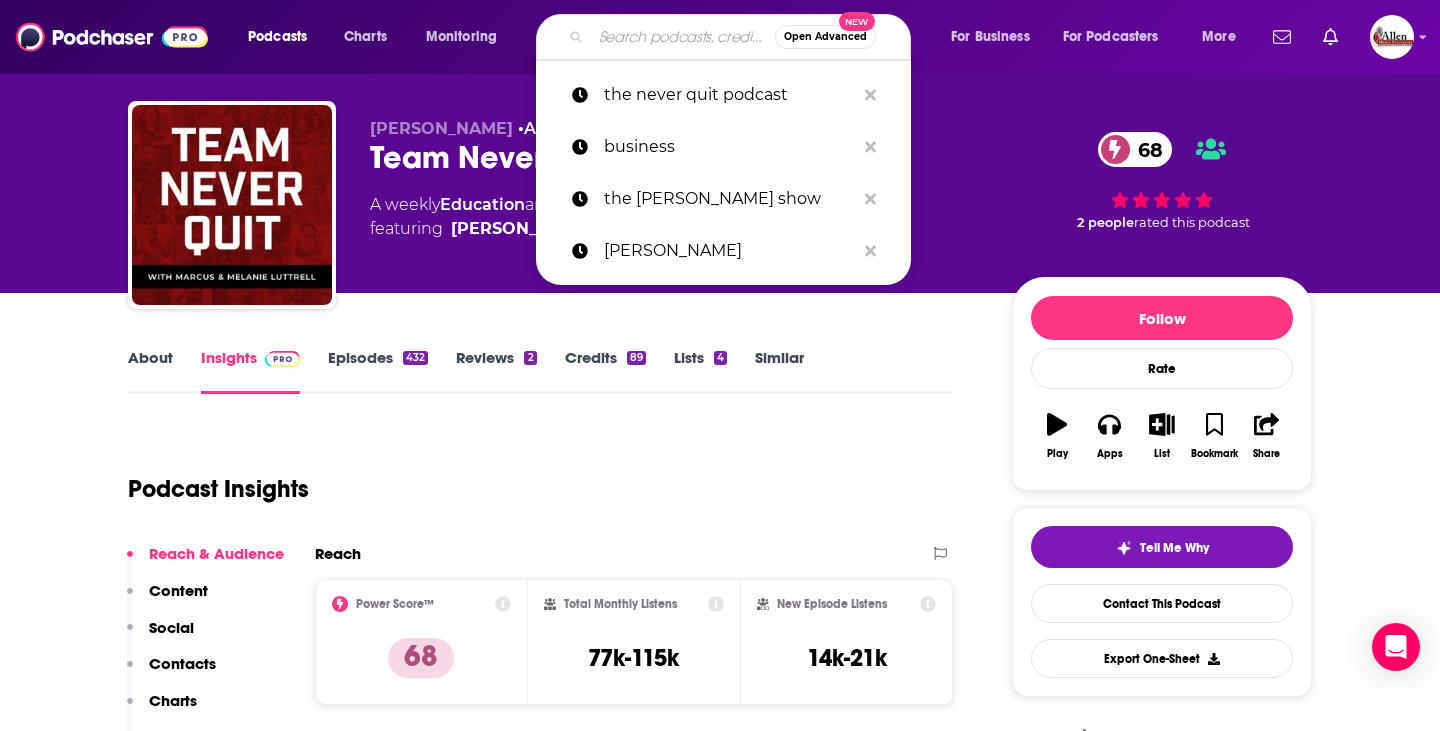 click at bounding box center (683, 37) 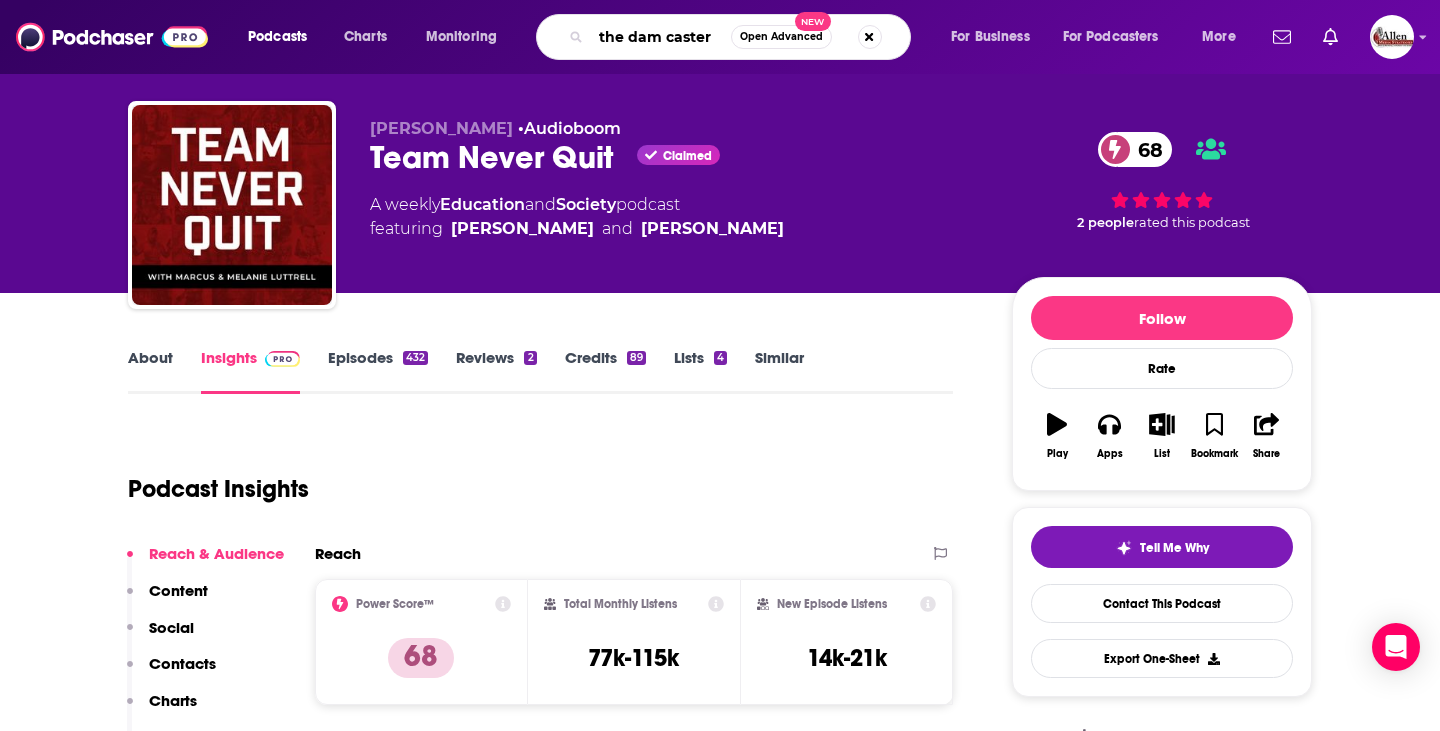 type on "the dam casters" 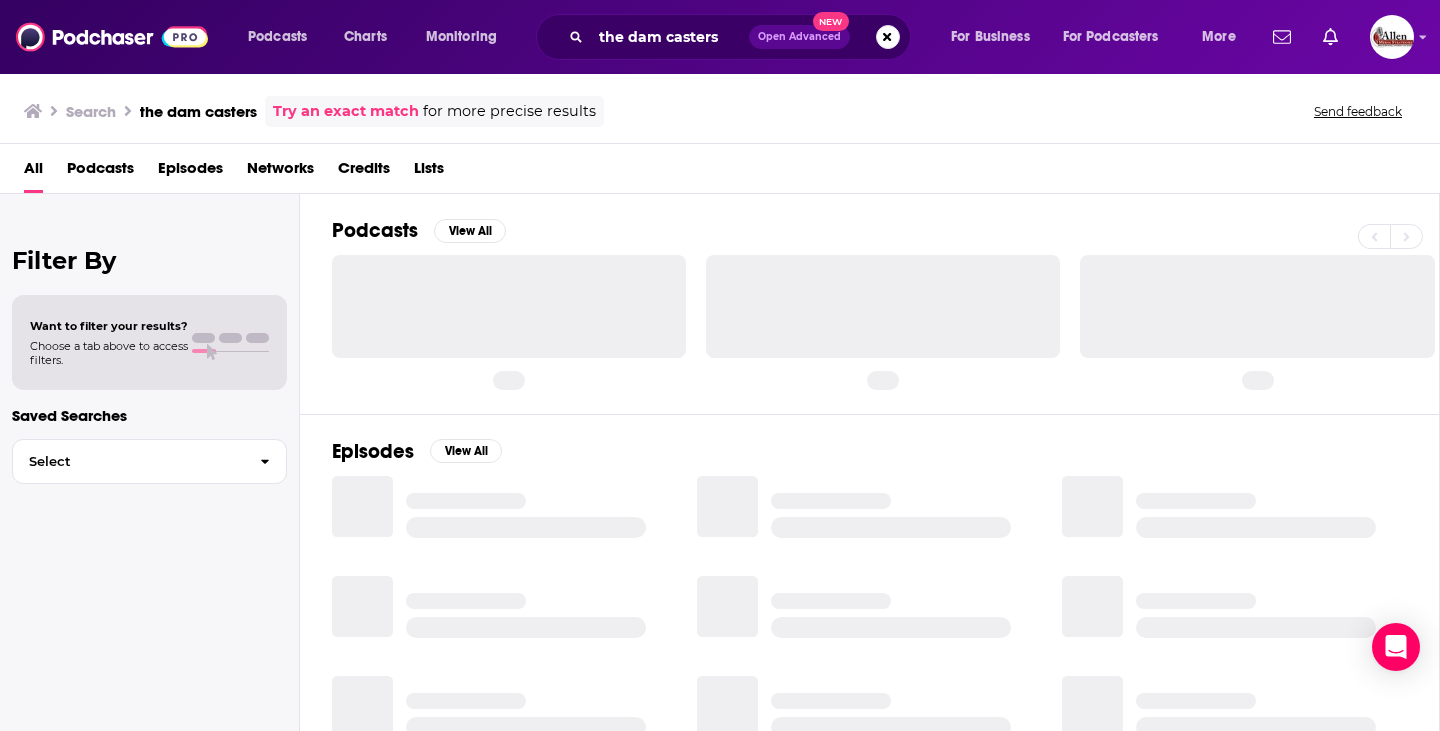 scroll, scrollTop: 0, scrollLeft: 0, axis: both 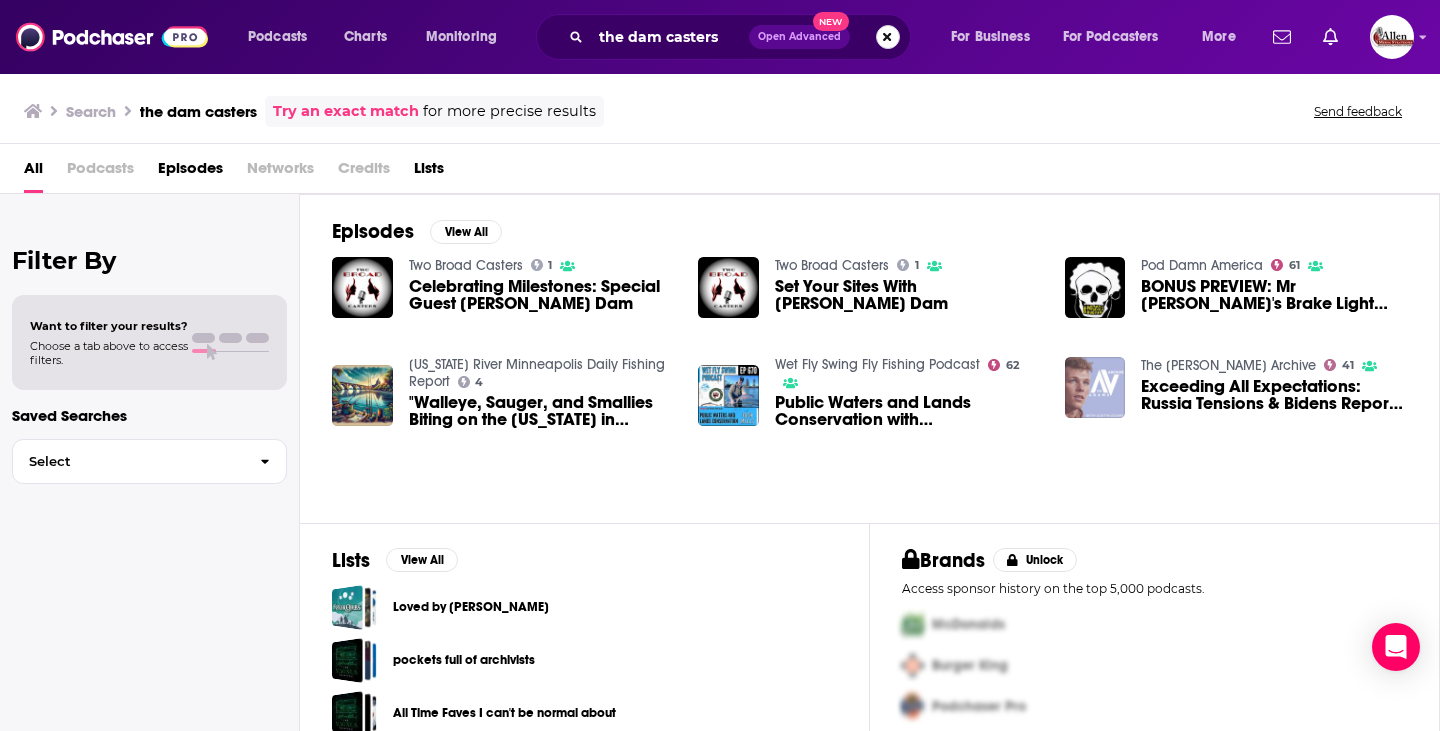 click at bounding box center [888, 37] 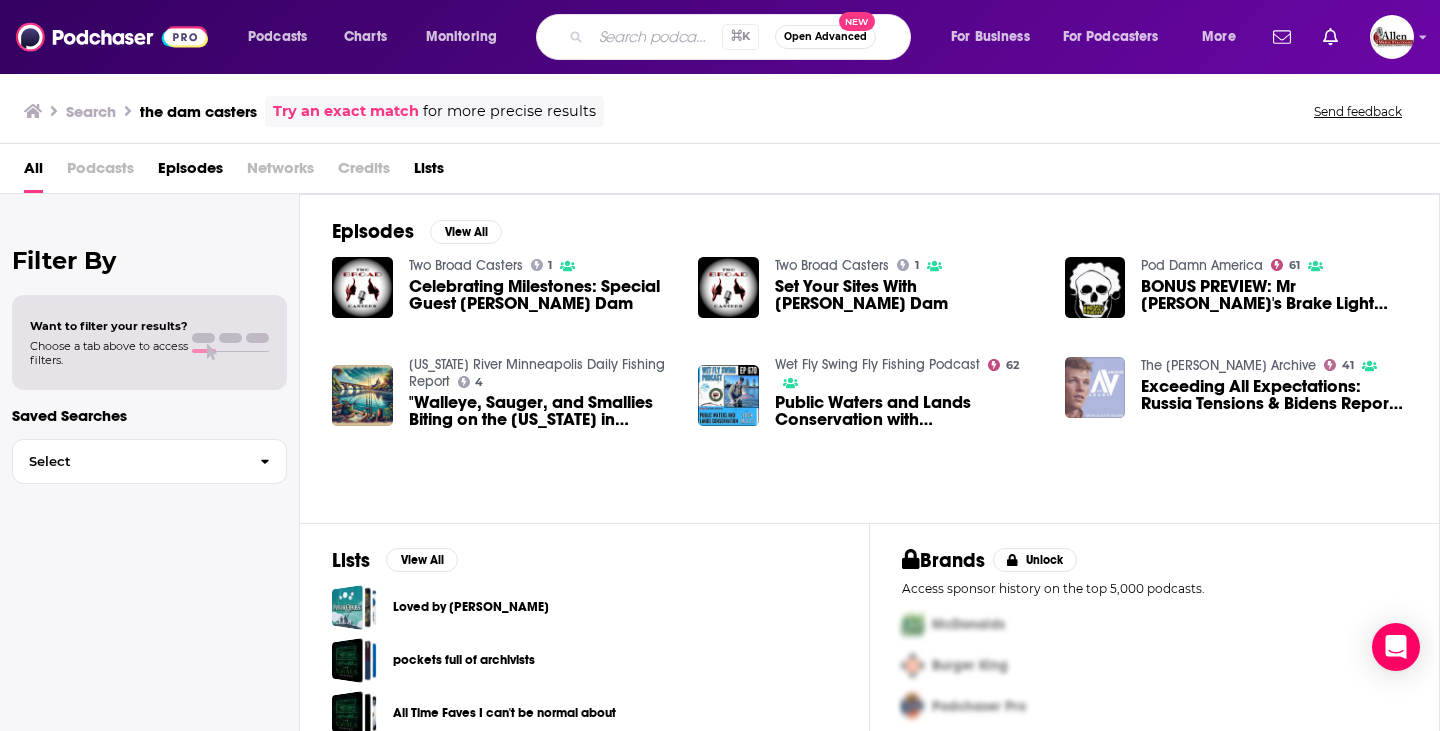 click on "Episodes View All Two Broad Casters 1 Celebrating Milestones: Special Guest [PERSON_NAME] Dam Two Broad Casters 1 Set Your Sites With [PERSON_NAME] Dam Pod Damn America 61 BONUS PREVIEW: Mr [PERSON_NAME]'s Brake Light Clinic w/ [PERSON_NAME] [US_STATE] River [GEOGRAPHIC_DATA] Daily Fishing Report 4 "Walleye, Sauger, and Smallies Biting on the [US_STATE] in [GEOGRAPHIC_DATA]" Wet Fly Swing Fly Fishing Podcast 62 Public Waters and Lands Conservation with [PERSON_NAME] - Wild Steelhead Coalition, Backcountry Hunters & Anglers, Clearwater River The [PERSON_NAME] Archive 41 Exceeding All Expectations: Russia Tensions & Bidens Report Card" at bounding box center [870, 358] 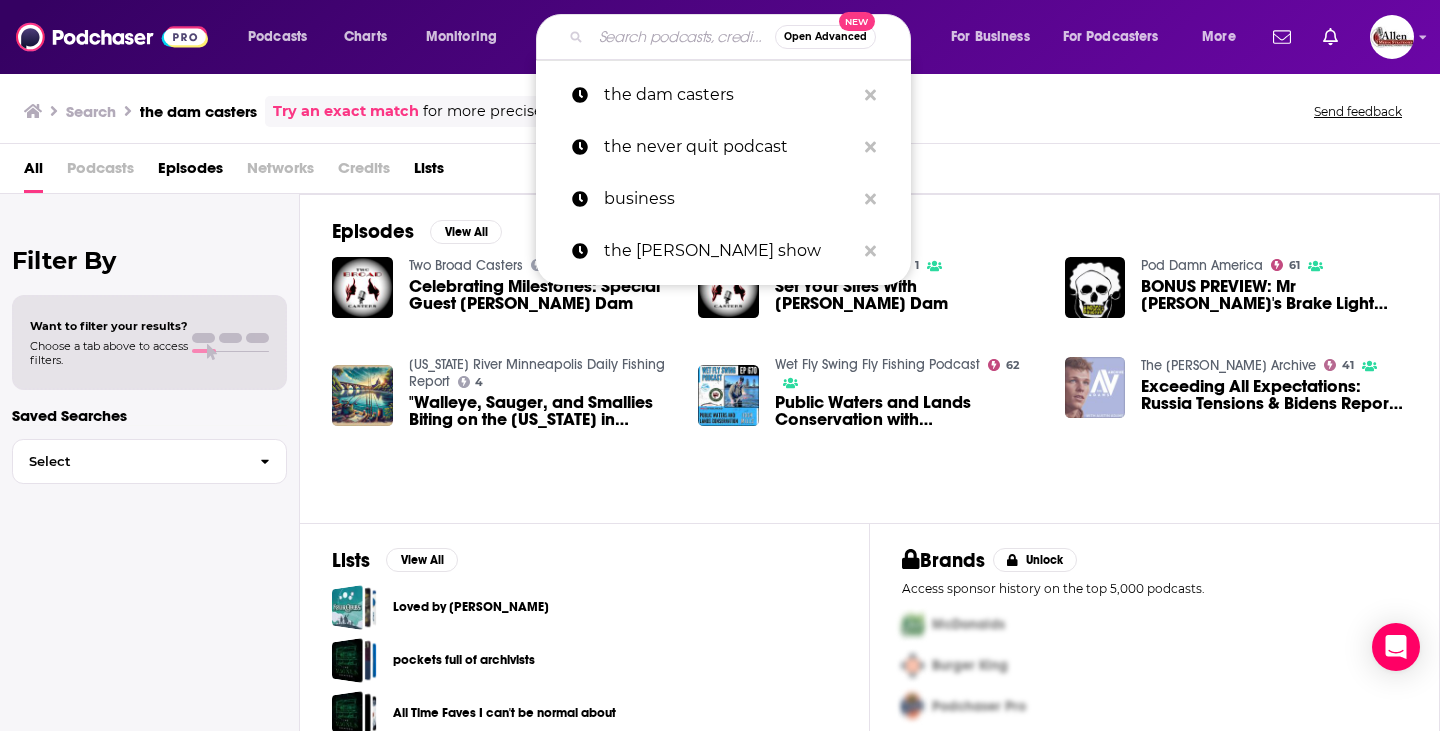 click at bounding box center (683, 37) 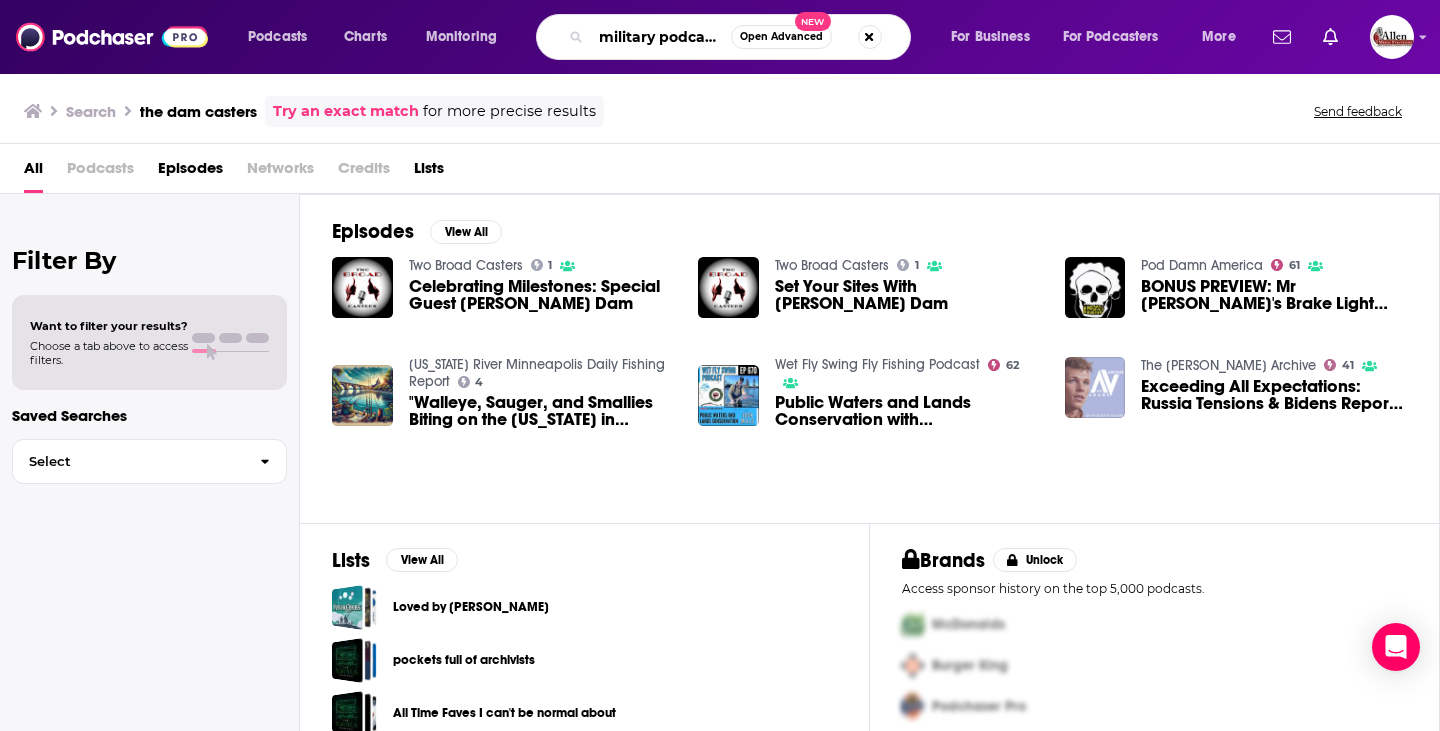 scroll, scrollTop: 0, scrollLeft: 5, axis: horizontal 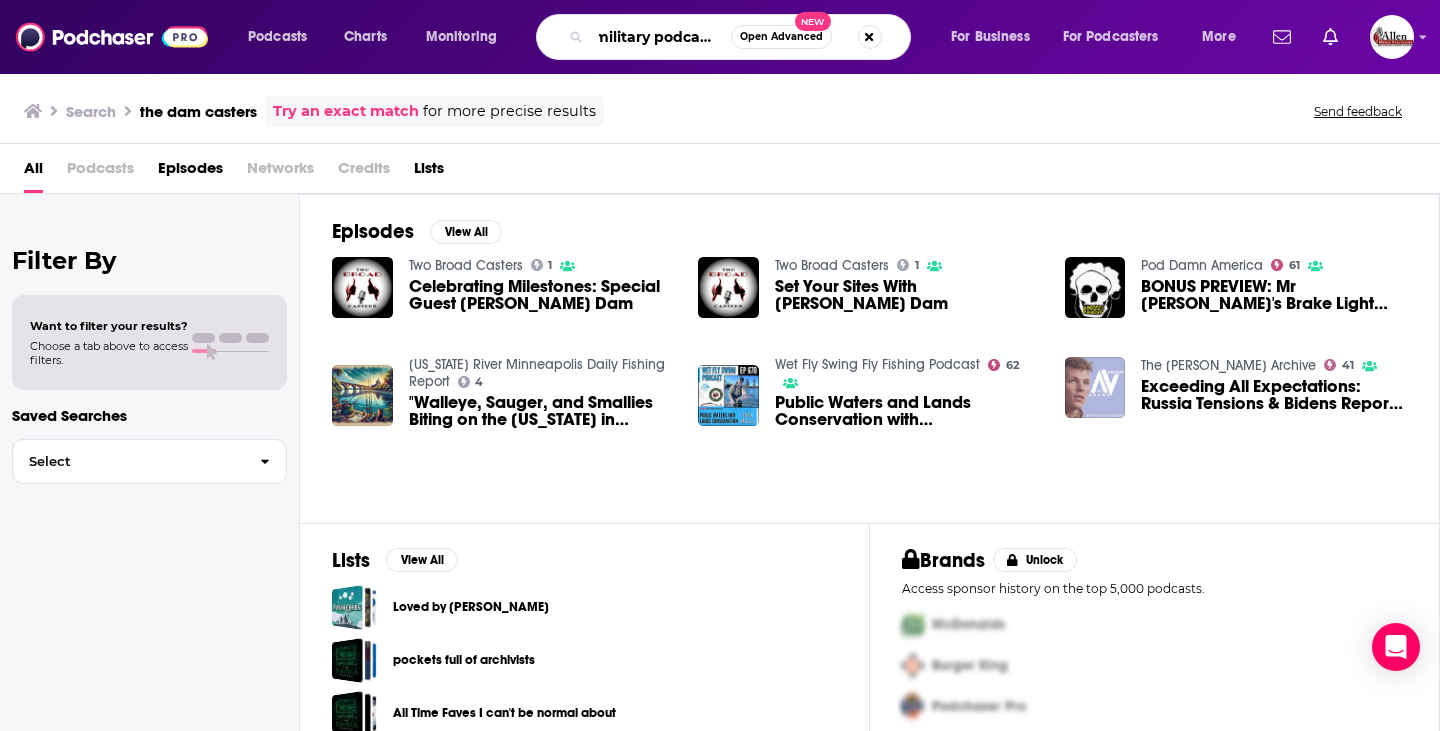 type on "military podcasts" 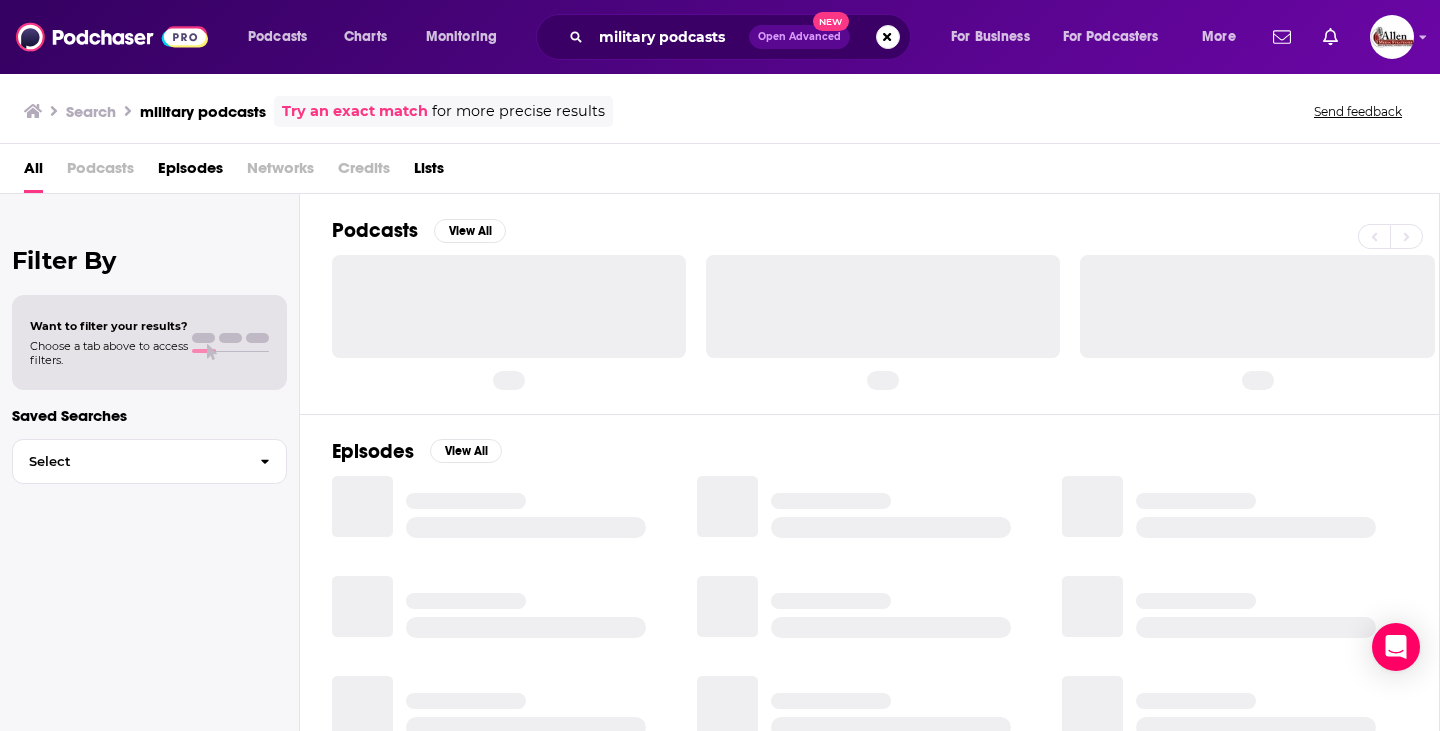 scroll, scrollTop: 0, scrollLeft: 0, axis: both 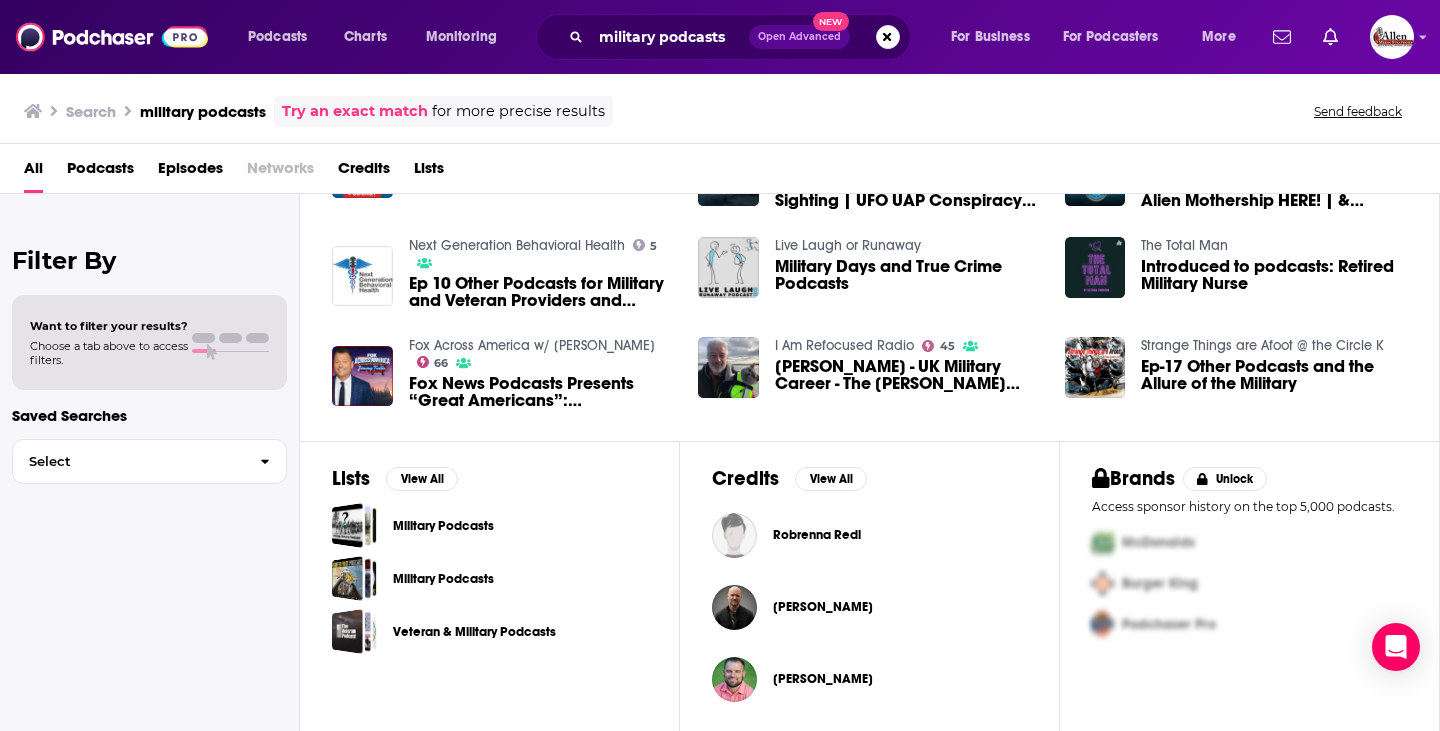 click on "Veteran & Military Podcasts" at bounding box center [474, 632] 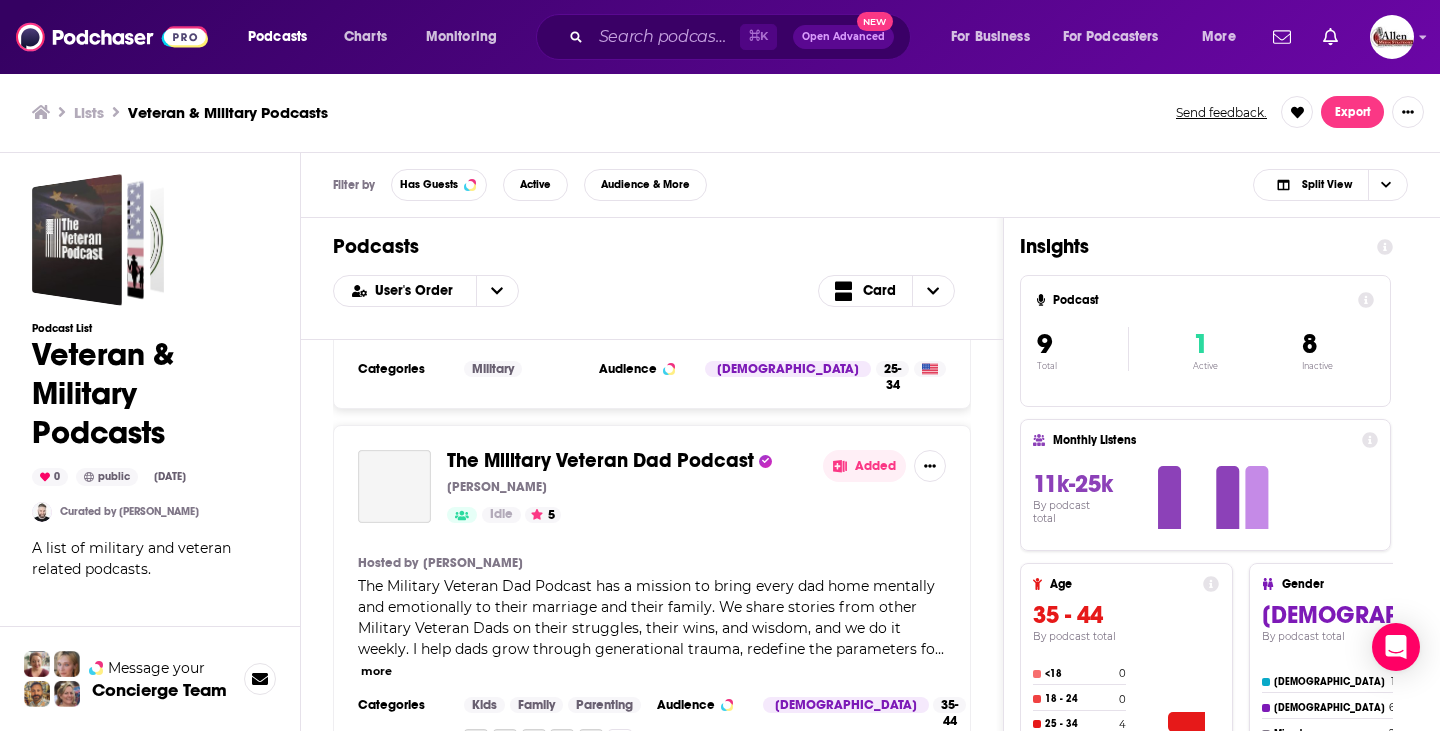 scroll, scrollTop: 707, scrollLeft: 0, axis: vertical 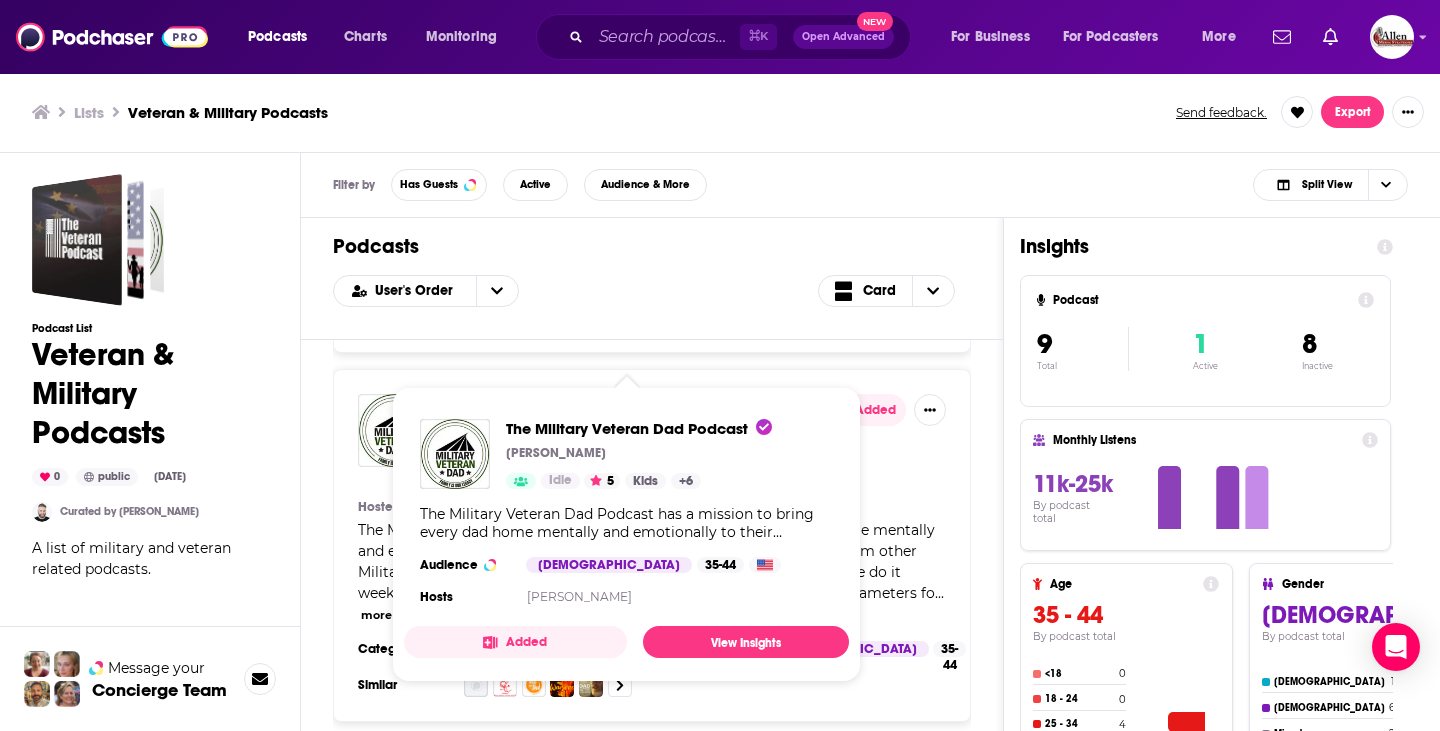 click on "The Military Veteran Dad Podcast" at bounding box center (600, 404) 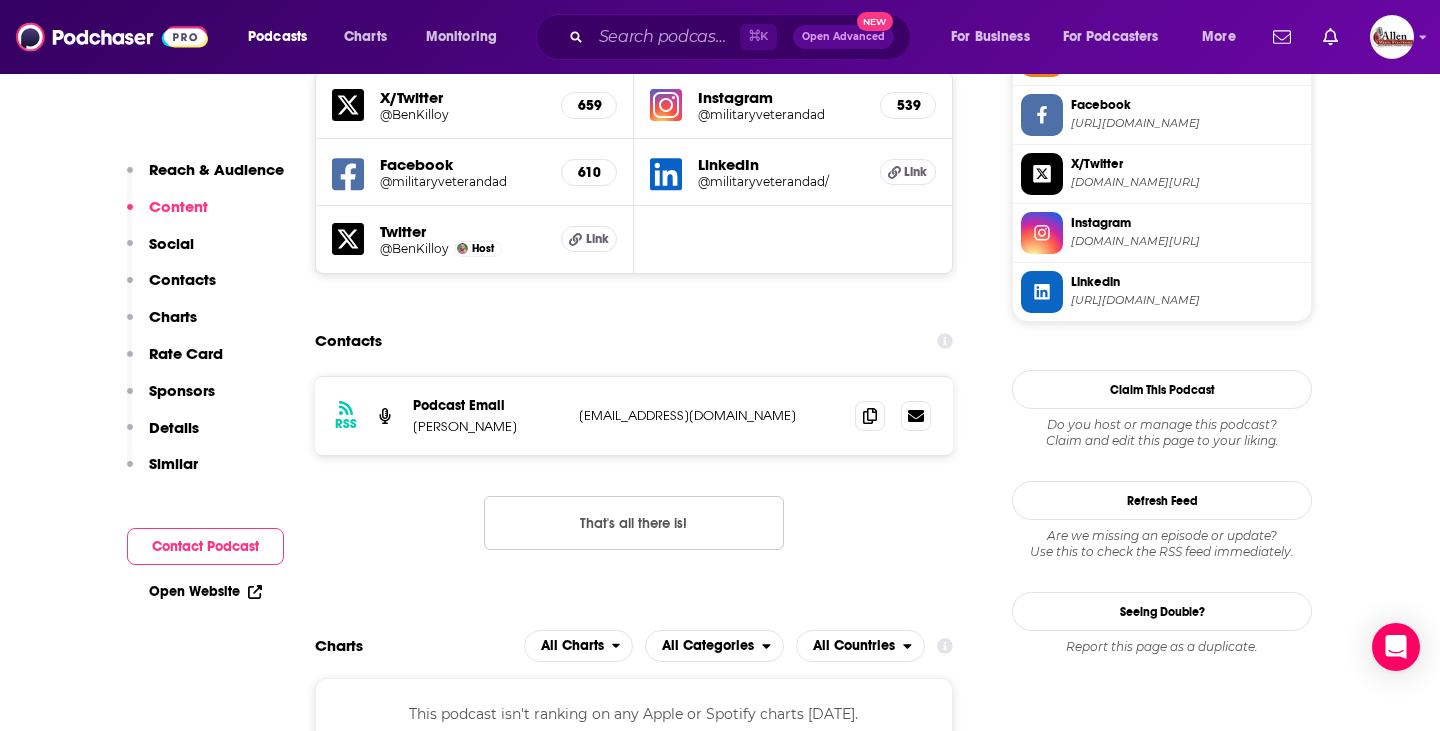 scroll, scrollTop: 0, scrollLeft: 0, axis: both 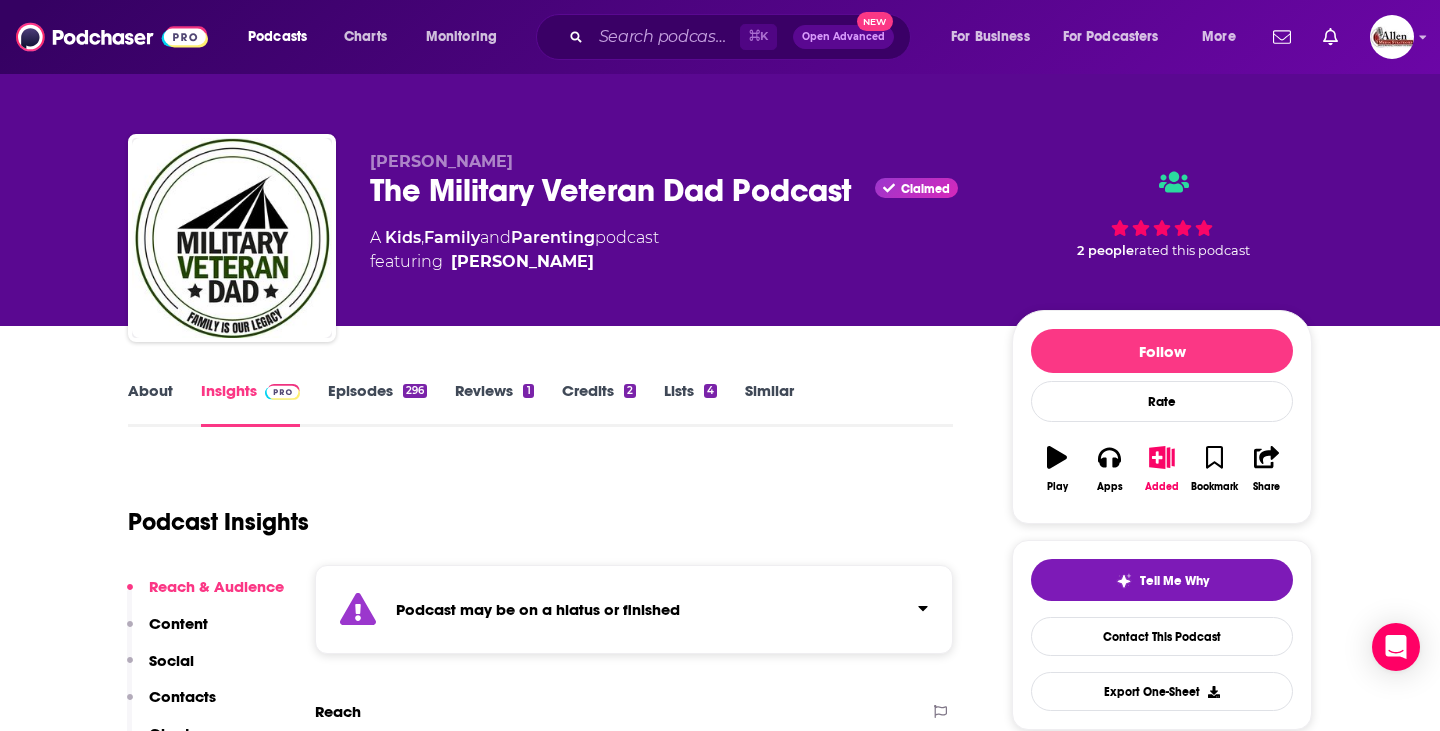 click on "Episodes 296" at bounding box center (377, 404) 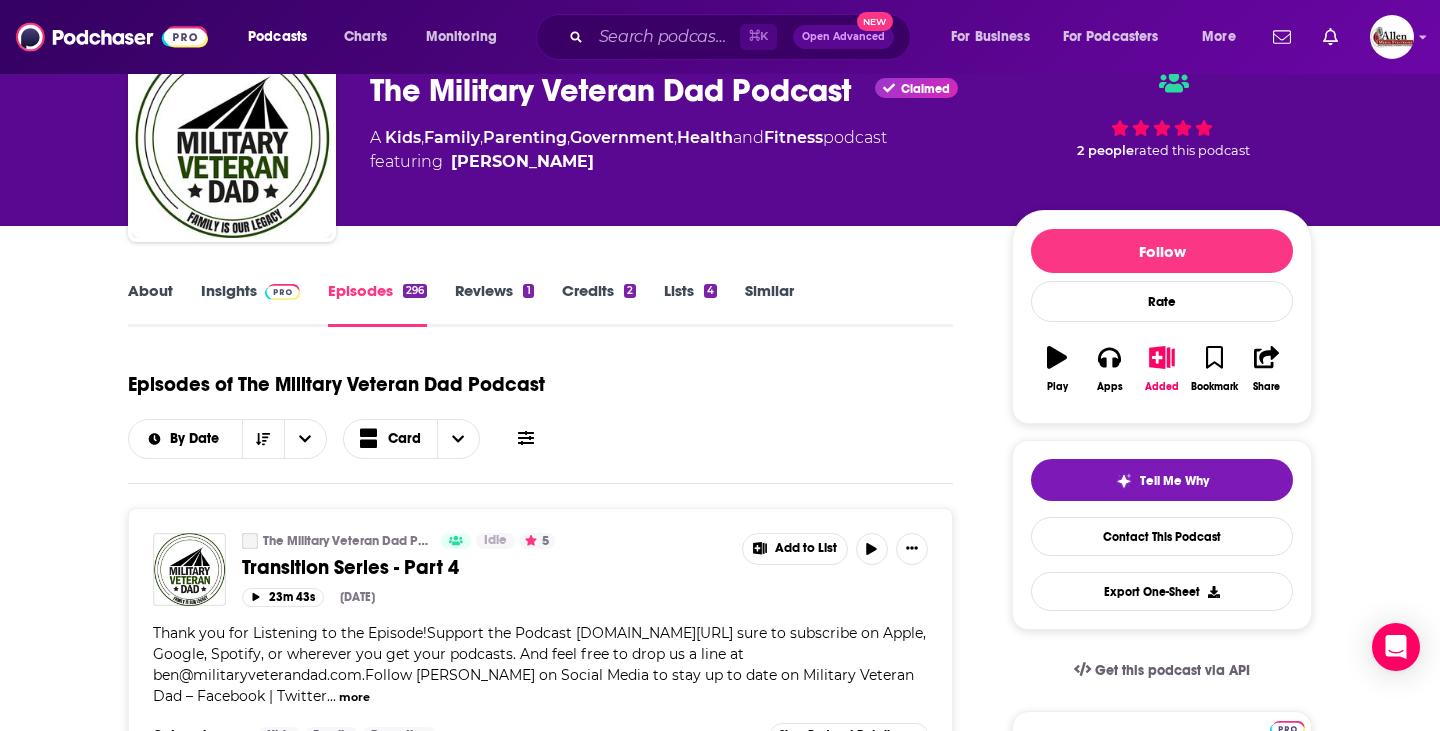 scroll, scrollTop: 469, scrollLeft: 0, axis: vertical 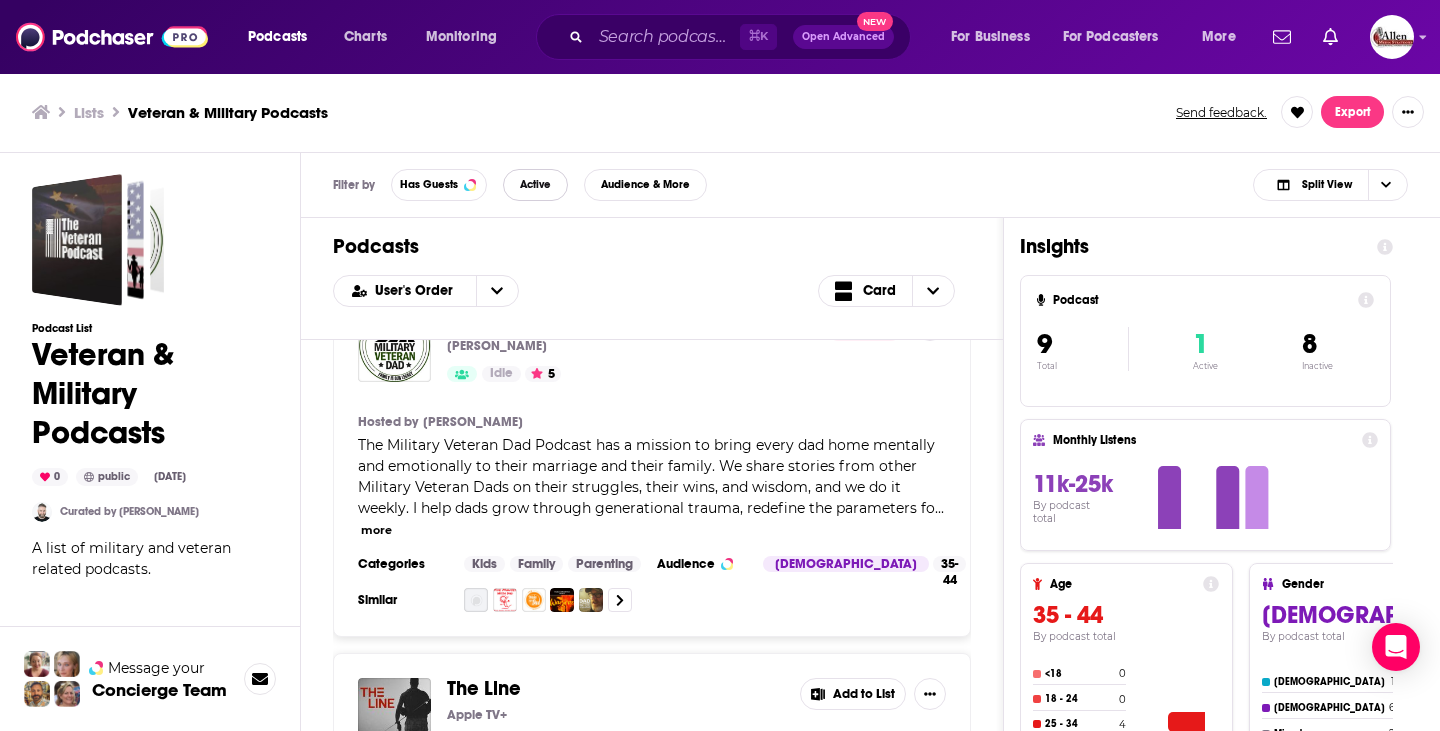 click on "Active" at bounding box center [535, 184] 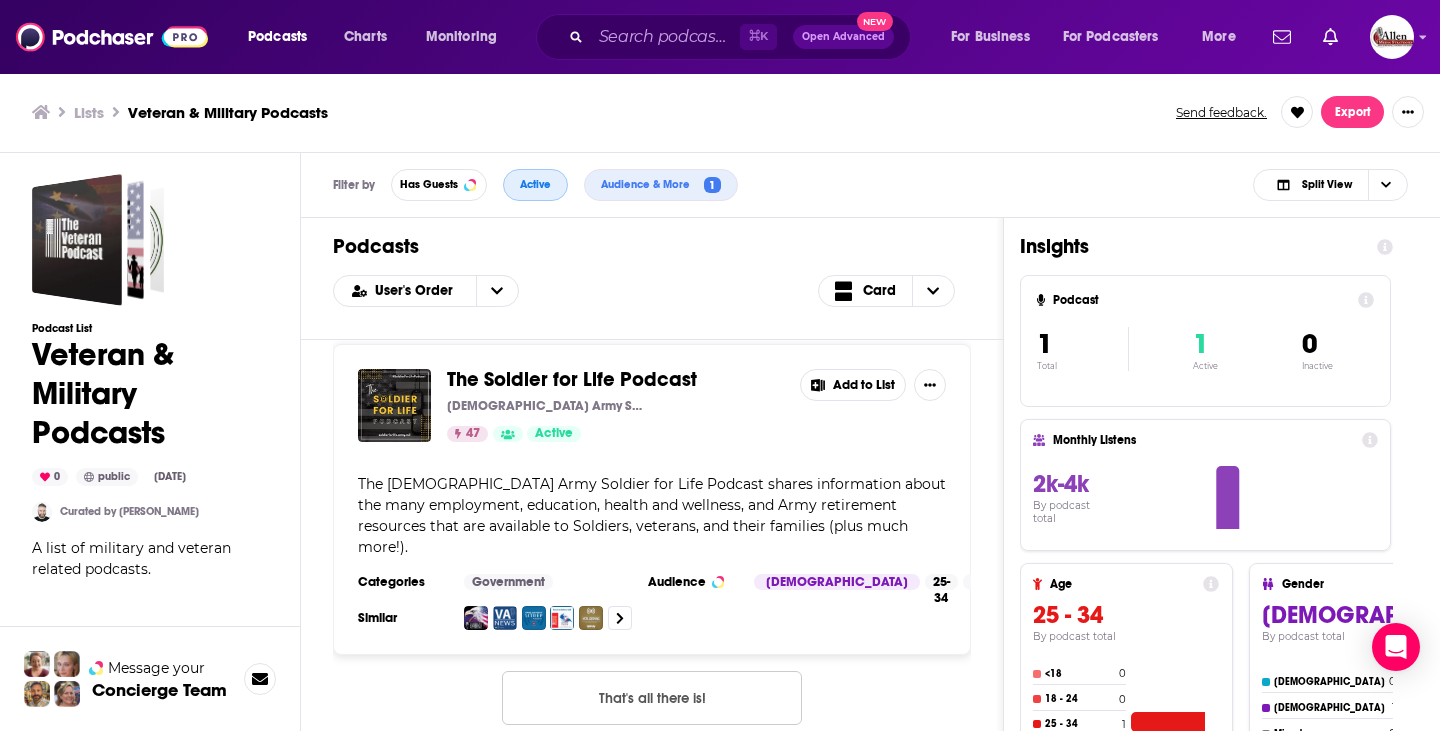scroll, scrollTop: 0, scrollLeft: 0, axis: both 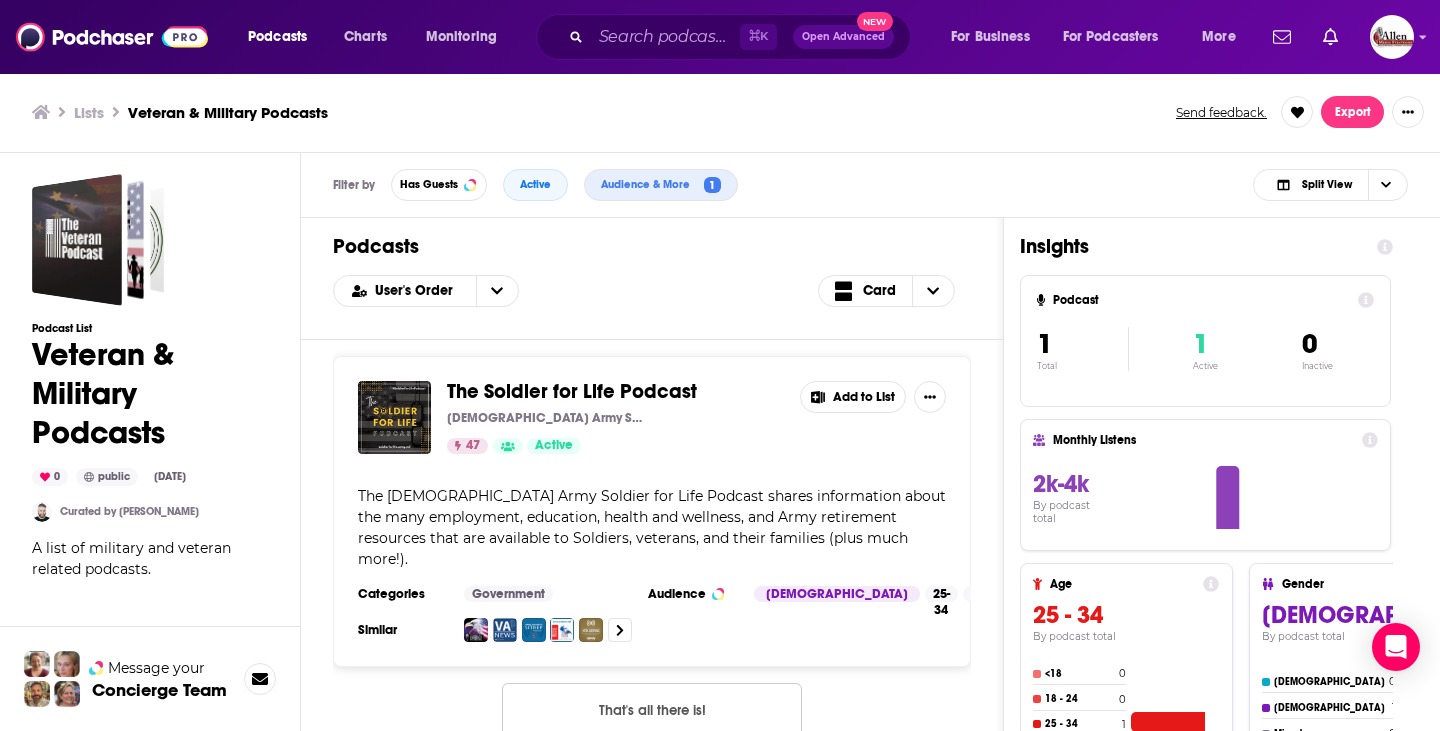 click on "The Soldier for Life Podcast" at bounding box center [572, 391] 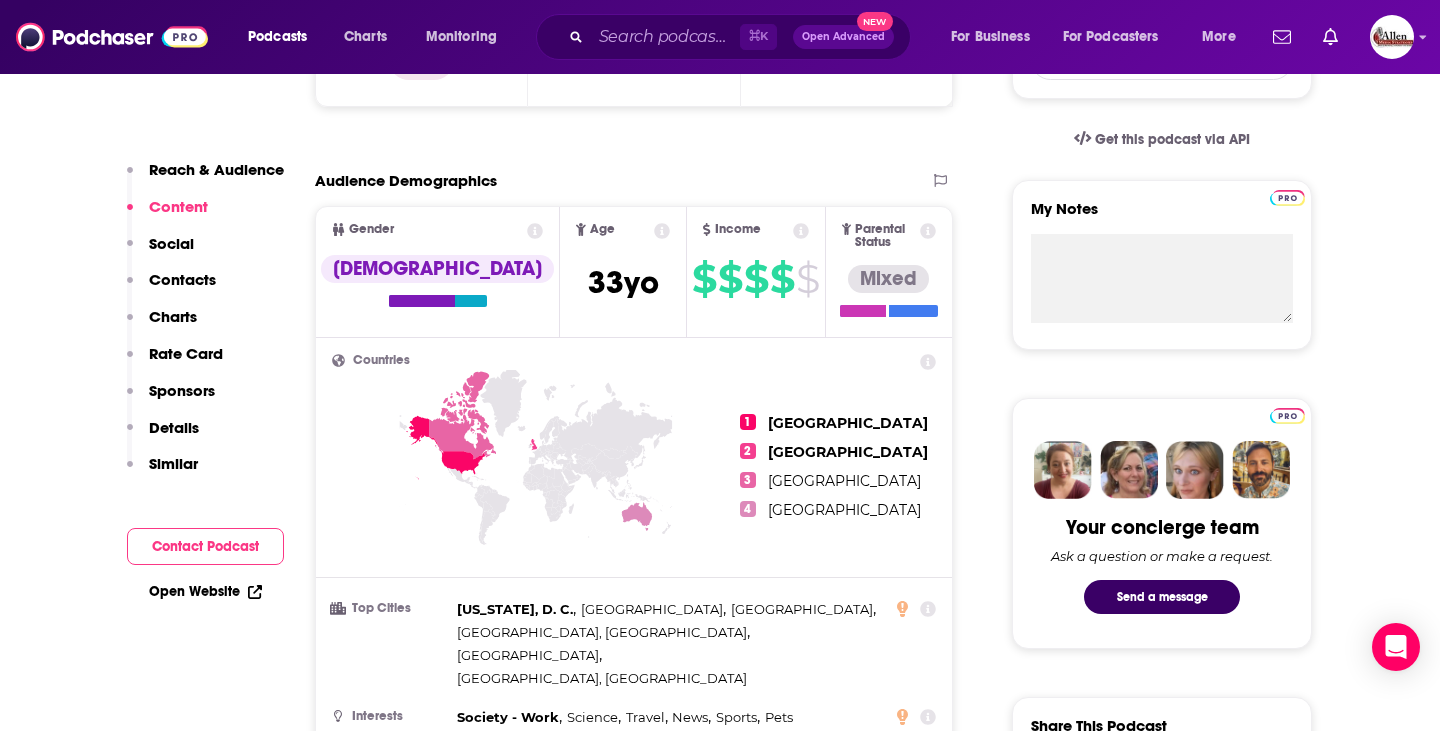 scroll, scrollTop: 0, scrollLeft: 0, axis: both 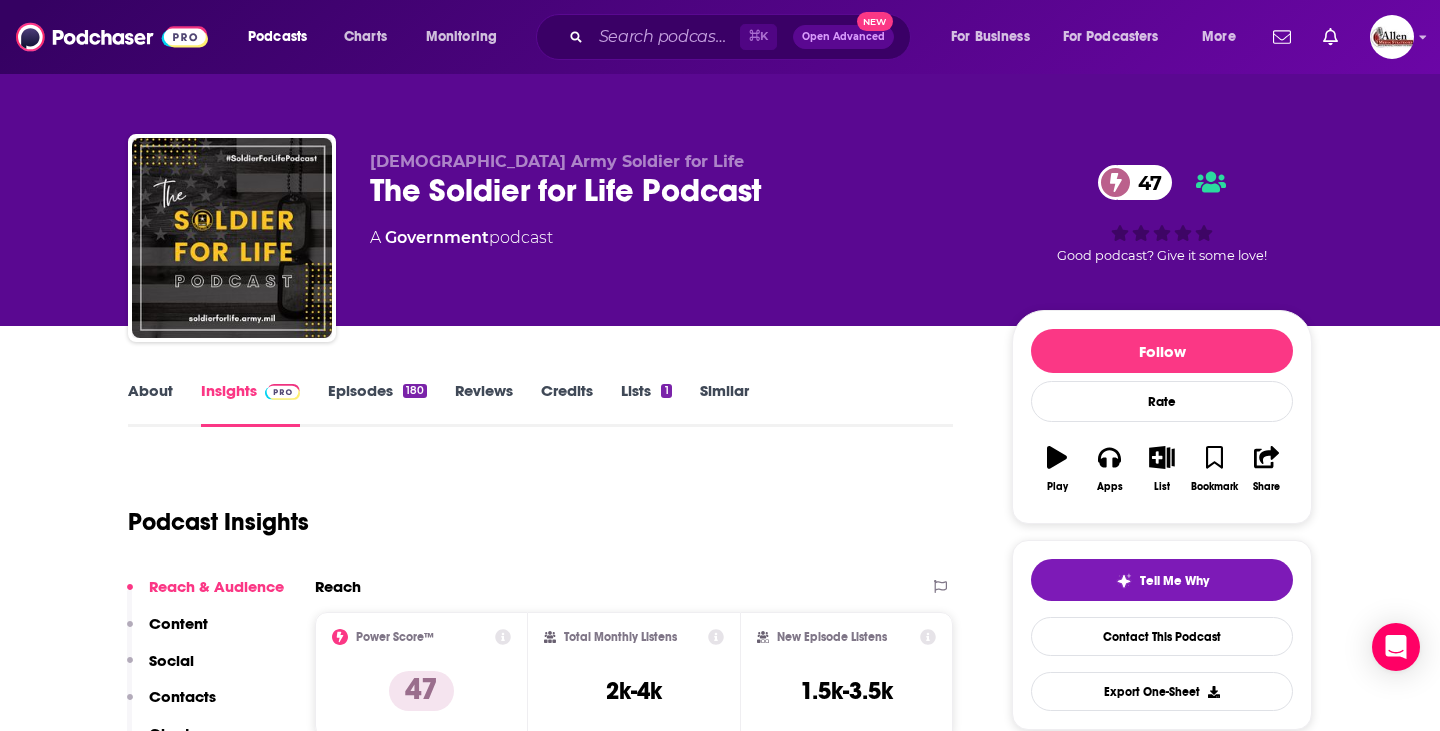 click on "Episodes 180" at bounding box center [377, 404] 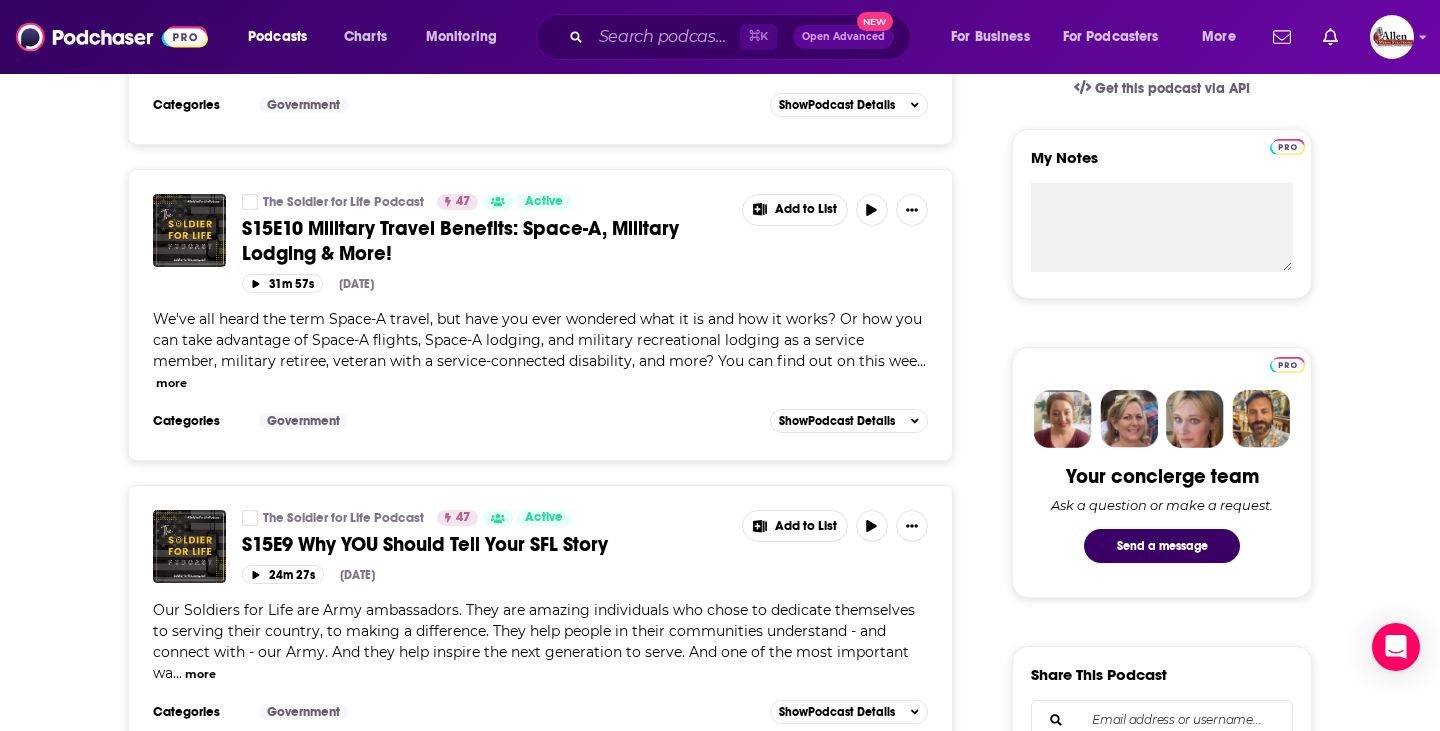 scroll, scrollTop: 739, scrollLeft: 0, axis: vertical 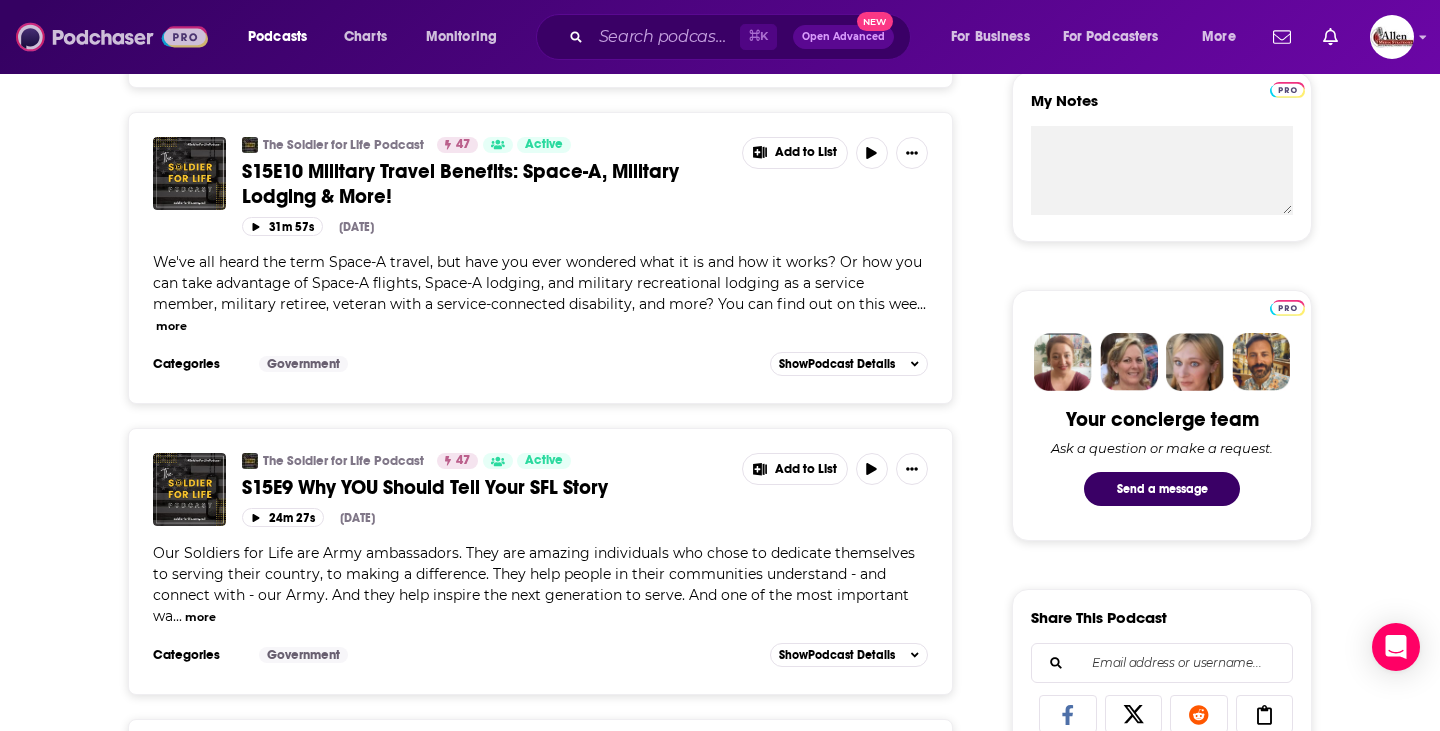 click at bounding box center [112, 37] 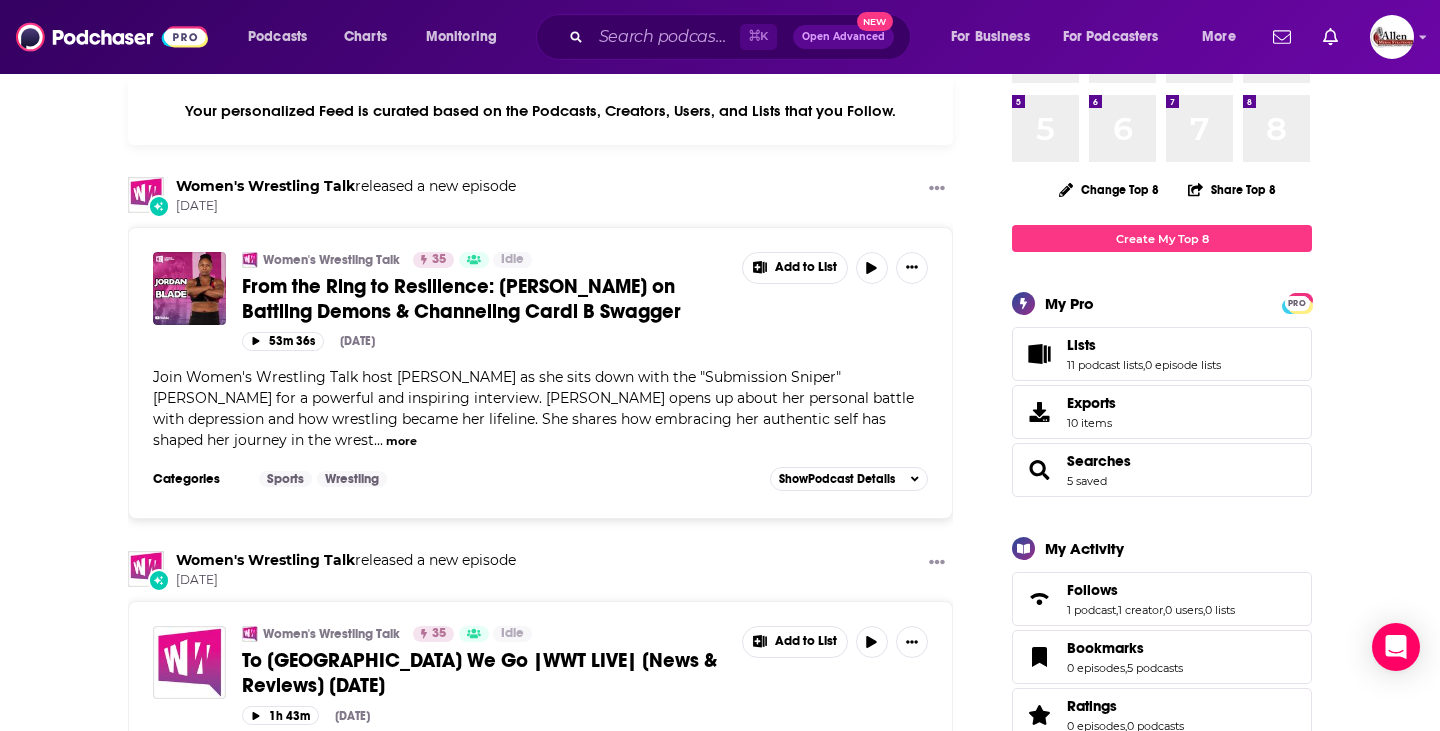 scroll, scrollTop: 0, scrollLeft: 0, axis: both 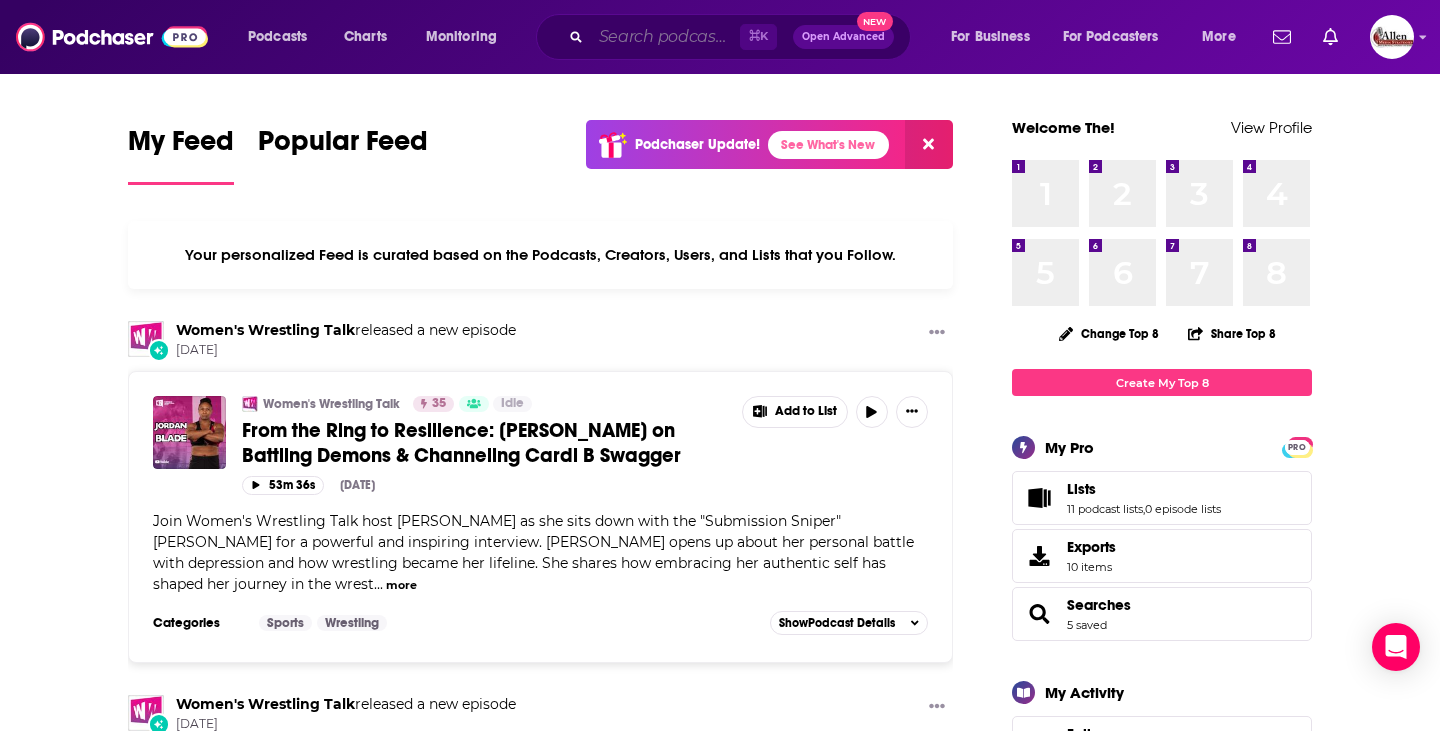 click at bounding box center [665, 37] 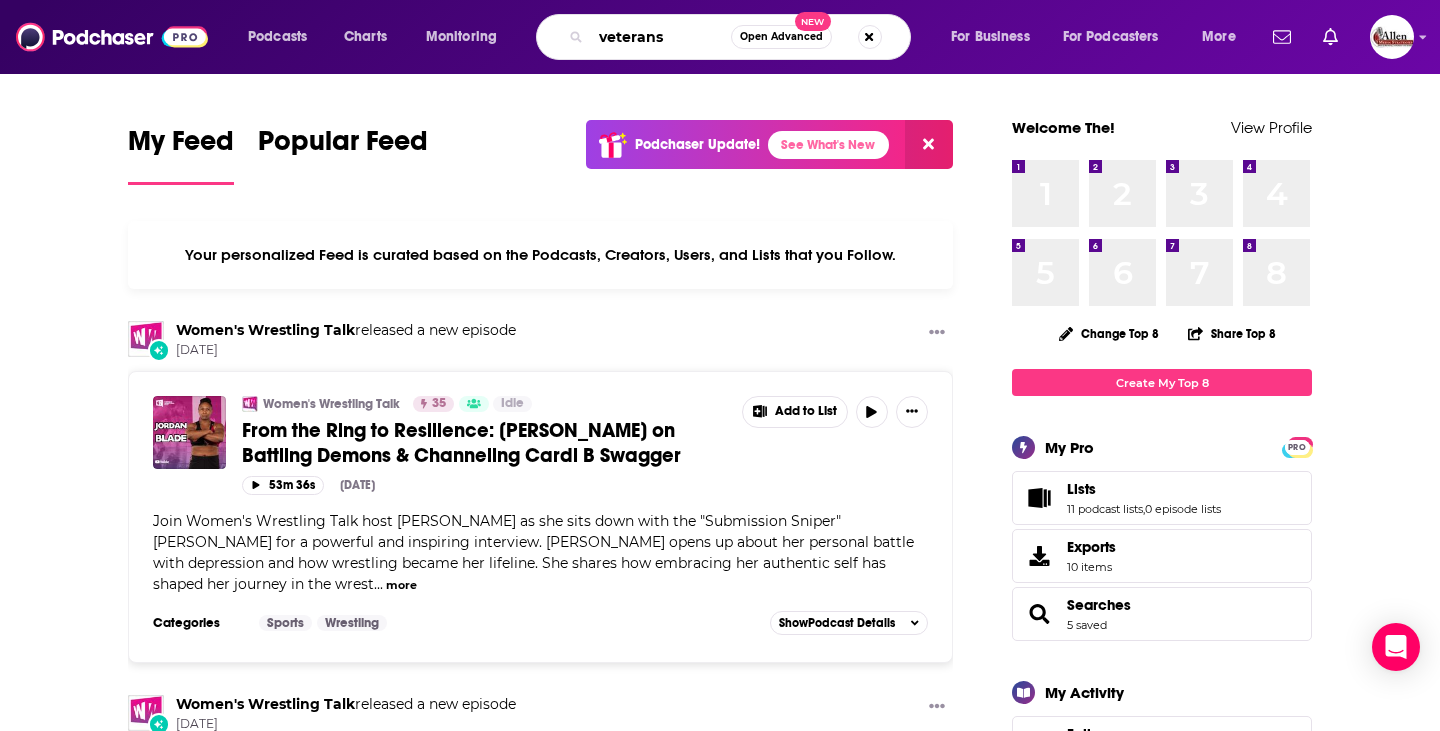 type on "veterans" 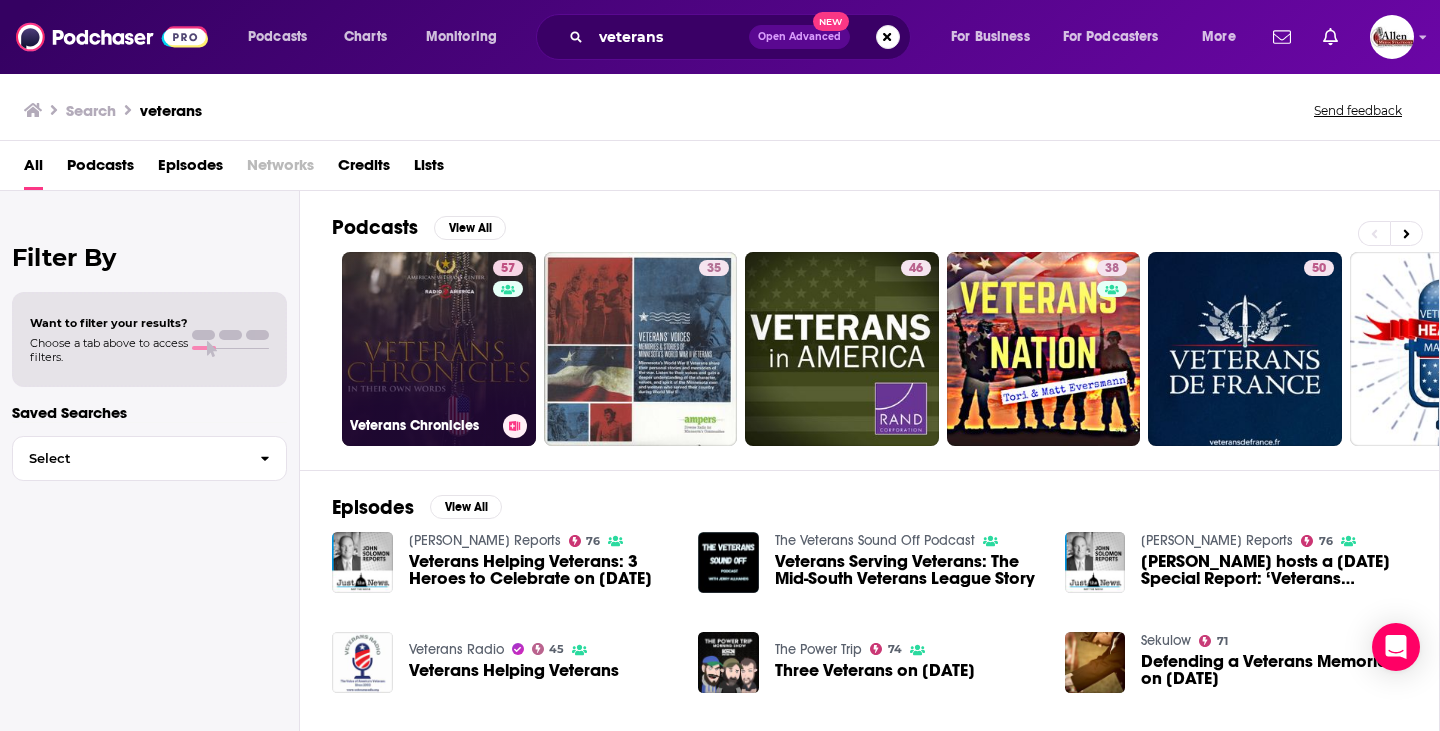 click on "57" at bounding box center (510, 337) 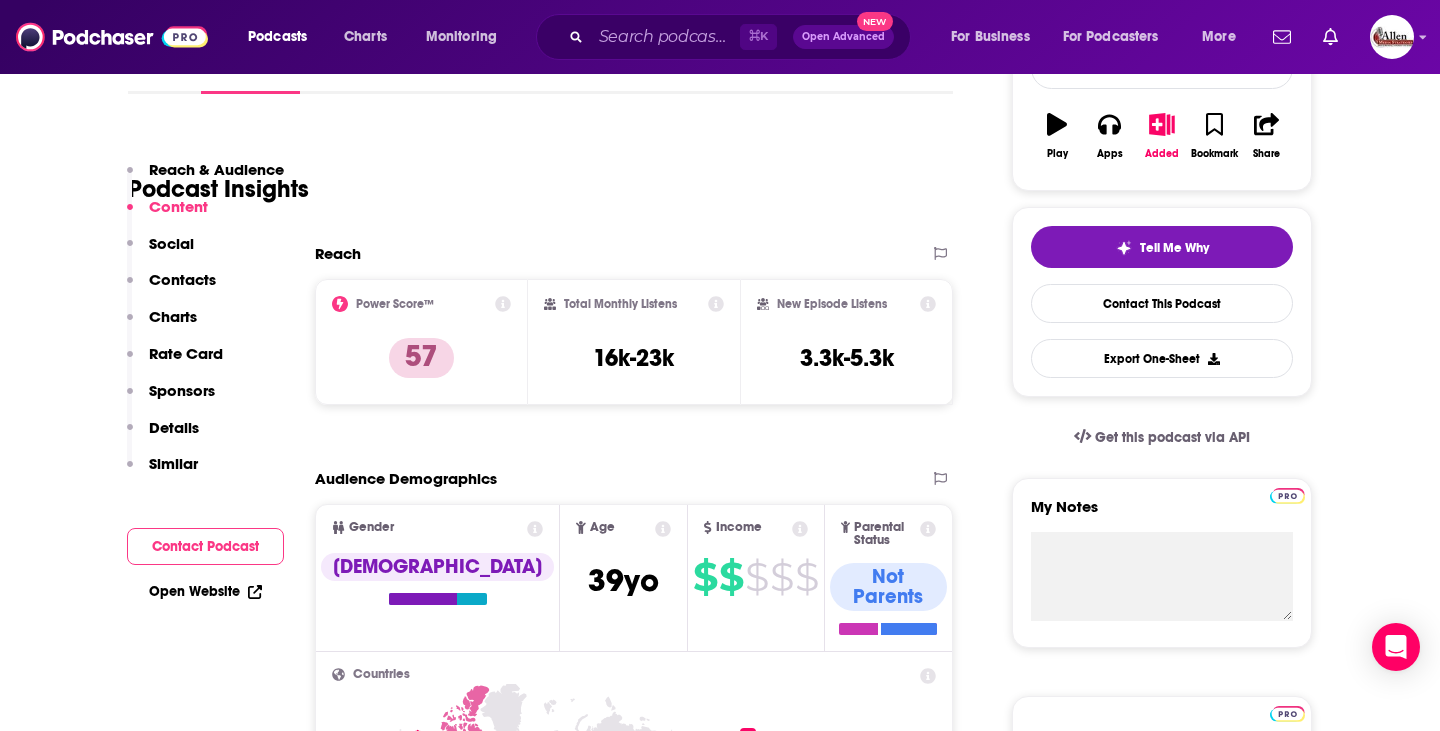 scroll, scrollTop: 0, scrollLeft: 0, axis: both 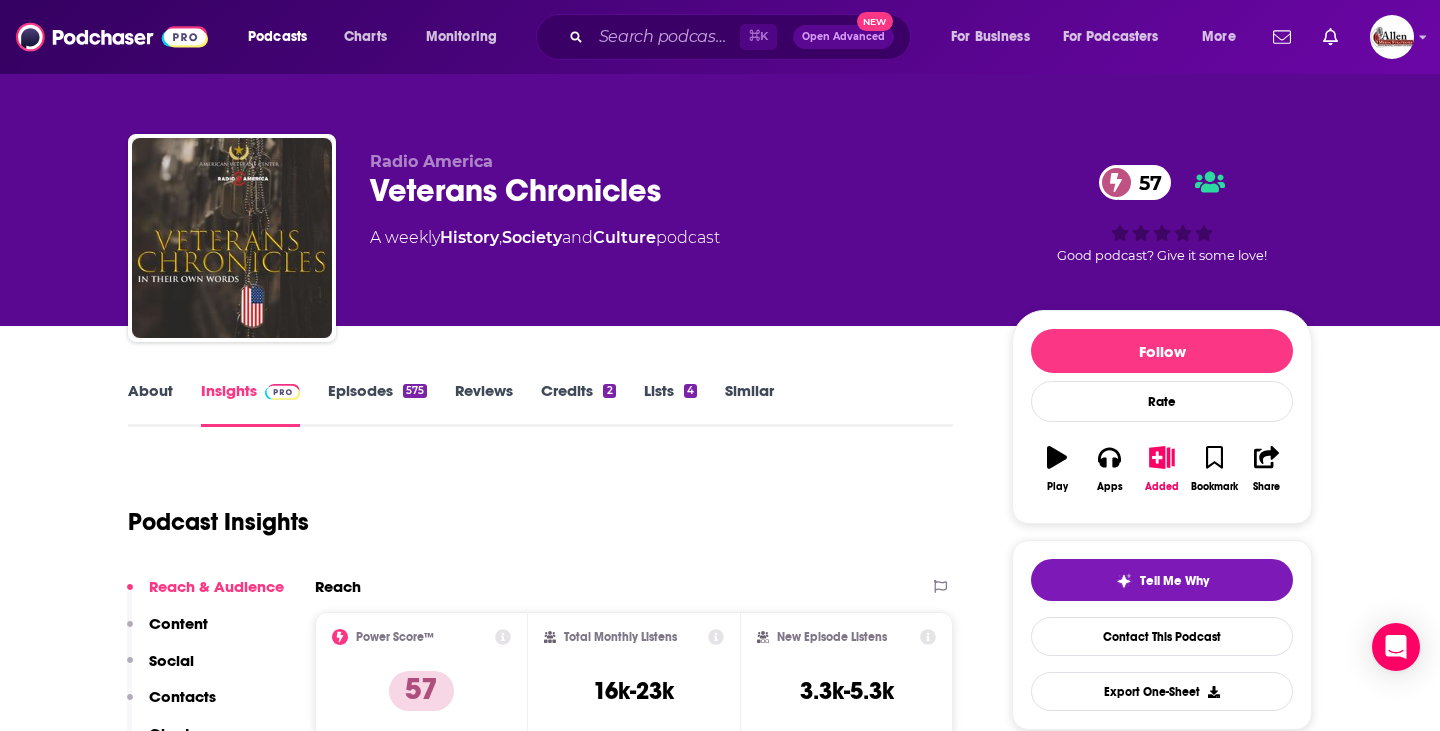 click on "Episodes 575" at bounding box center (377, 404) 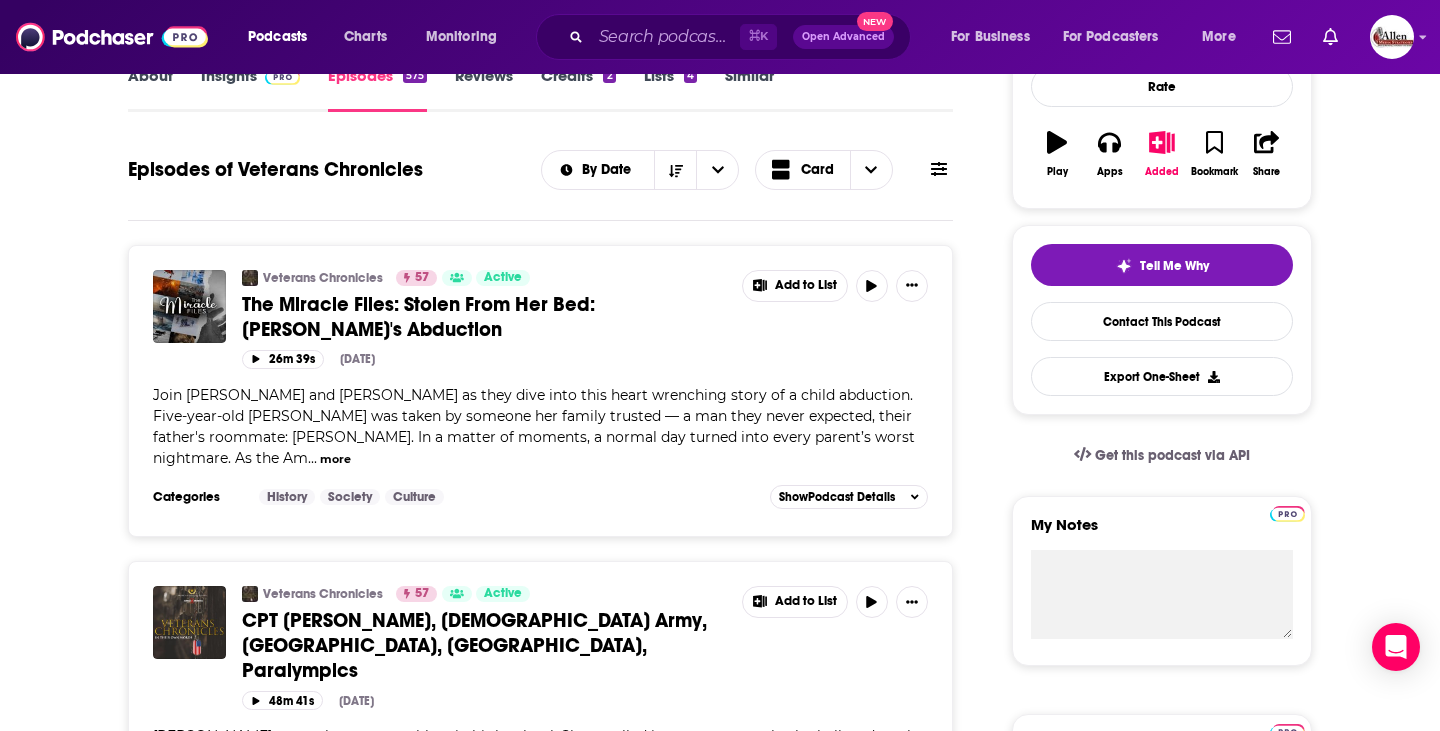scroll, scrollTop: 0, scrollLeft: 0, axis: both 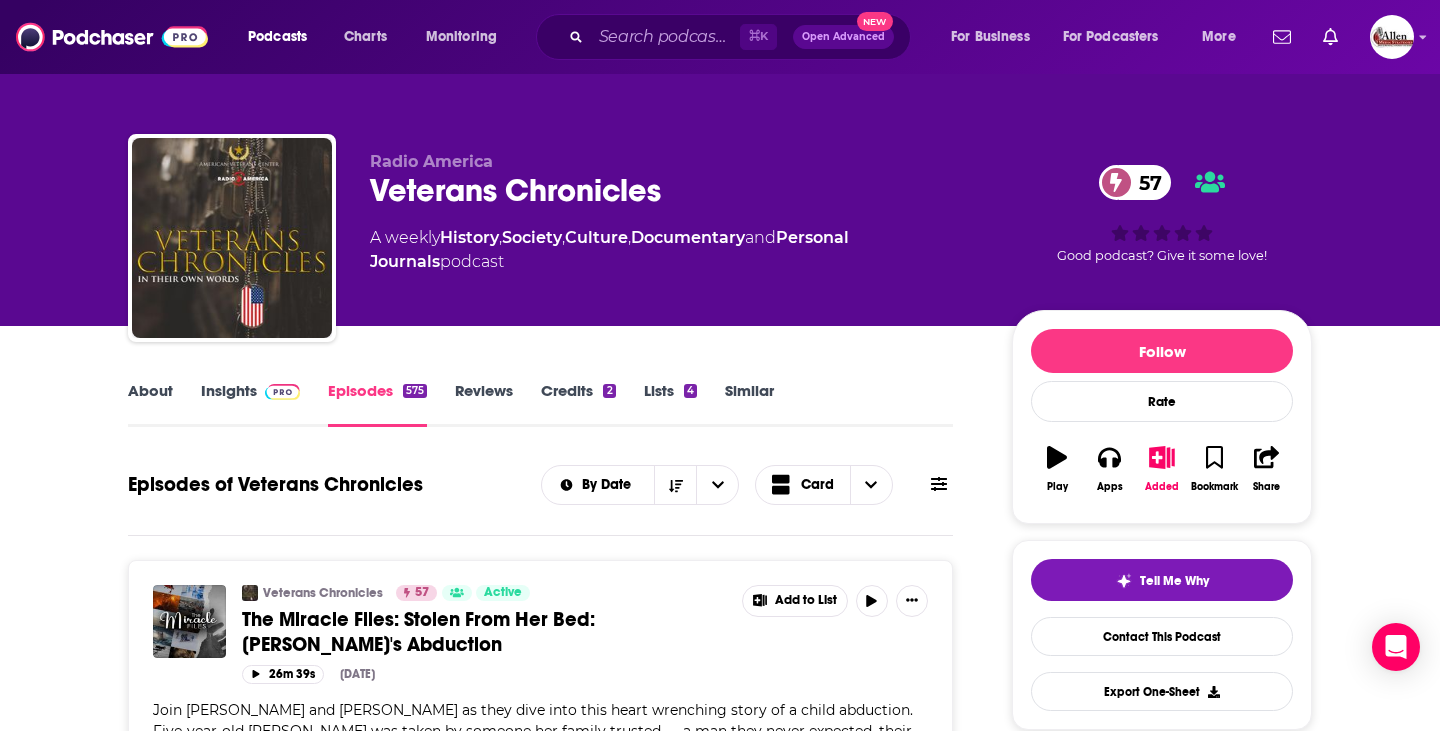 click on "Insights" at bounding box center [250, 404] 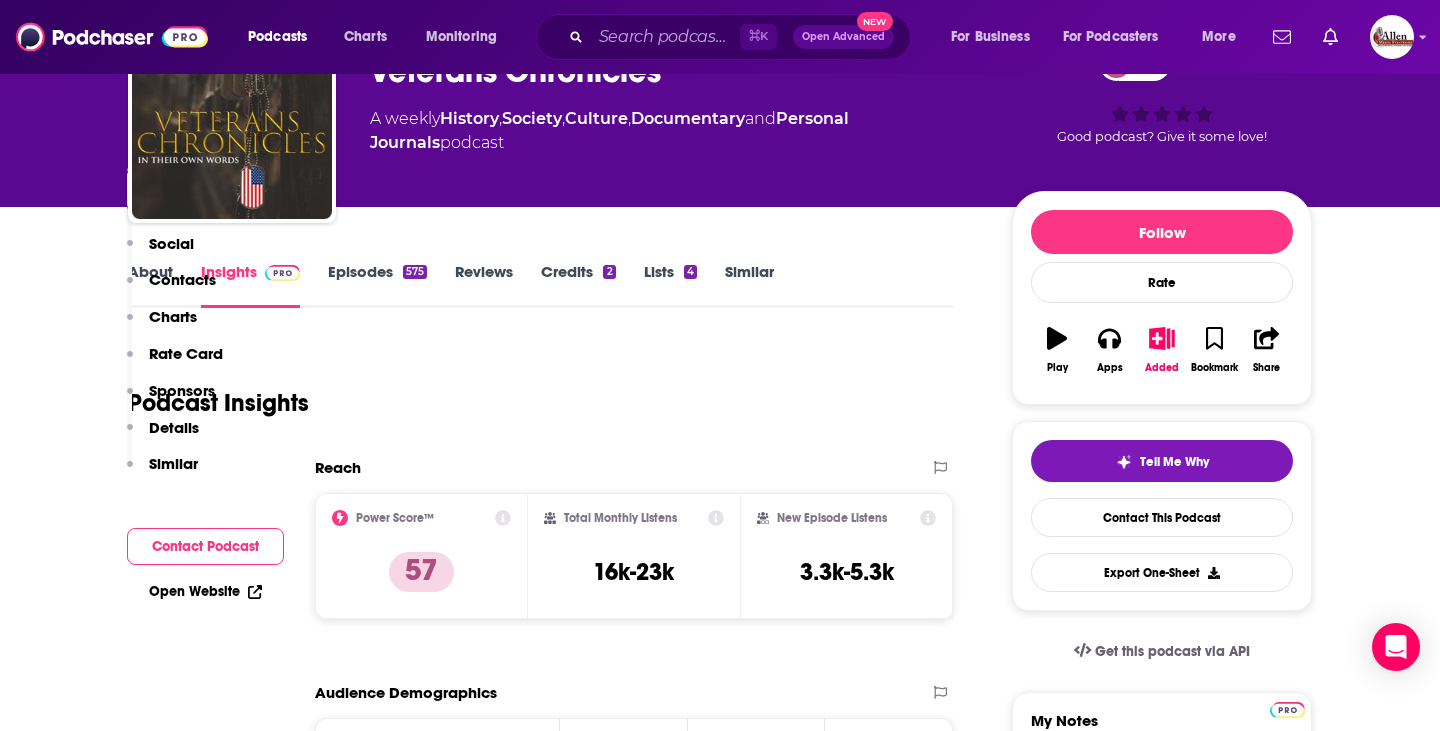 scroll, scrollTop: 0, scrollLeft: 0, axis: both 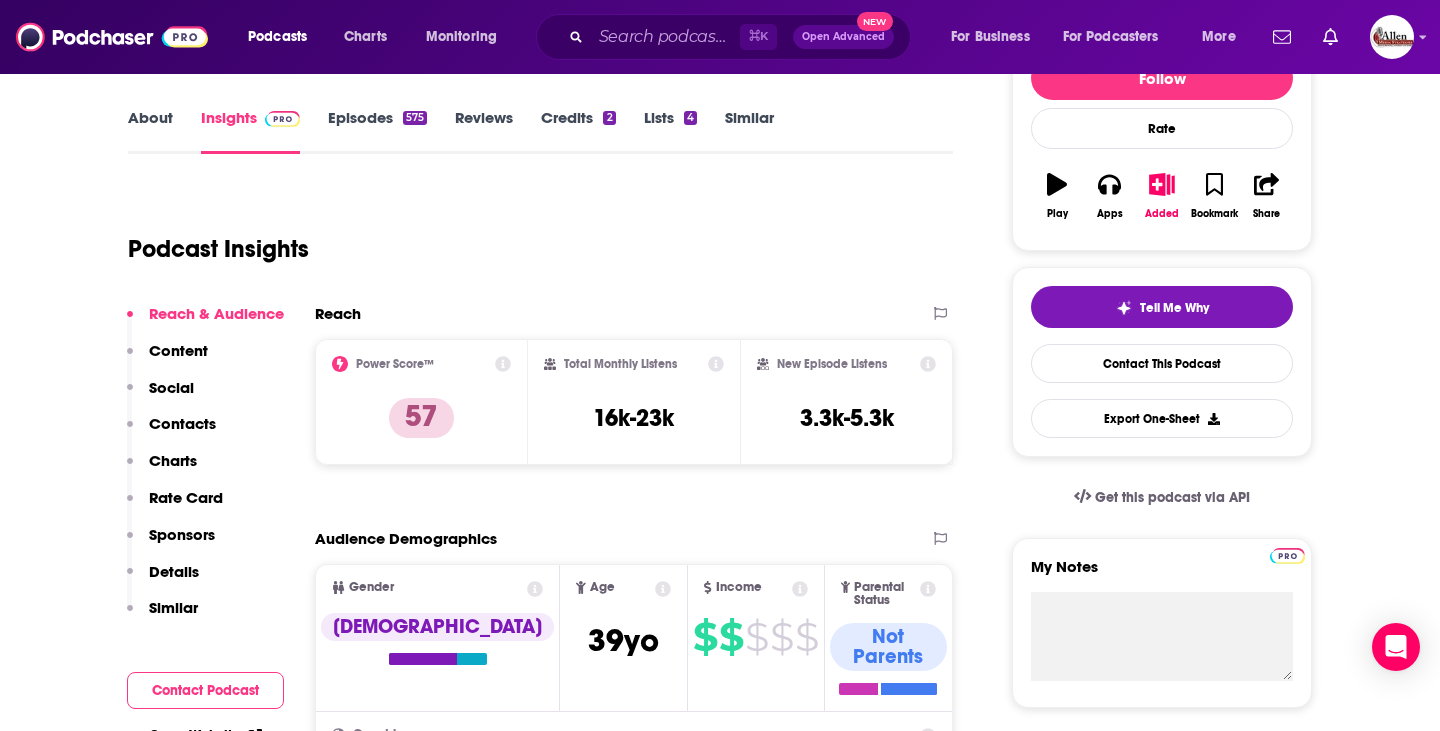 click on "Contacts" at bounding box center (182, 423) 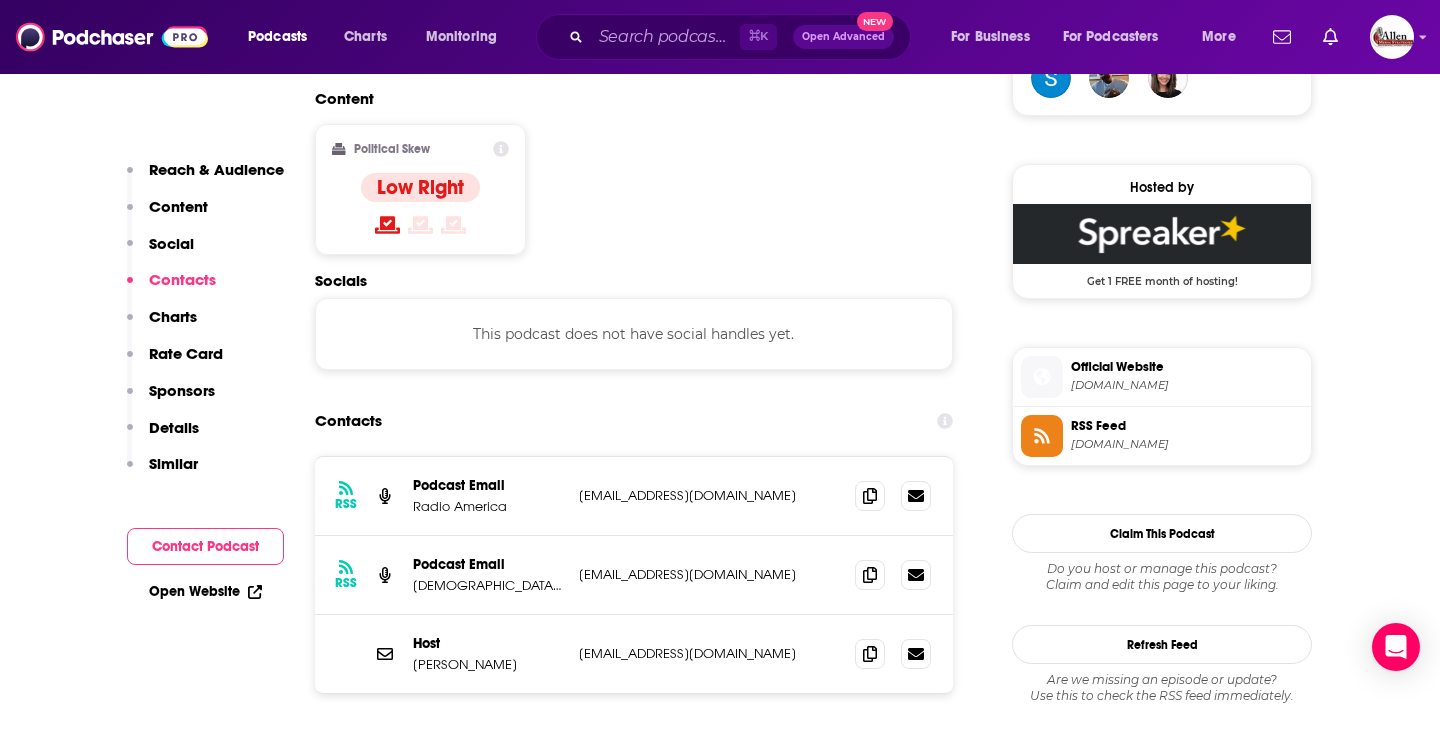 scroll, scrollTop: 1587, scrollLeft: 0, axis: vertical 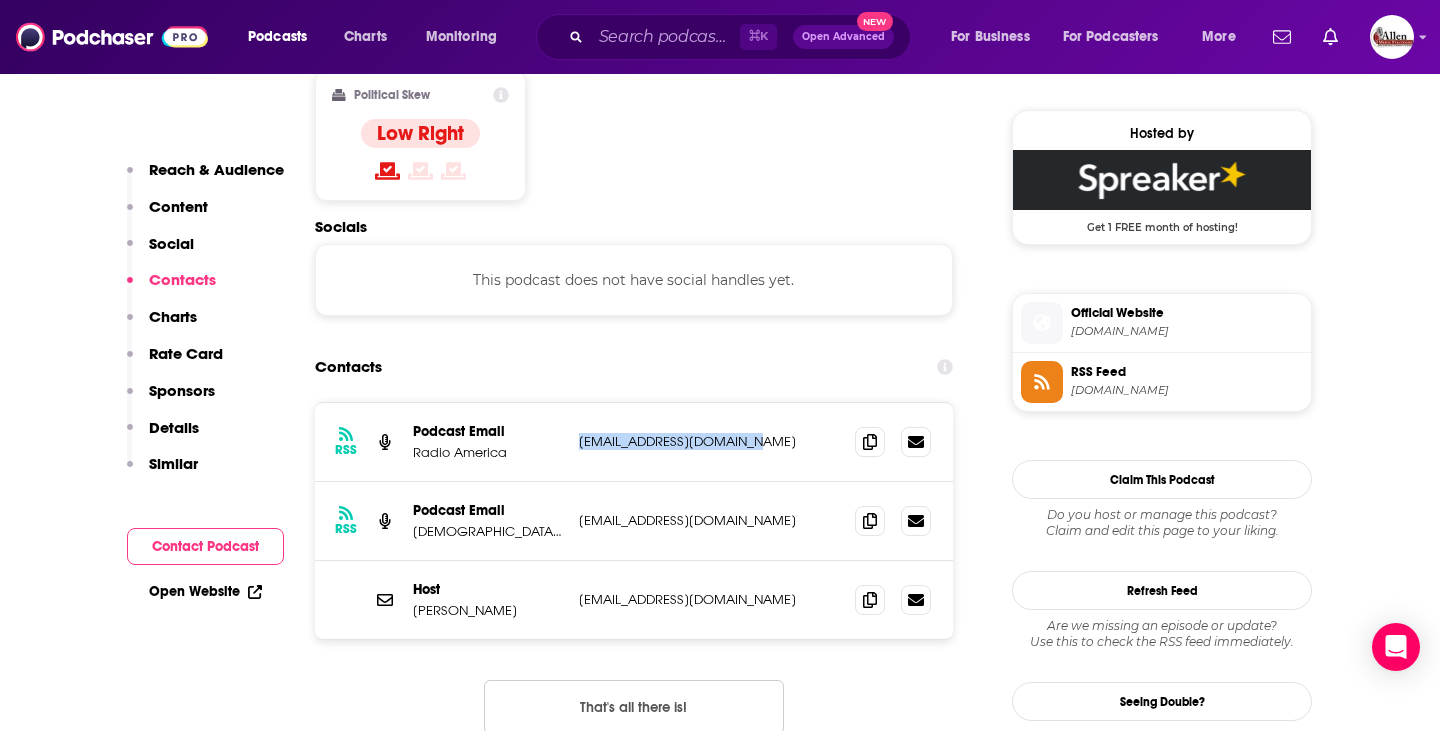 drag, startPoint x: 568, startPoint y: 379, endPoint x: 755, endPoint y: 378, distance: 187.00267 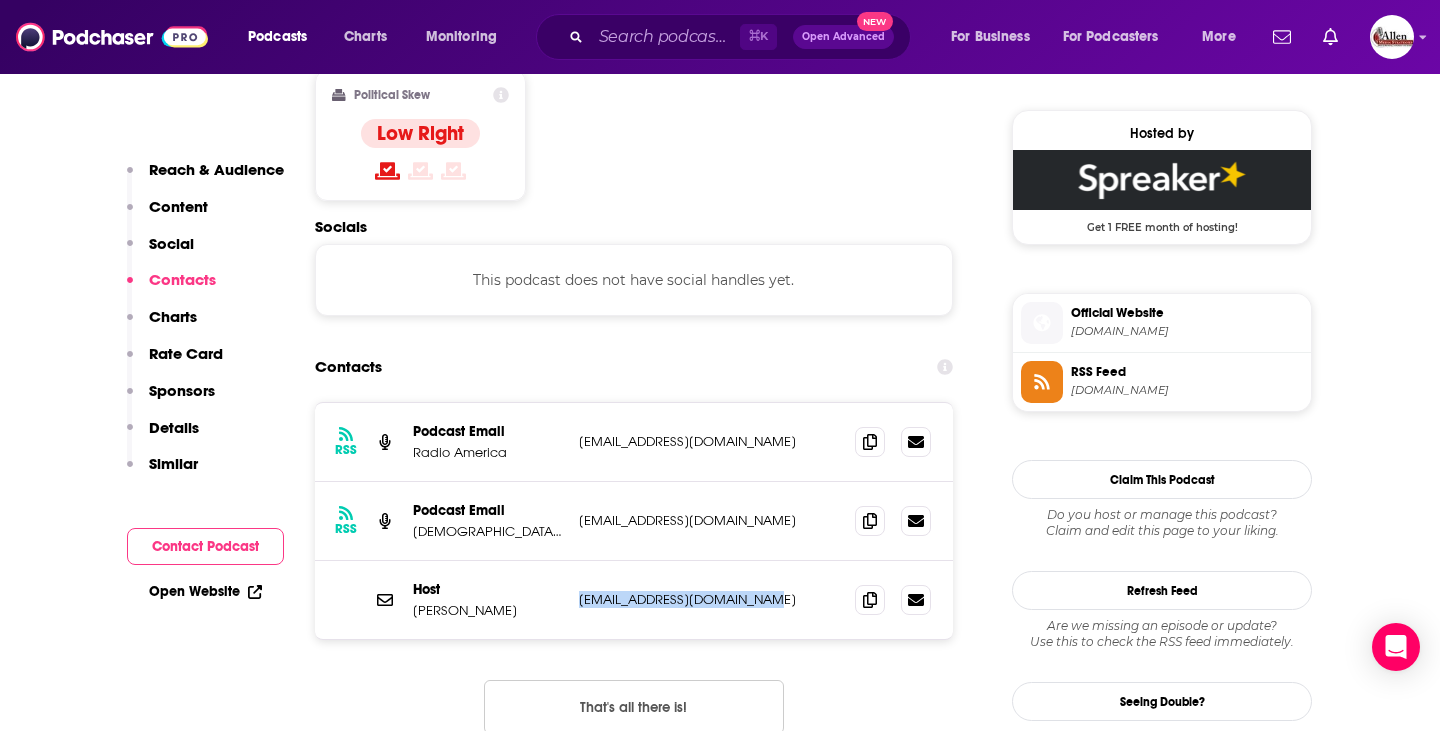 drag, startPoint x: 579, startPoint y: 535, endPoint x: 781, endPoint y: 537, distance: 202.0099 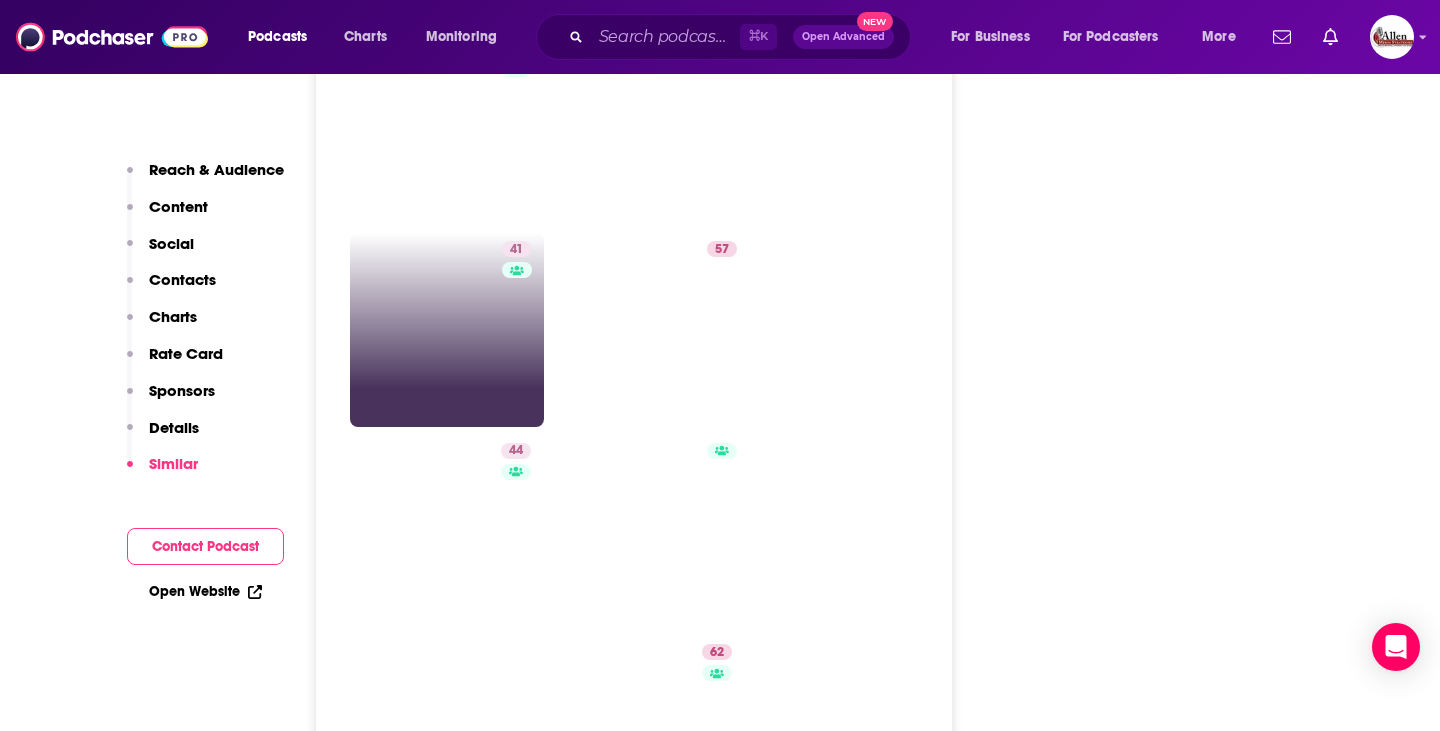 scroll, scrollTop: 4316, scrollLeft: 0, axis: vertical 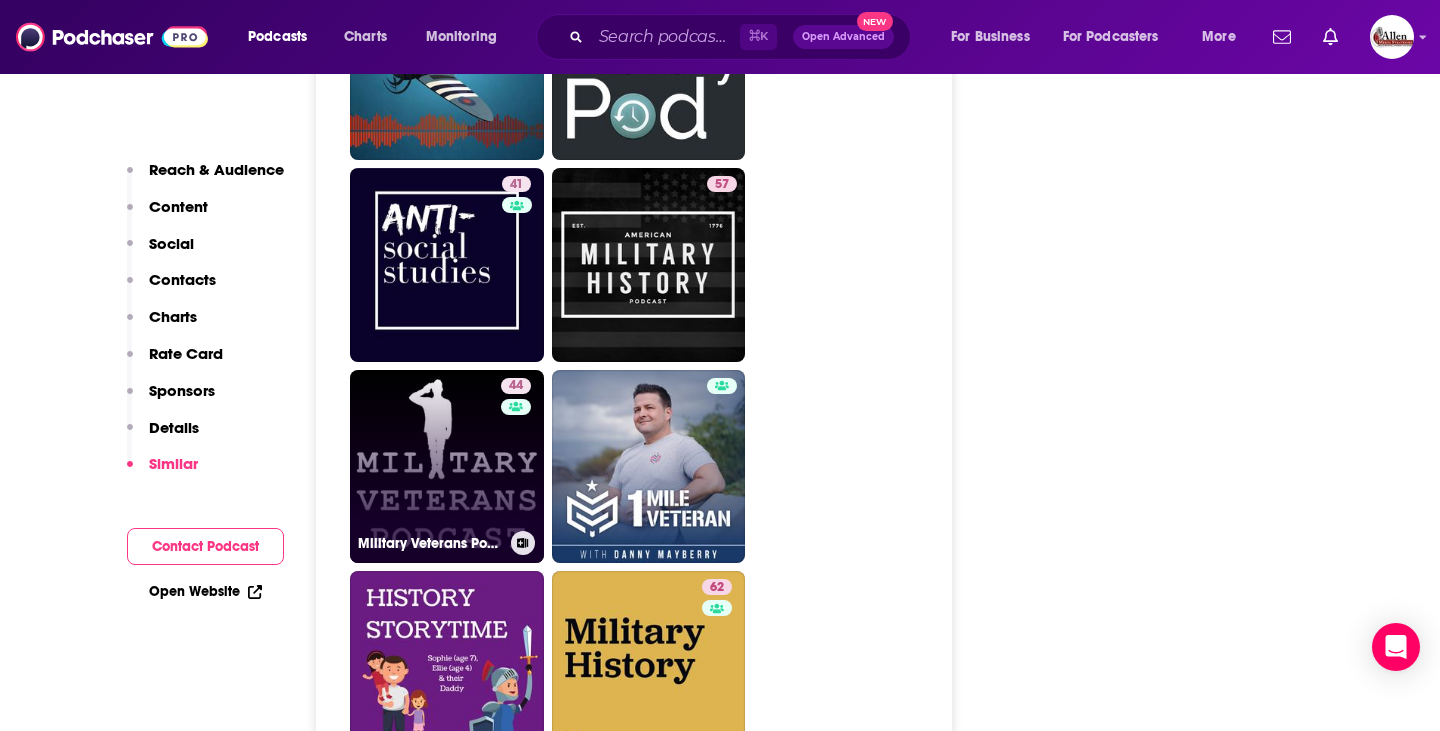 click on "44 Military Veterans Podcast" at bounding box center [447, 467] 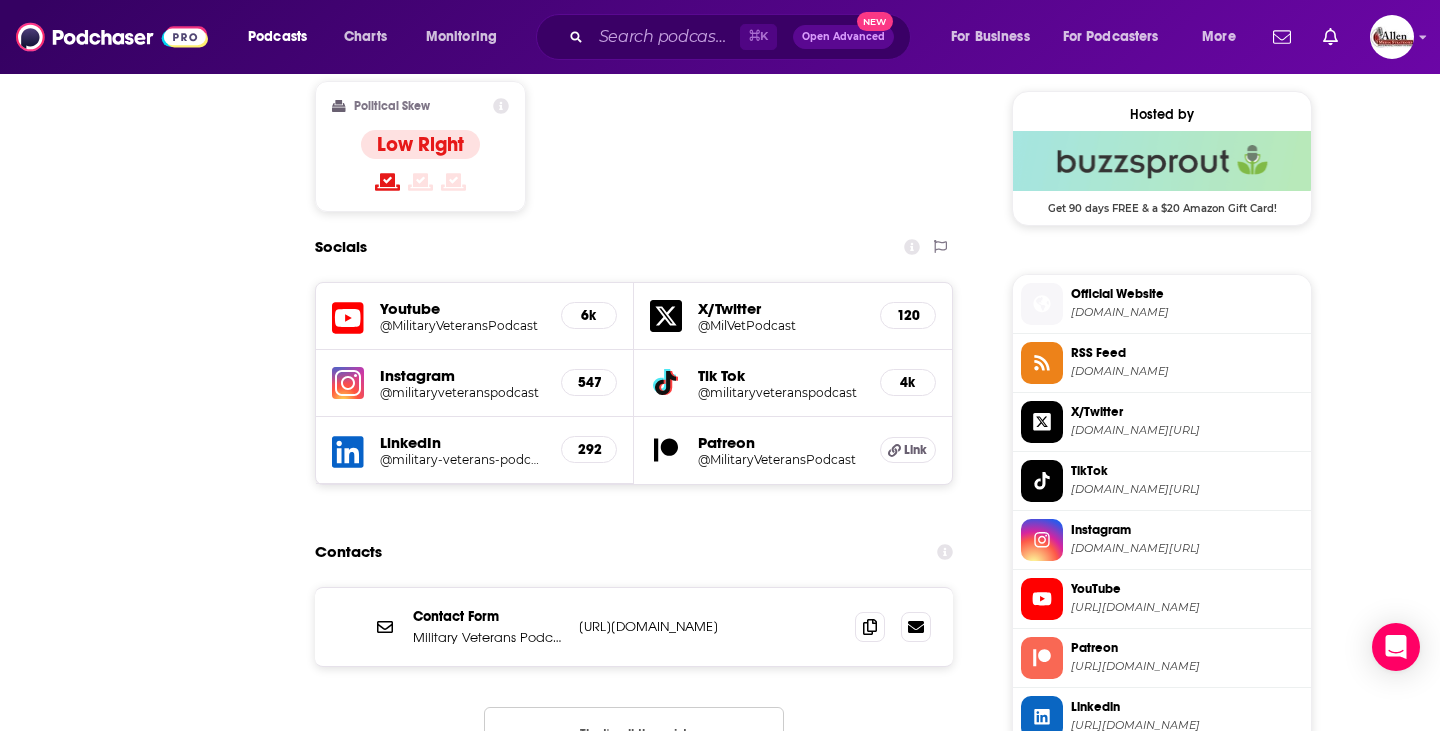 scroll, scrollTop: 0, scrollLeft: 0, axis: both 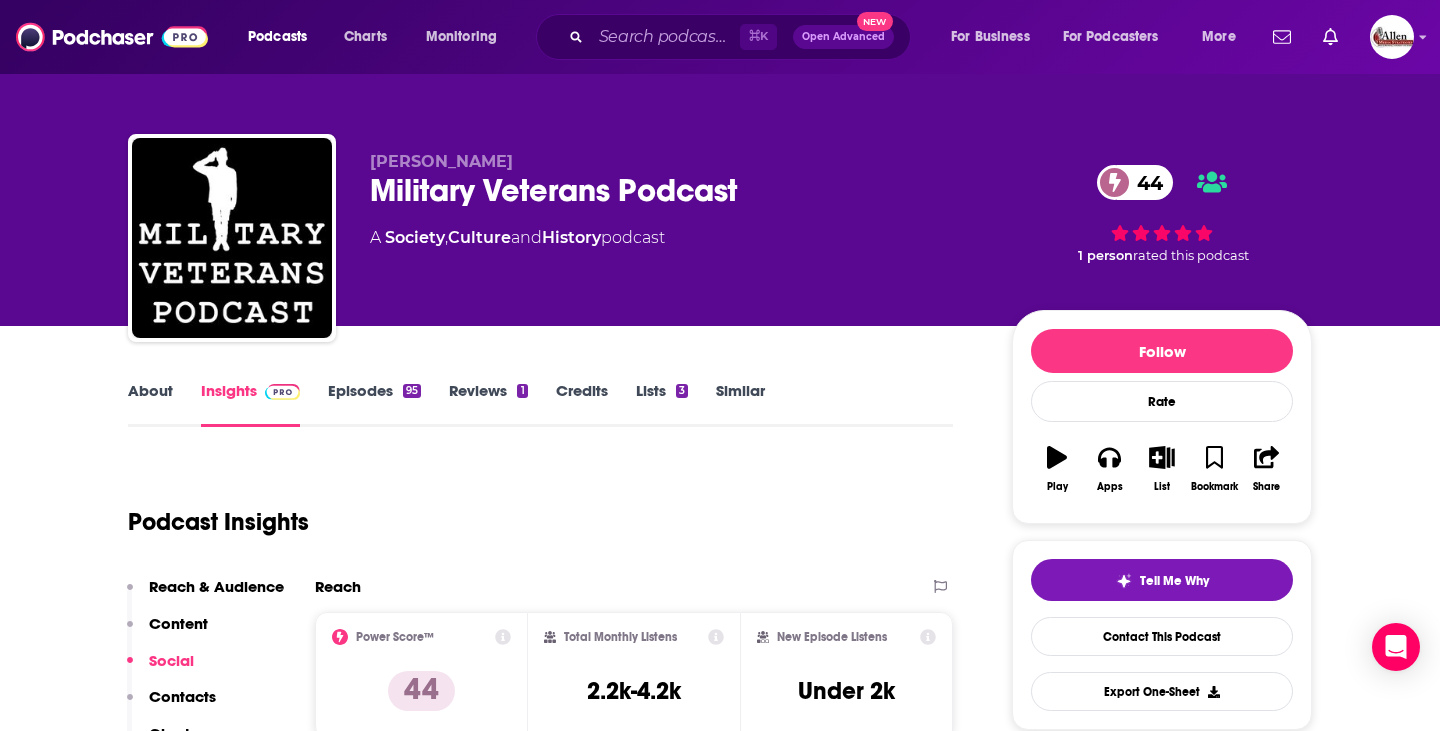 click on "Episodes 95" at bounding box center [374, 404] 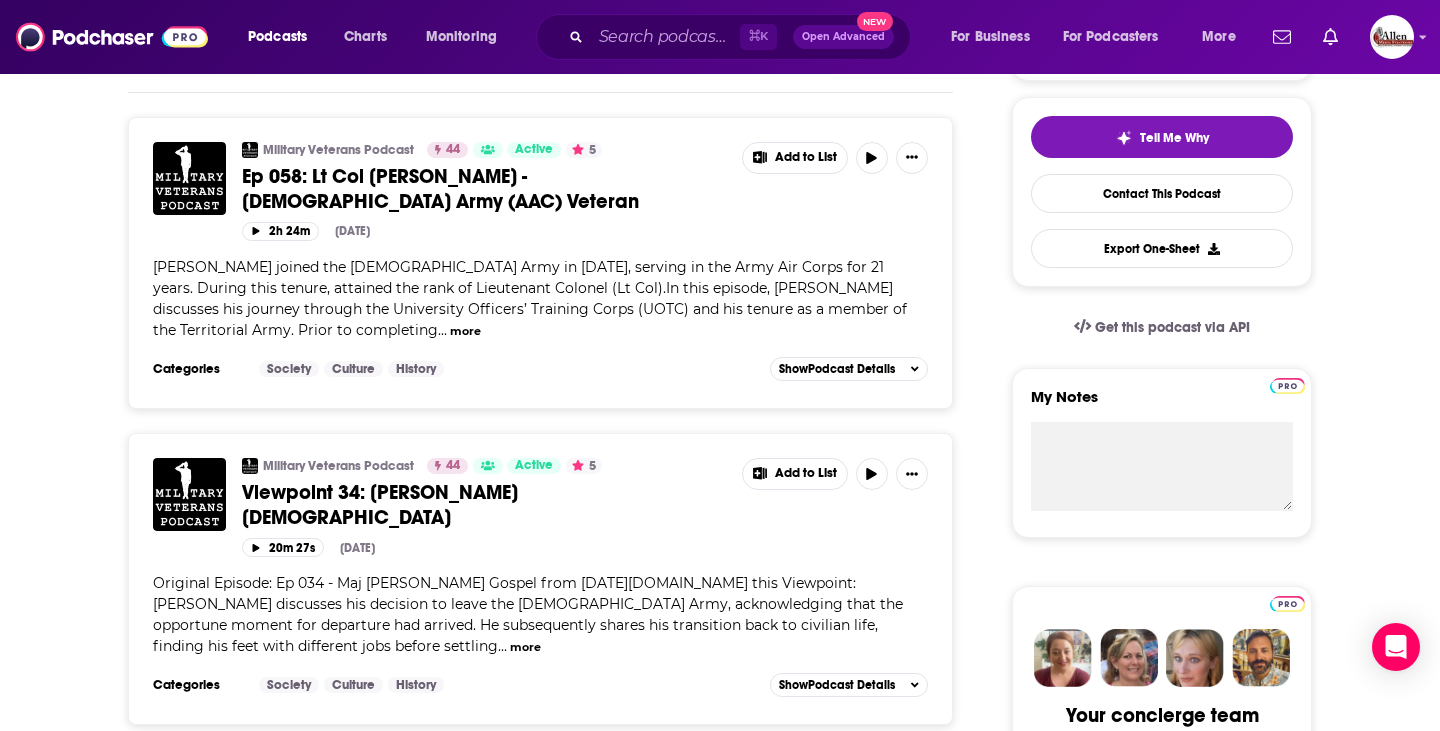 scroll, scrollTop: 444, scrollLeft: 0, axis: vertical 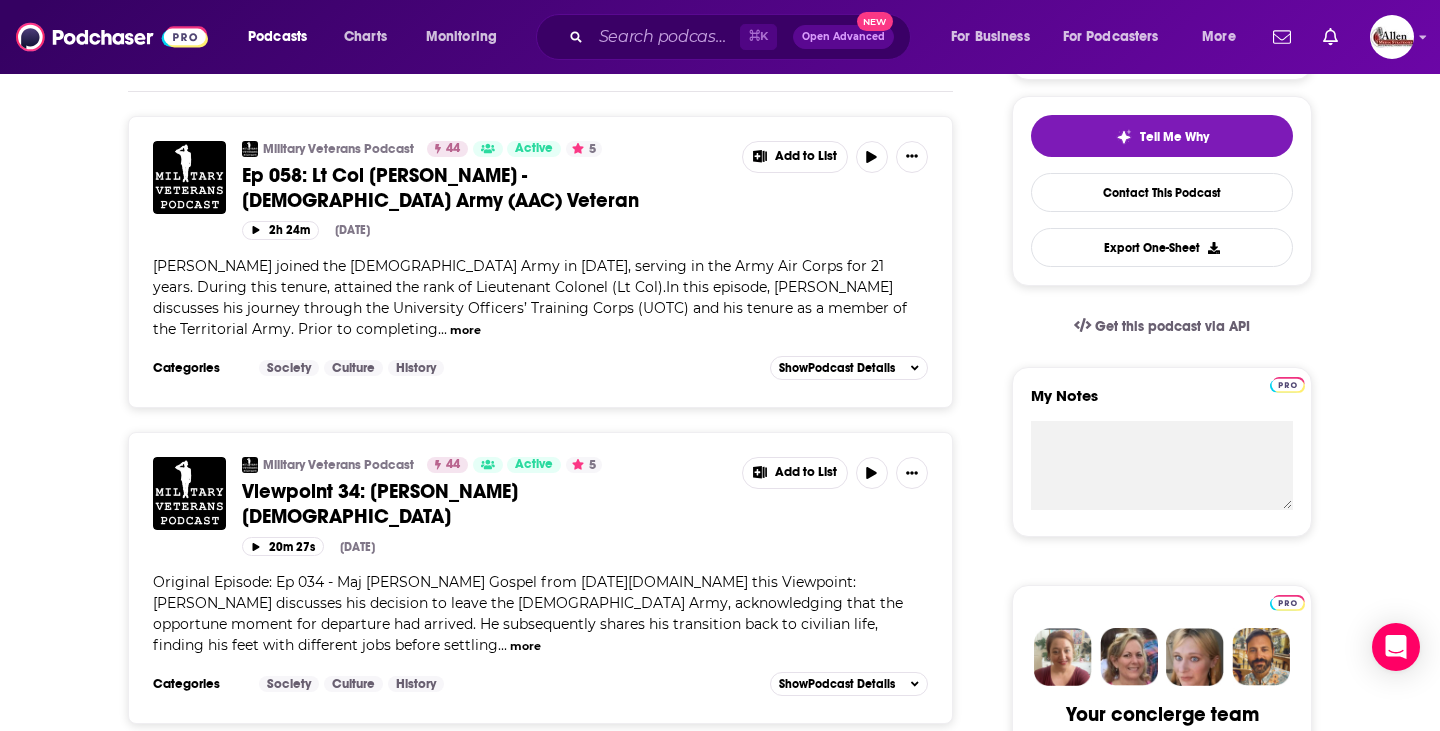 click on "more" at bounding box center (465, 330) 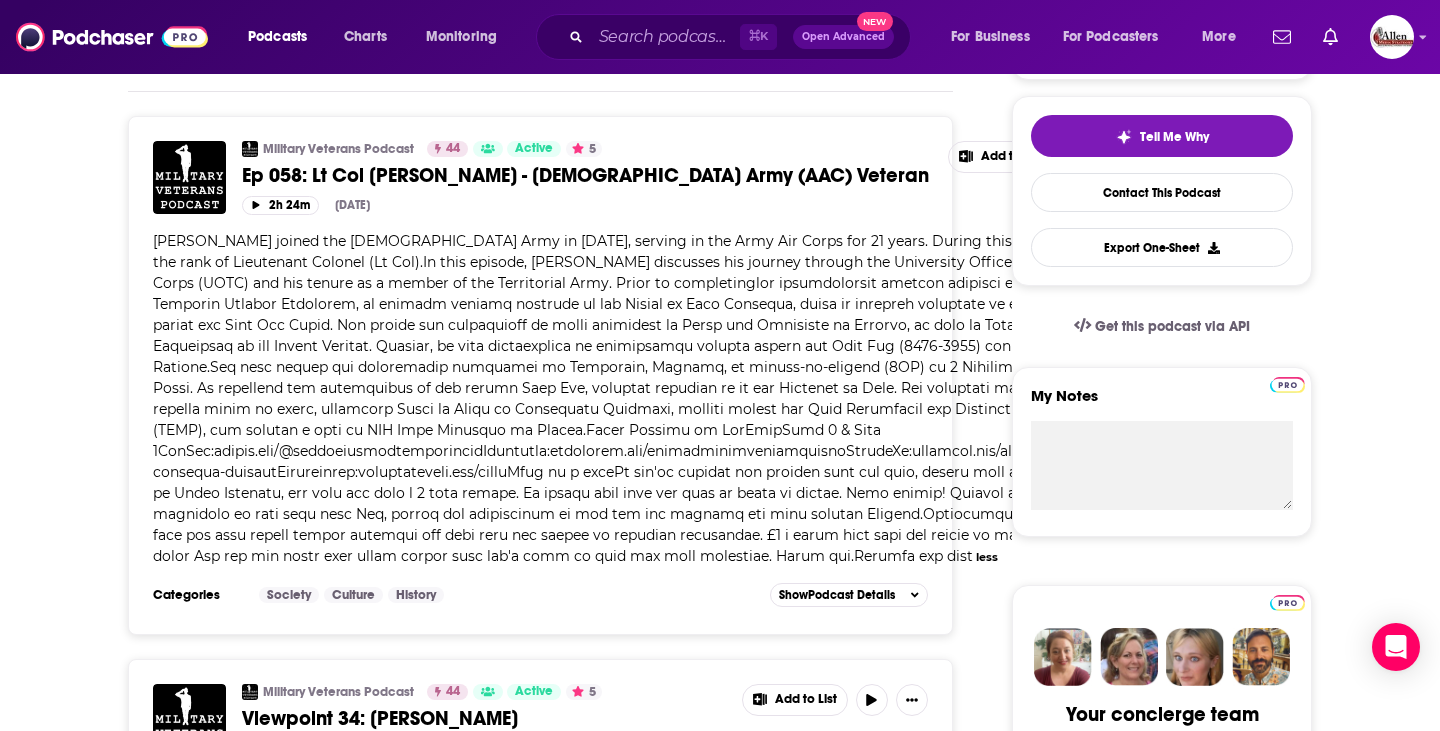 scroll, scrollTop: 957, scrollLeft: 0, axis: vertical 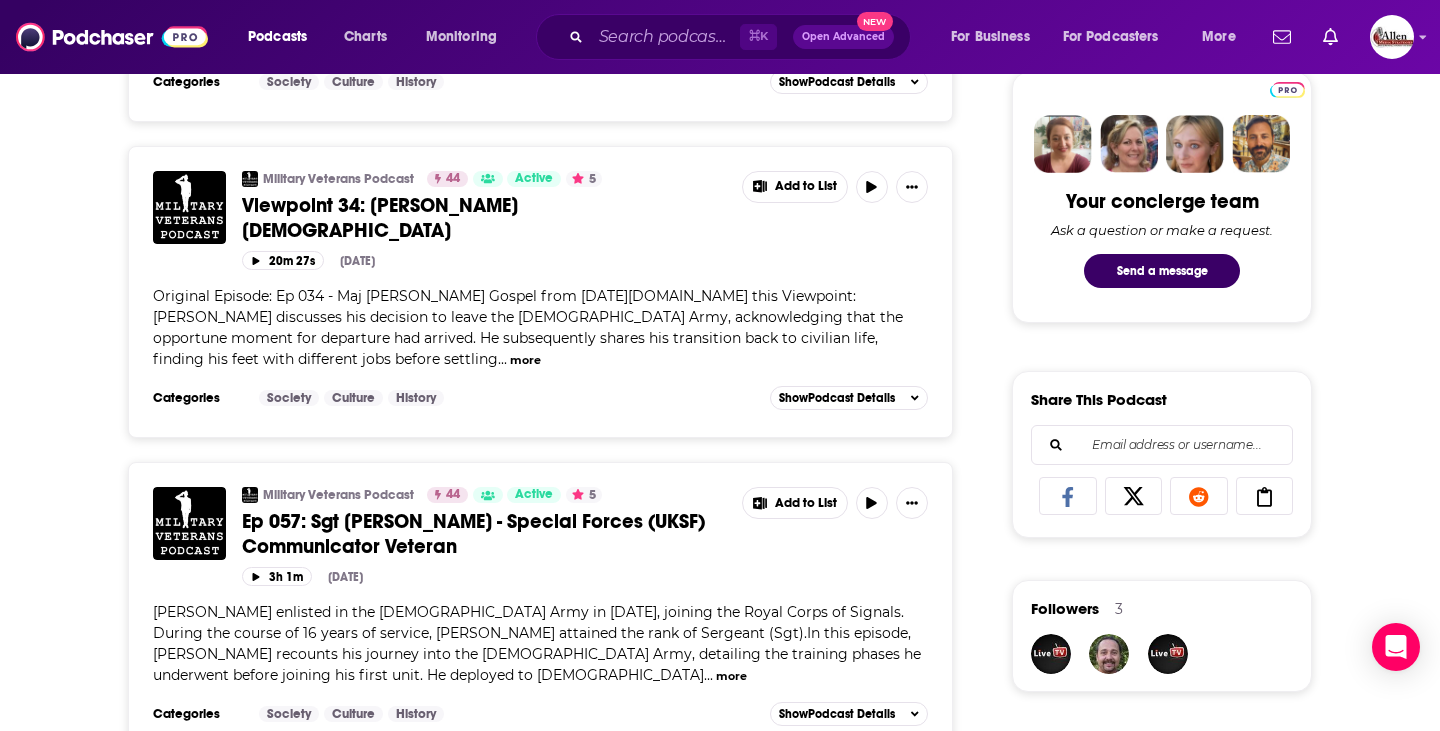 click on "more" at bounding box center (525, 360) 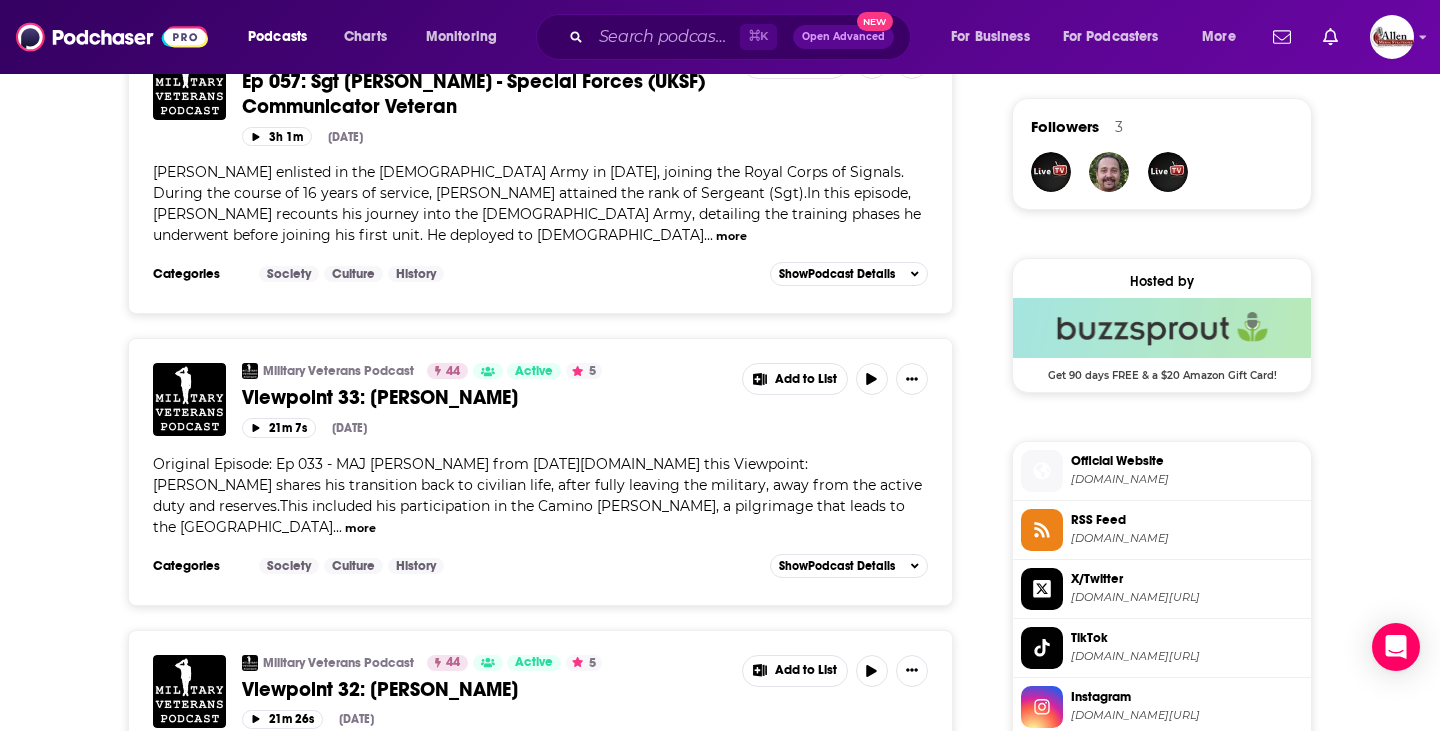 scroll, scrollTop: 1576, scrollLeft: 0, axis: vertical 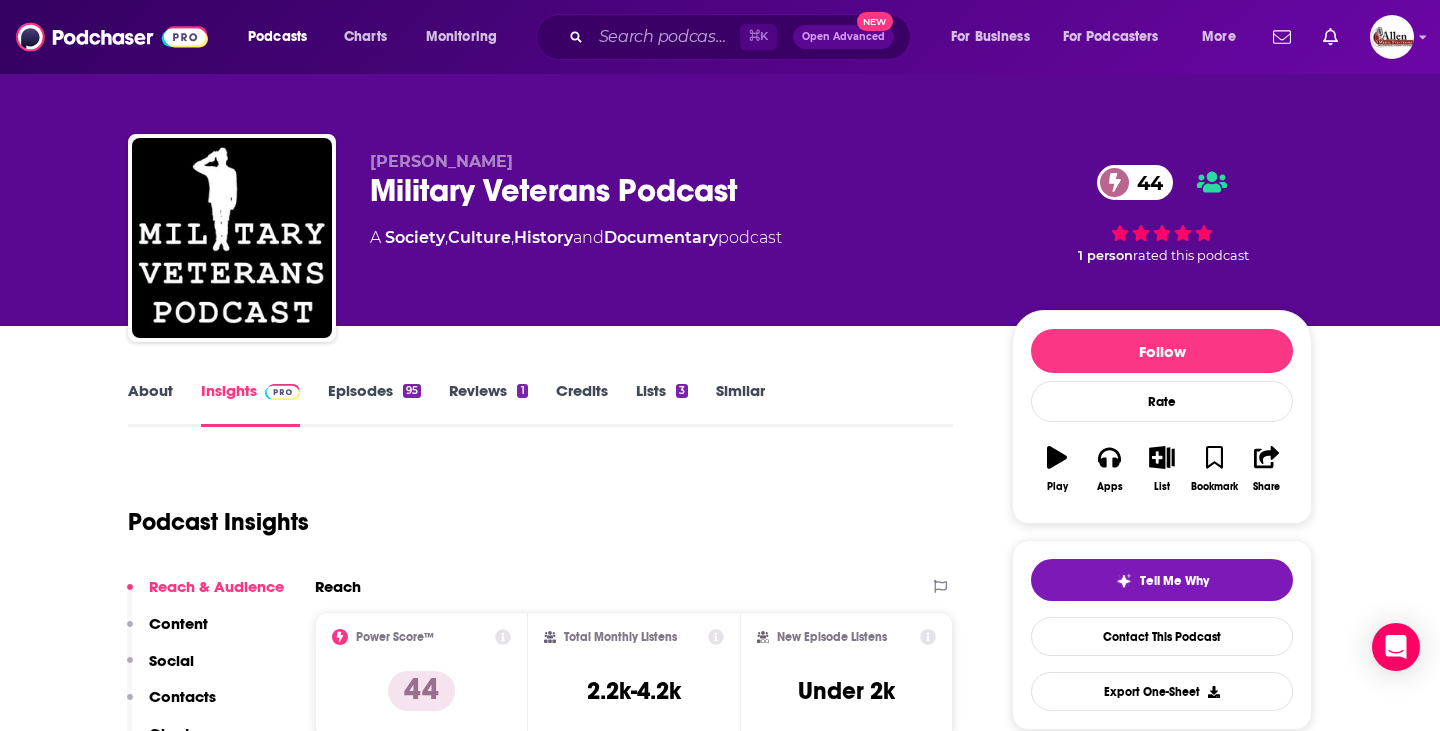 click on "Episodes 95" at bounding box center (374, 404) 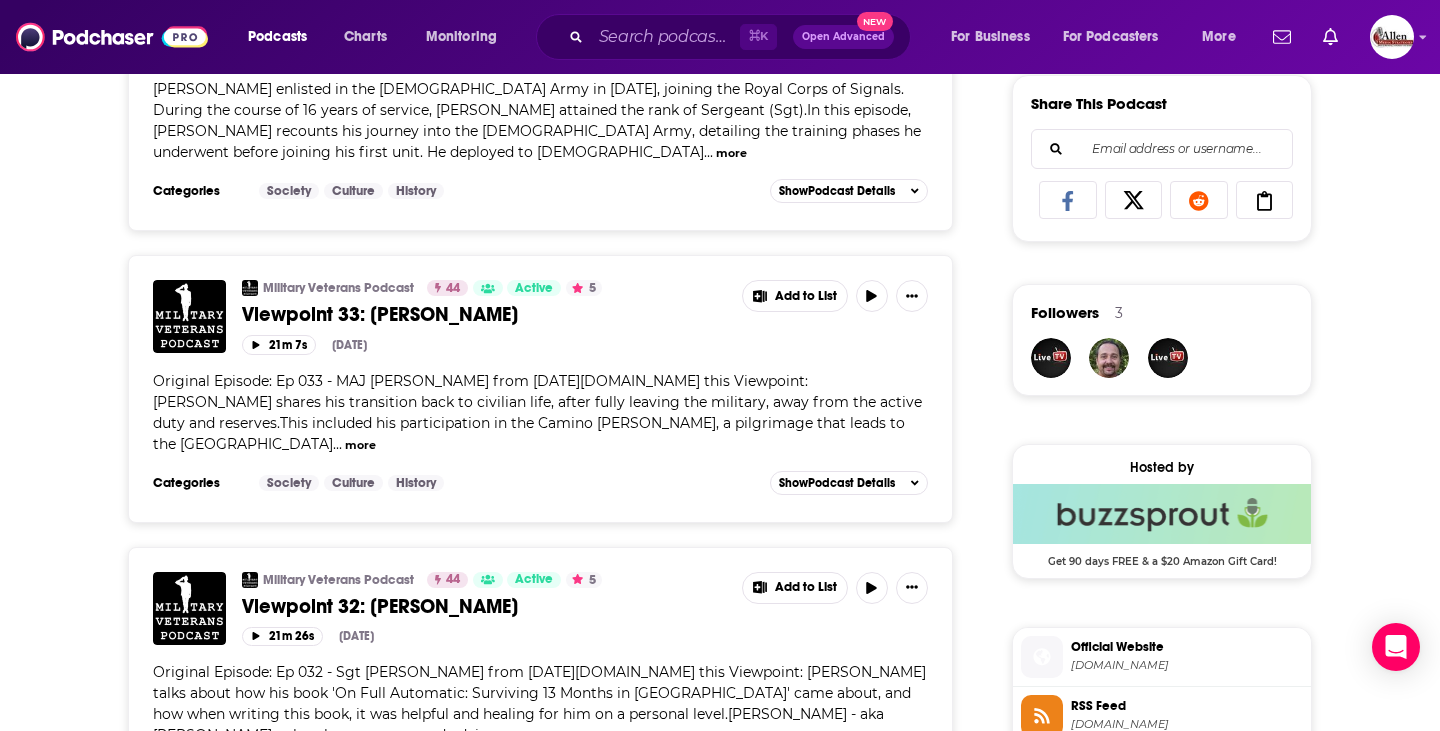 scroll, scrollTop: 1545, scrollLeft: 0, axis: vertical 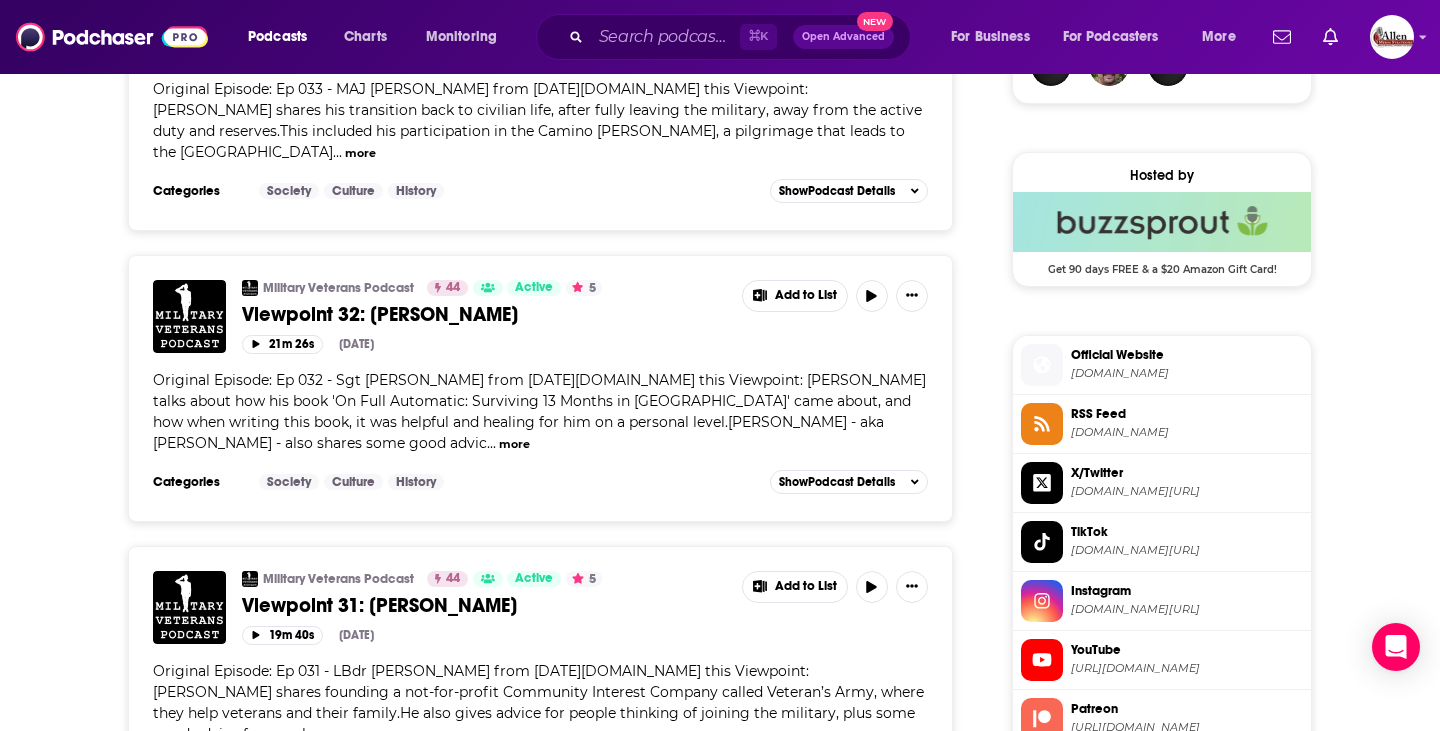 click on "more" at bounding box center [514, 444] 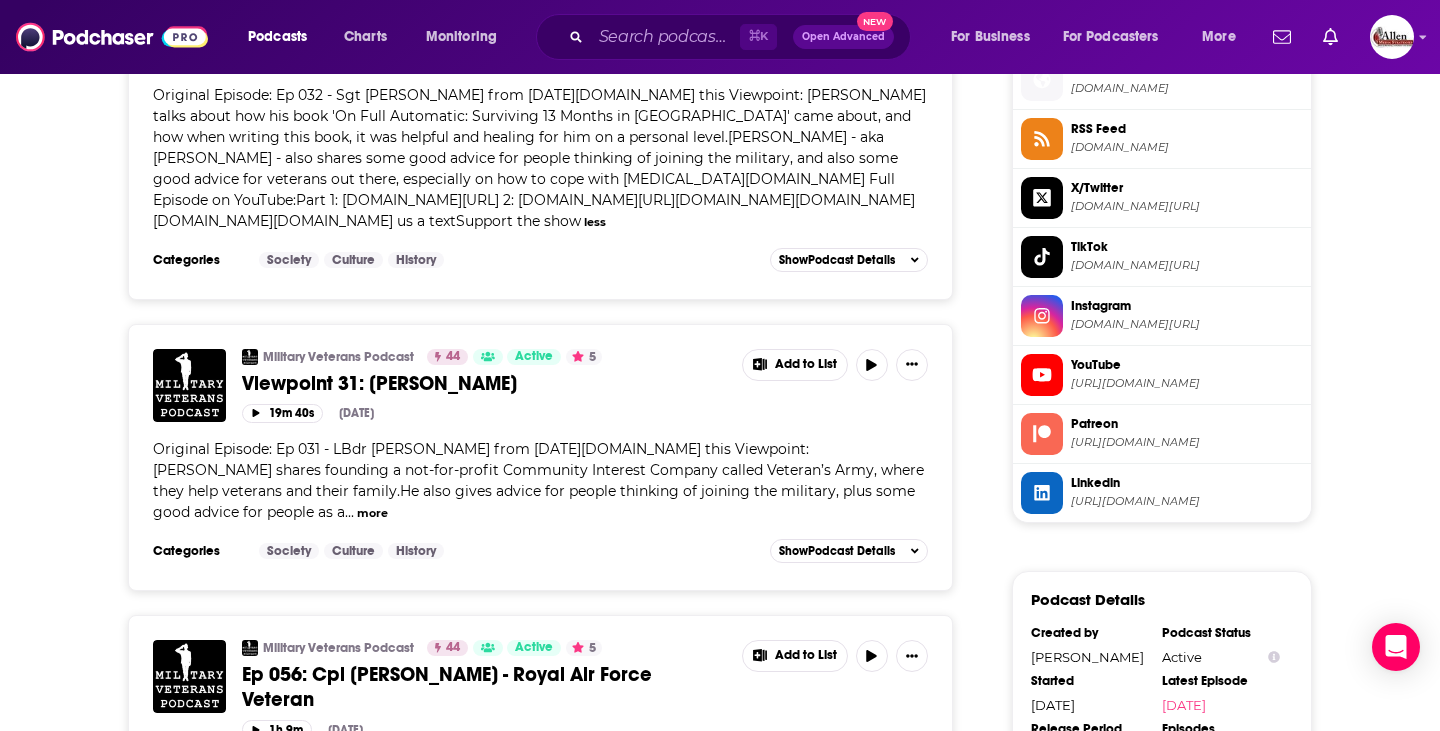scroll, scrollTop: 1832, scrollLeft: 0, axis: vertical 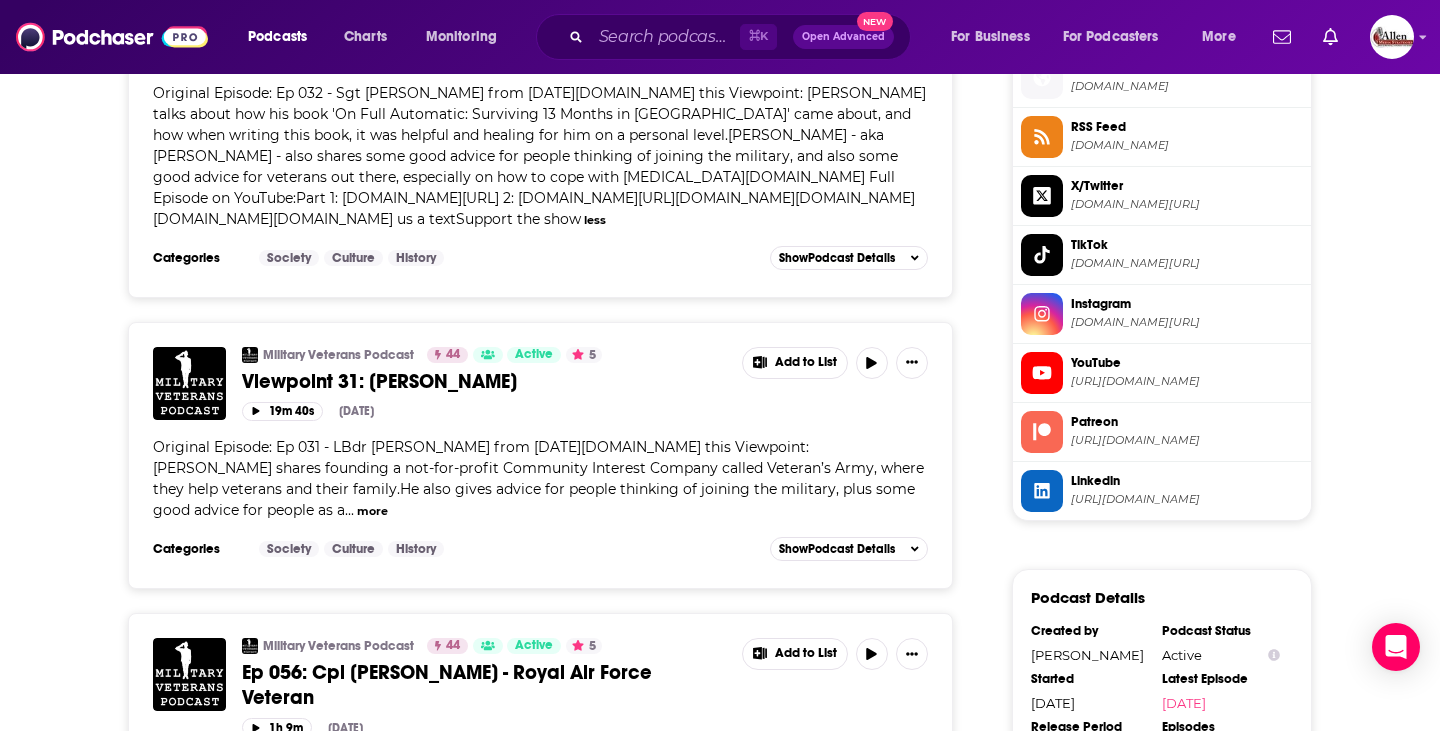 click on "more" at bounding box center (372, 511) 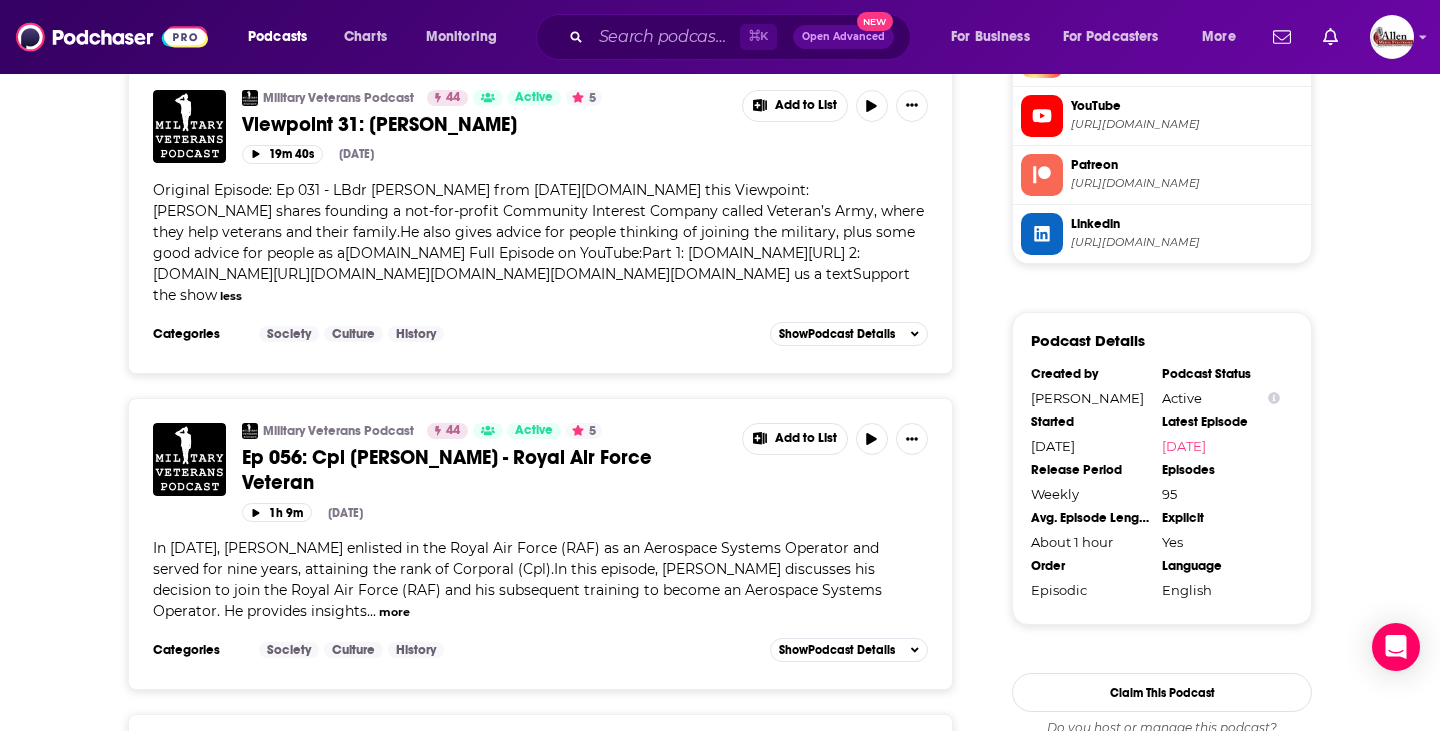 scroll, scrollTop: 2464, scrollLeft: 0, axis: vertical 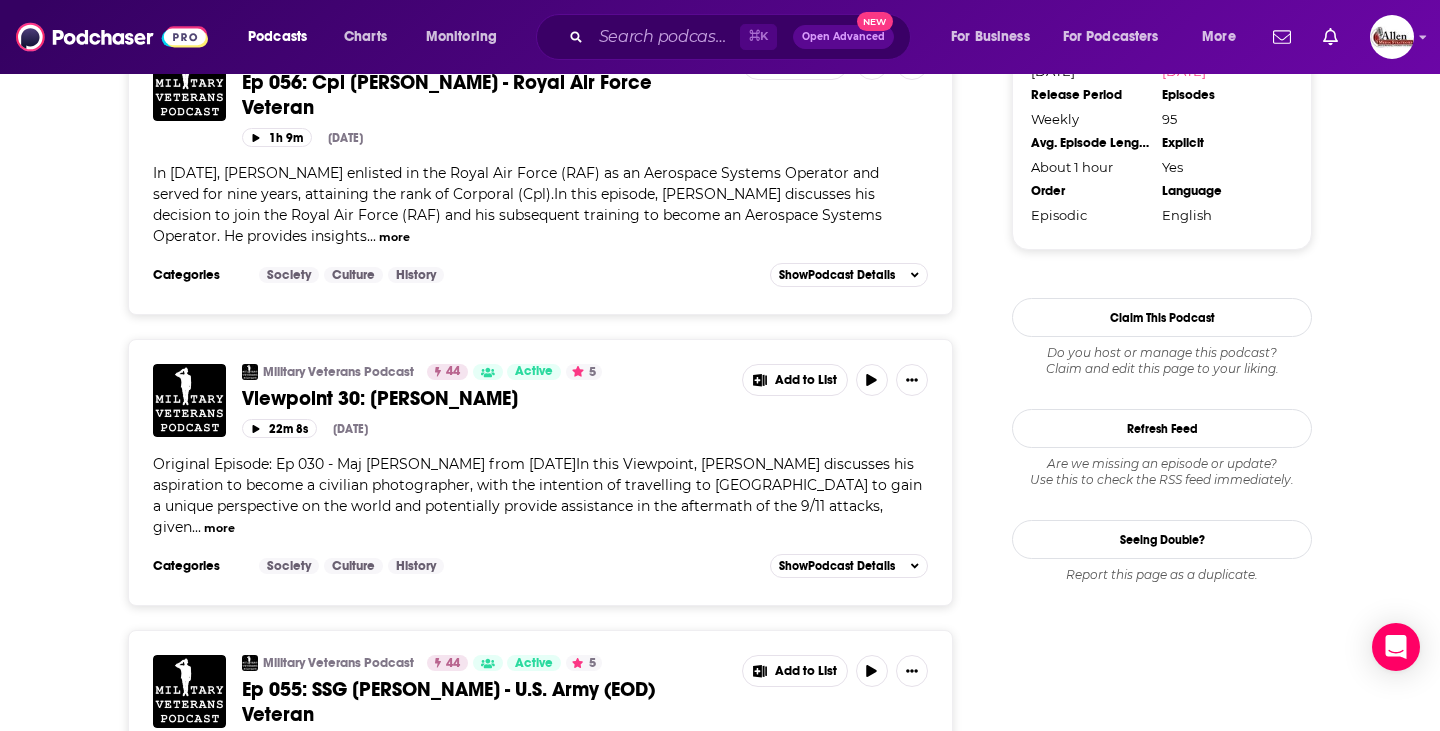 click on "more" at bounding box center [219, 528] 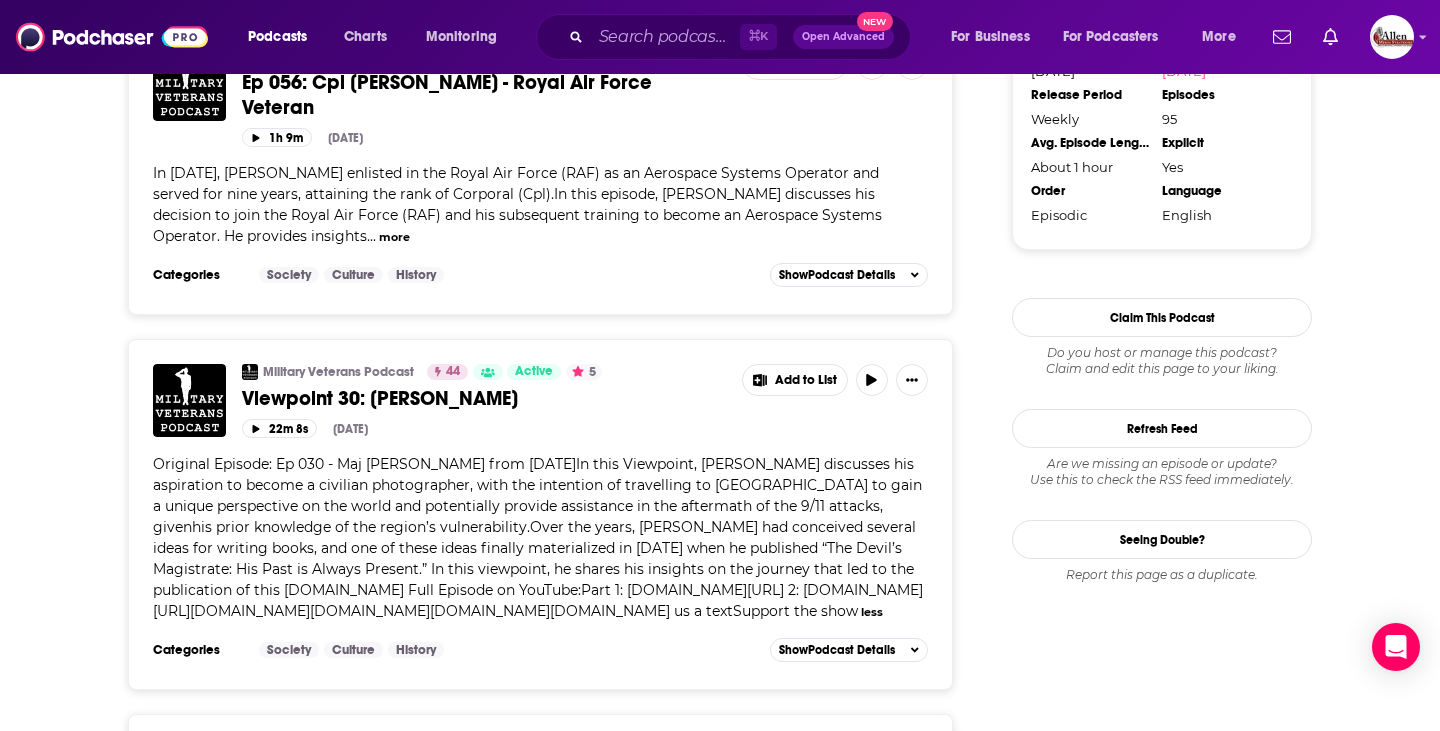 scroll, scrollTop: 2759, scrollLeft: 0, axis: vertical 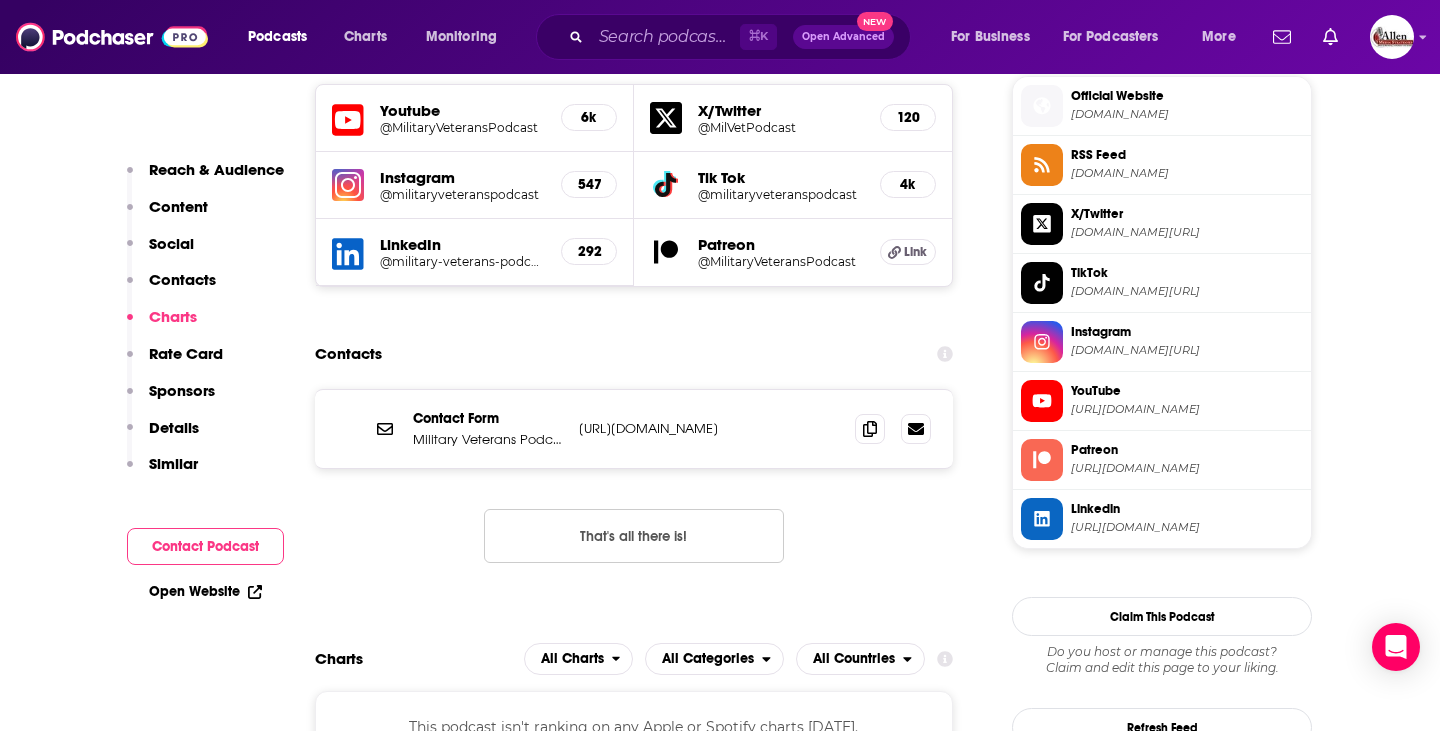 drag, startPoint x: 566, startPoint y: 356, endPoint x: 812, endPoint y: 356, distance: 246 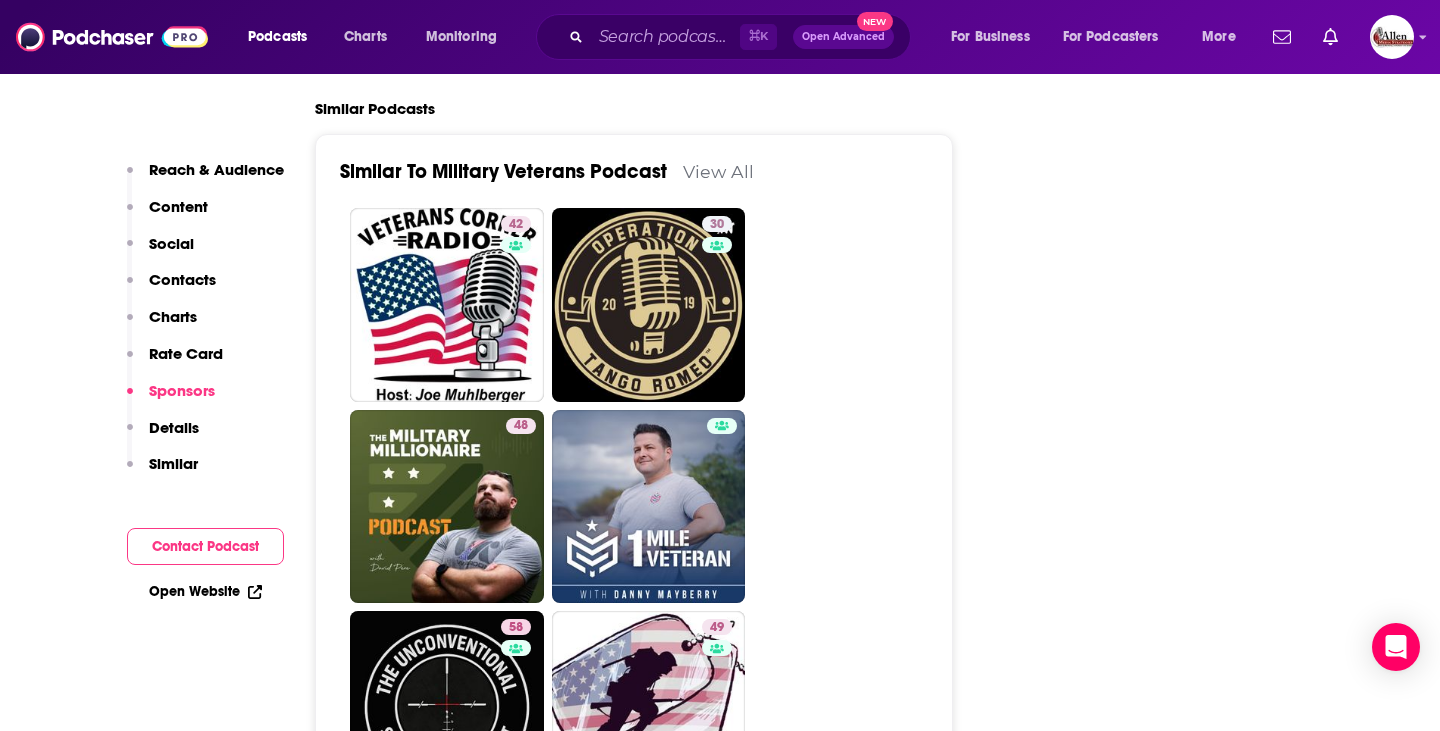 scroll, scrollTop: 3454, scrollLeft: 0, axis: vertical 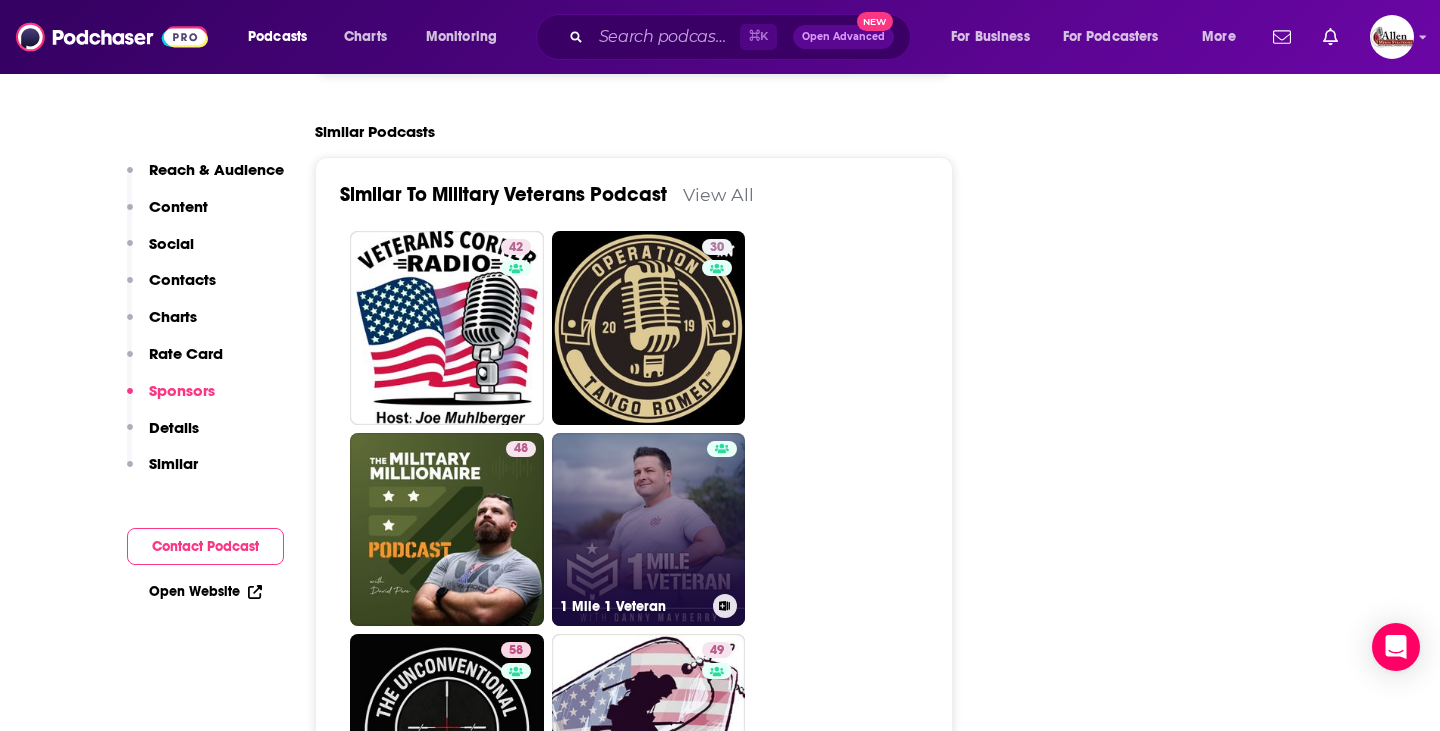 click on "1 Mile 1 Veteran" at bounding box center [649, 530] 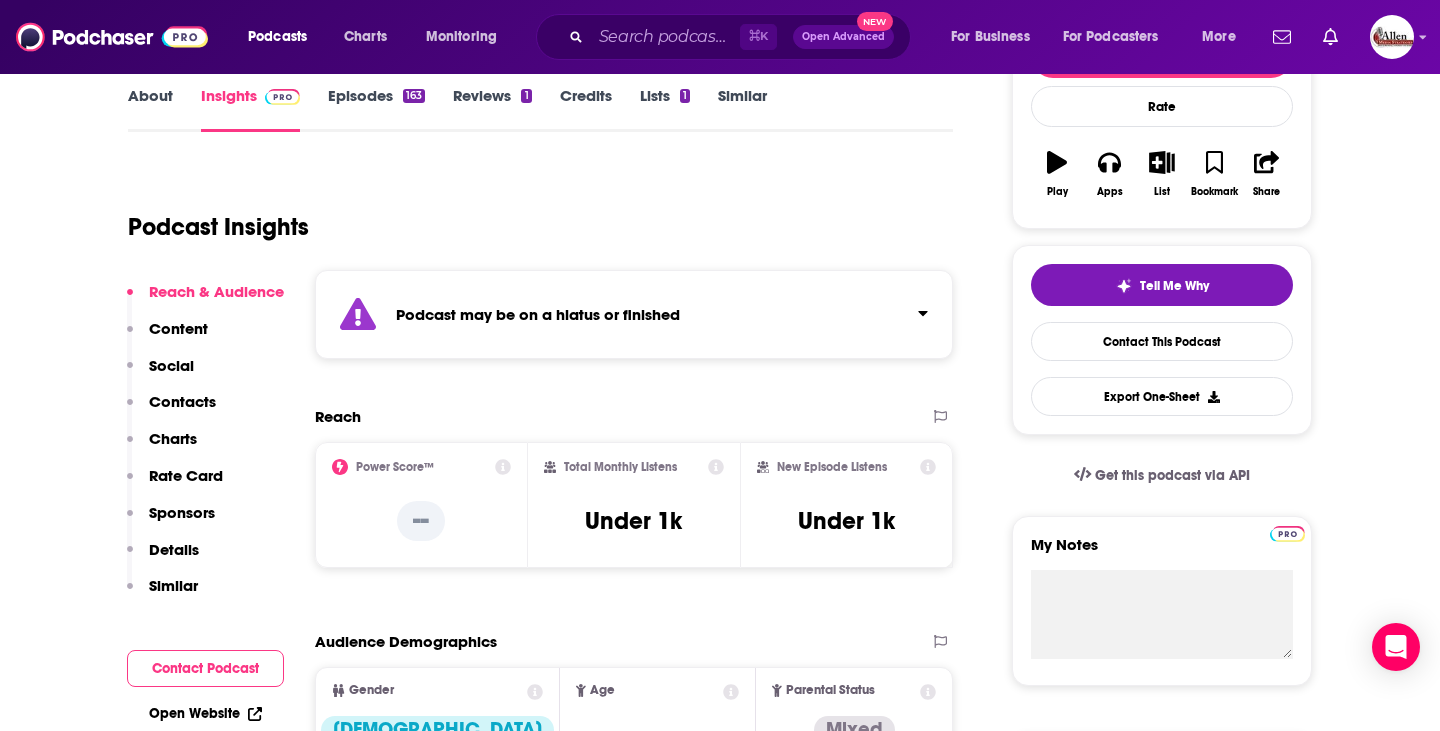 scroll, scrollTop: 0, scrollLeft: 0, axis: both 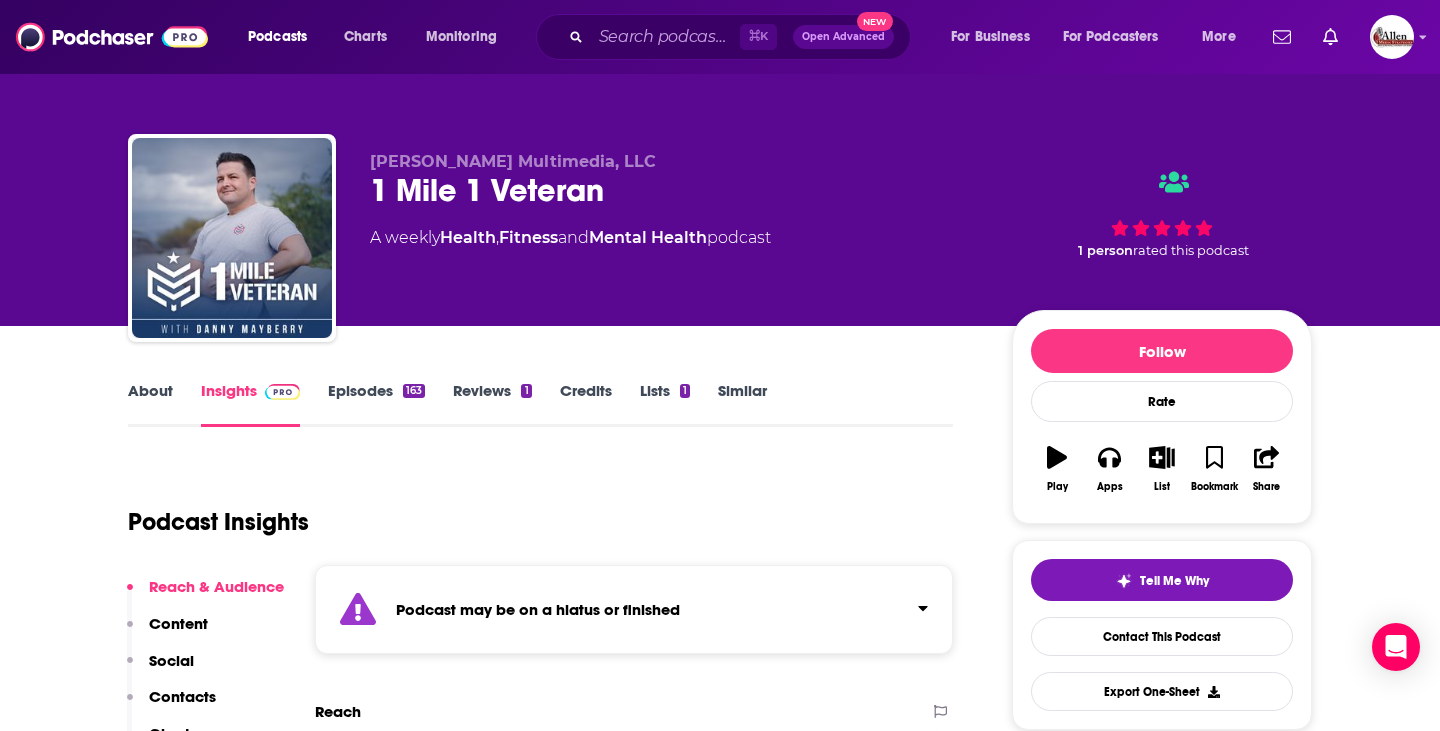 click on "Episodes 163" at bounding box center [376, 404] 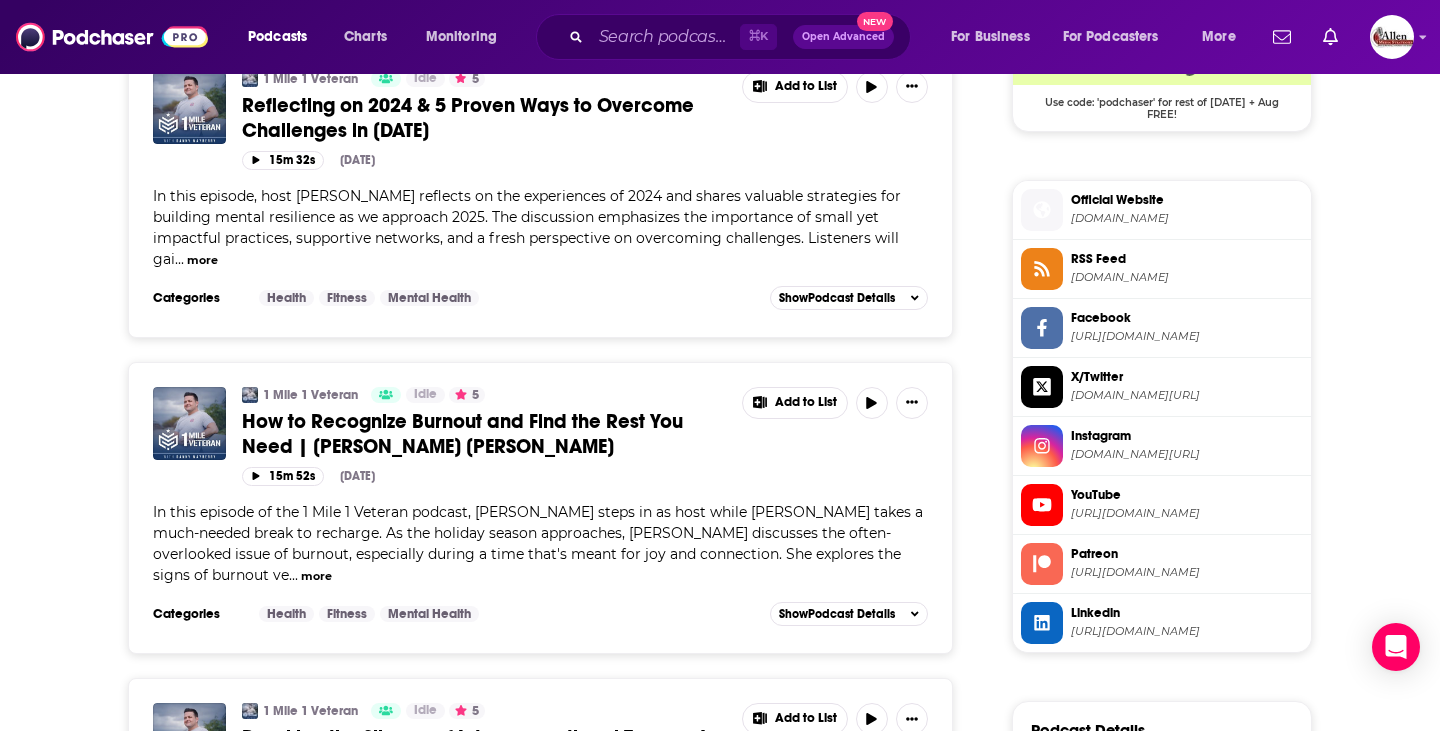 scroll, scrollTop: 1767, scrollLeft: 0, axis: vertical 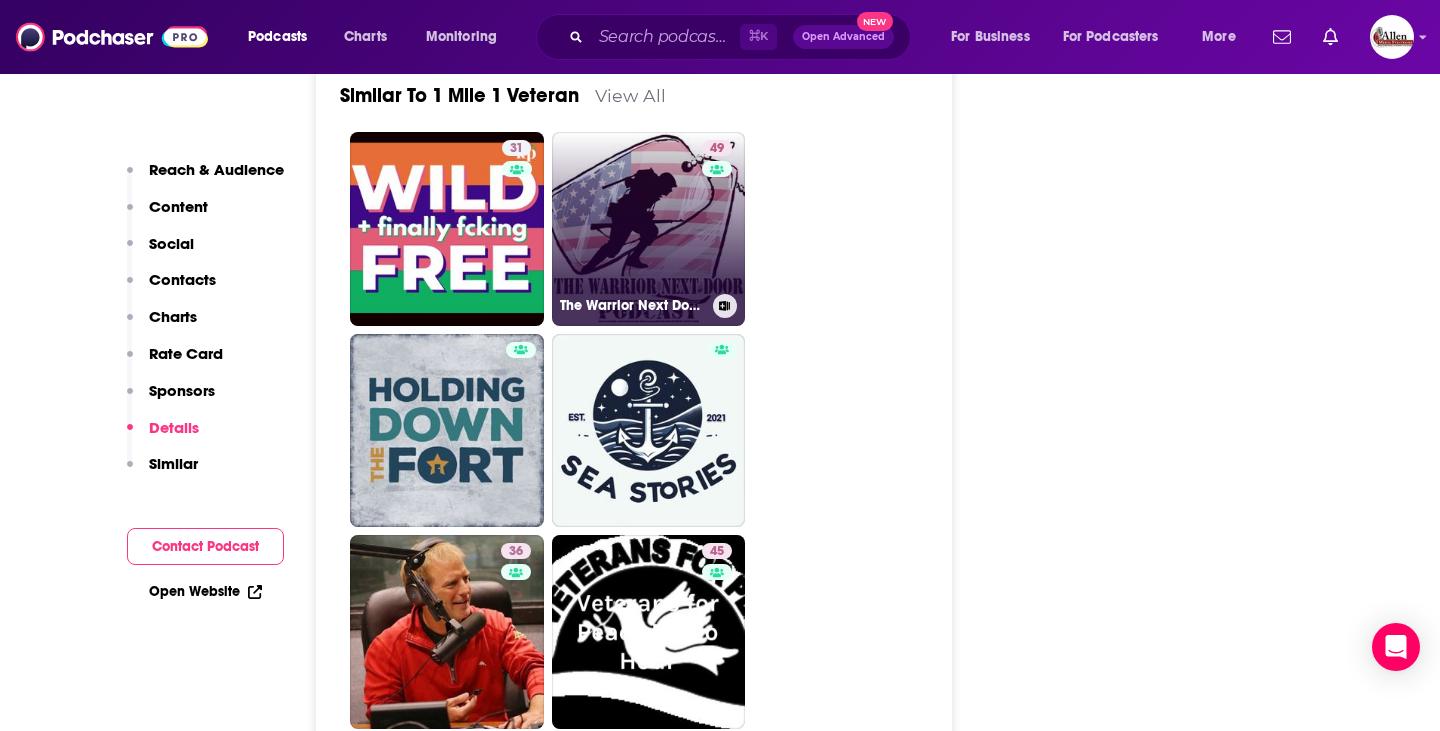 click on "49 The Warrior Next Door Podcast" at bounding box center (649, 229) 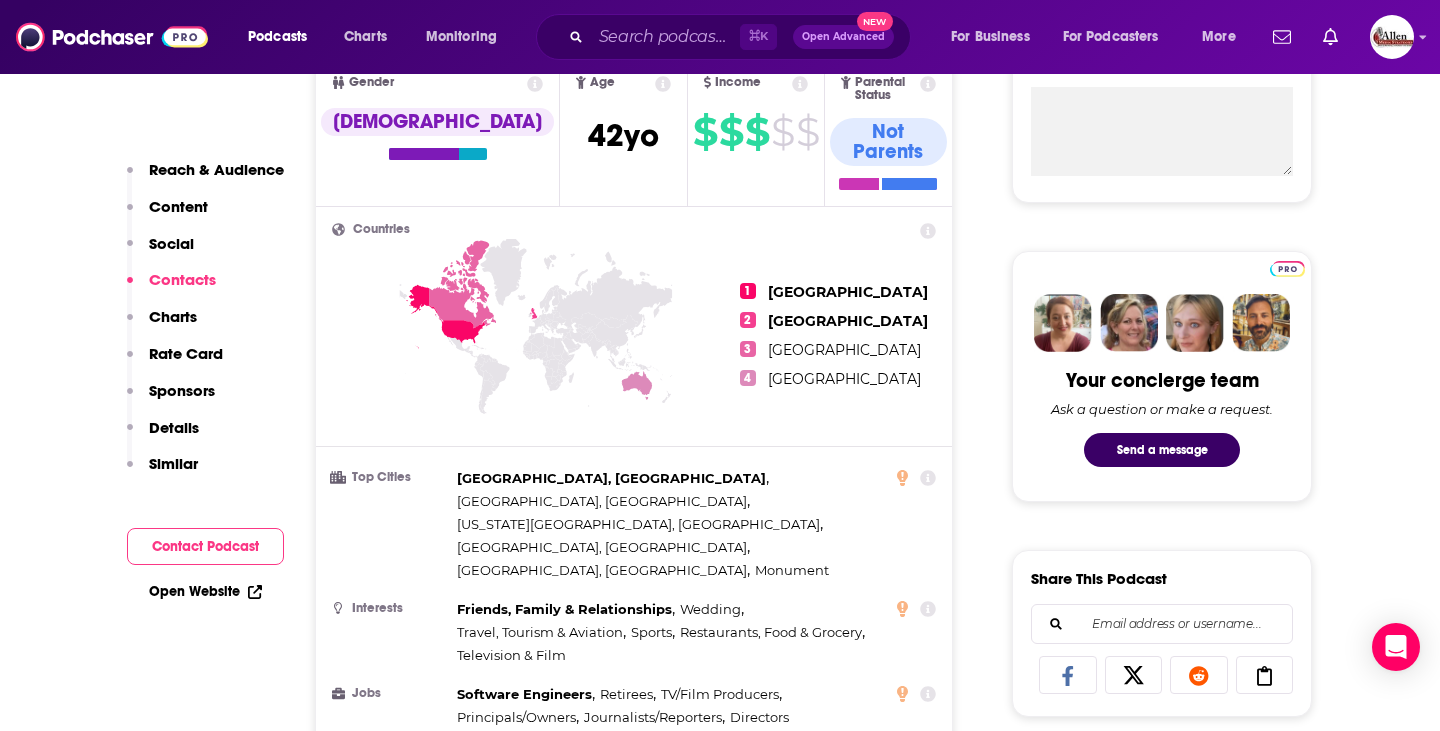 scroll, scrollTop: 0, scrollLeft: 0, axis: both 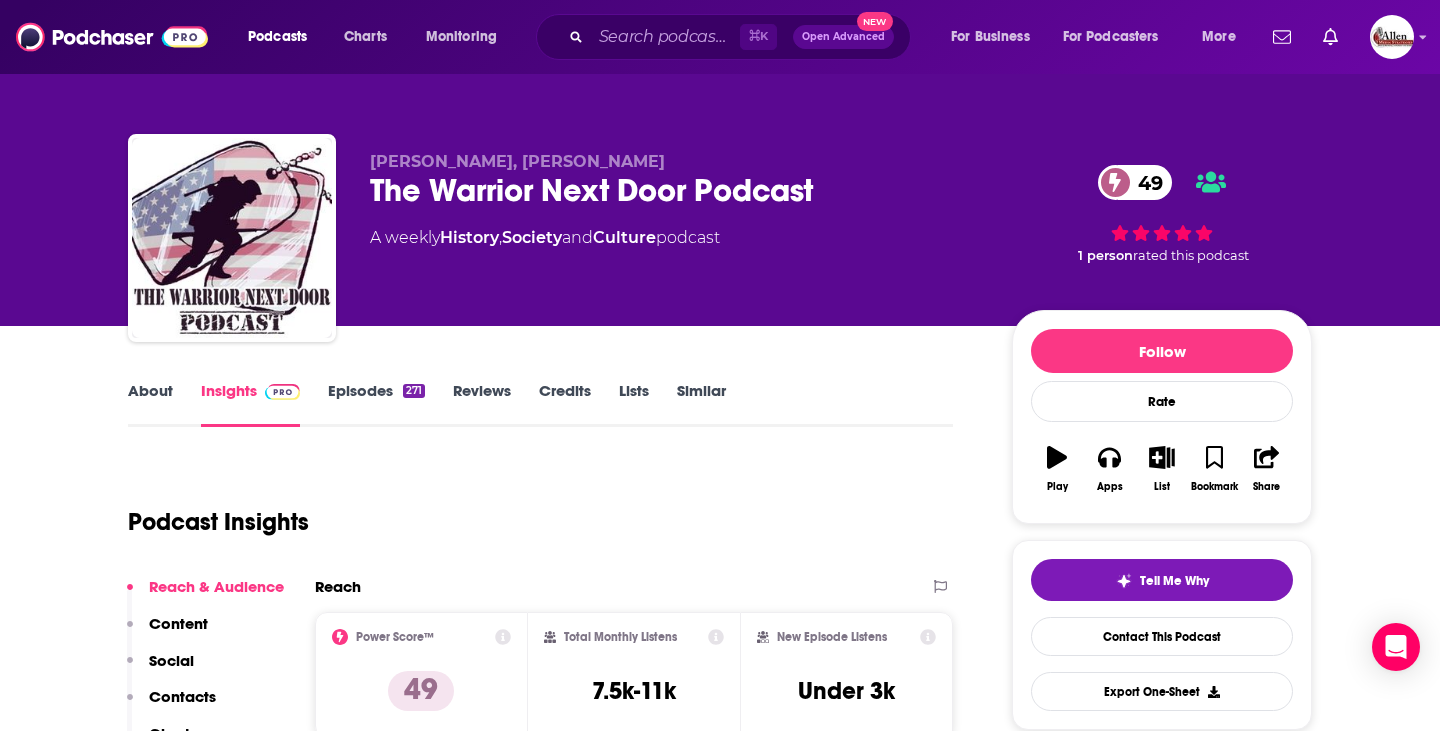click on "Episodes 271" at bounding box center [376, 404] 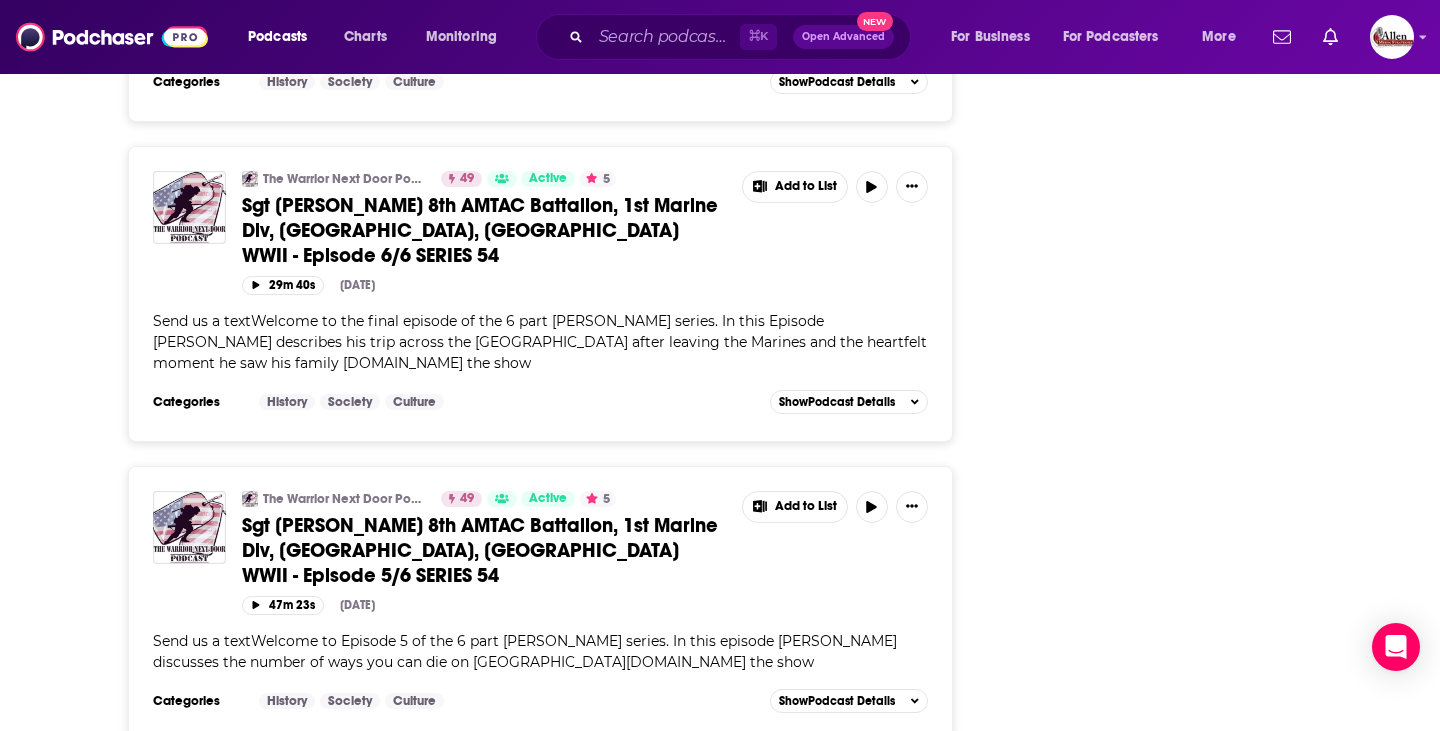 scroll, scrollTop: 7033, scrollLeft: 0, axis: vertical 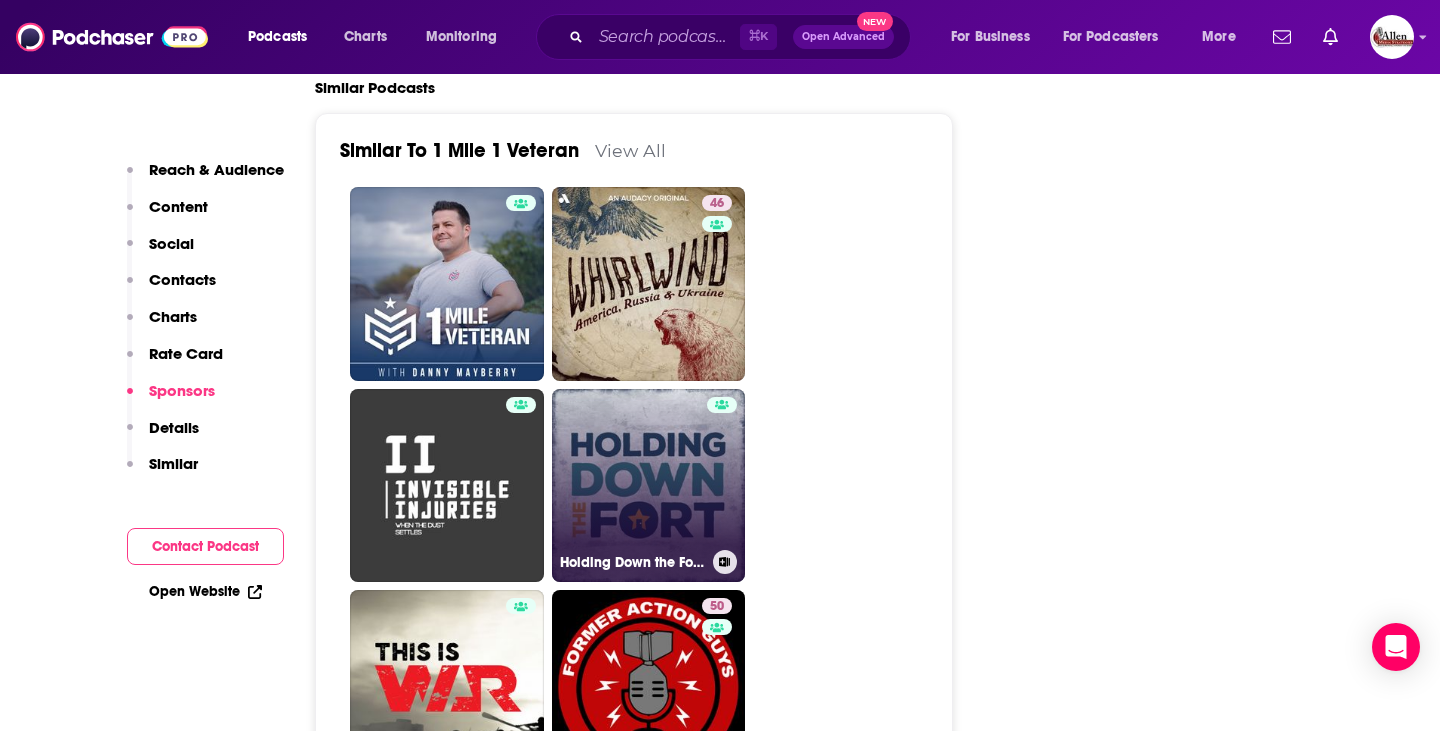 click on "Holding Down the Fort by US VetWealth" at bounding box center [649, 486] 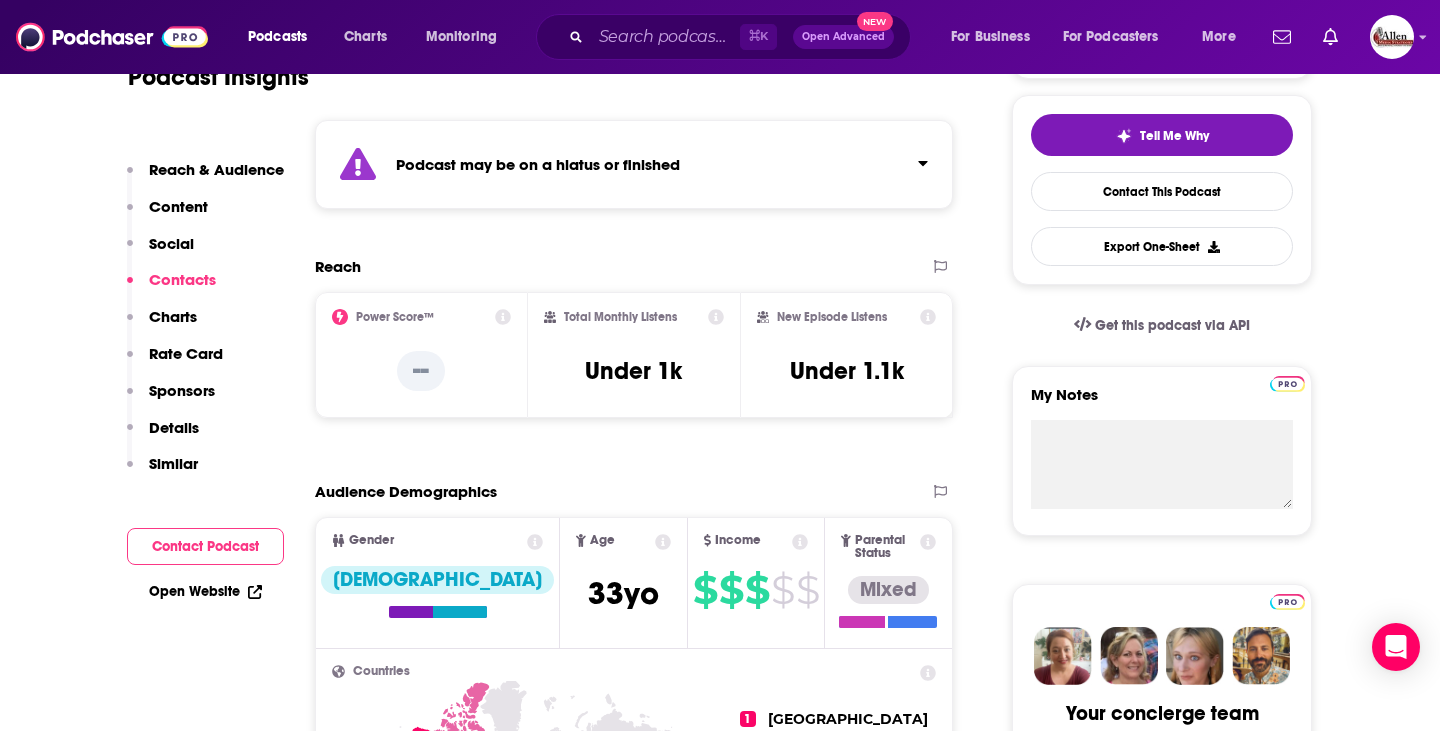 scroll, scrollTop: 0, scrollLeft: 0, axis: both 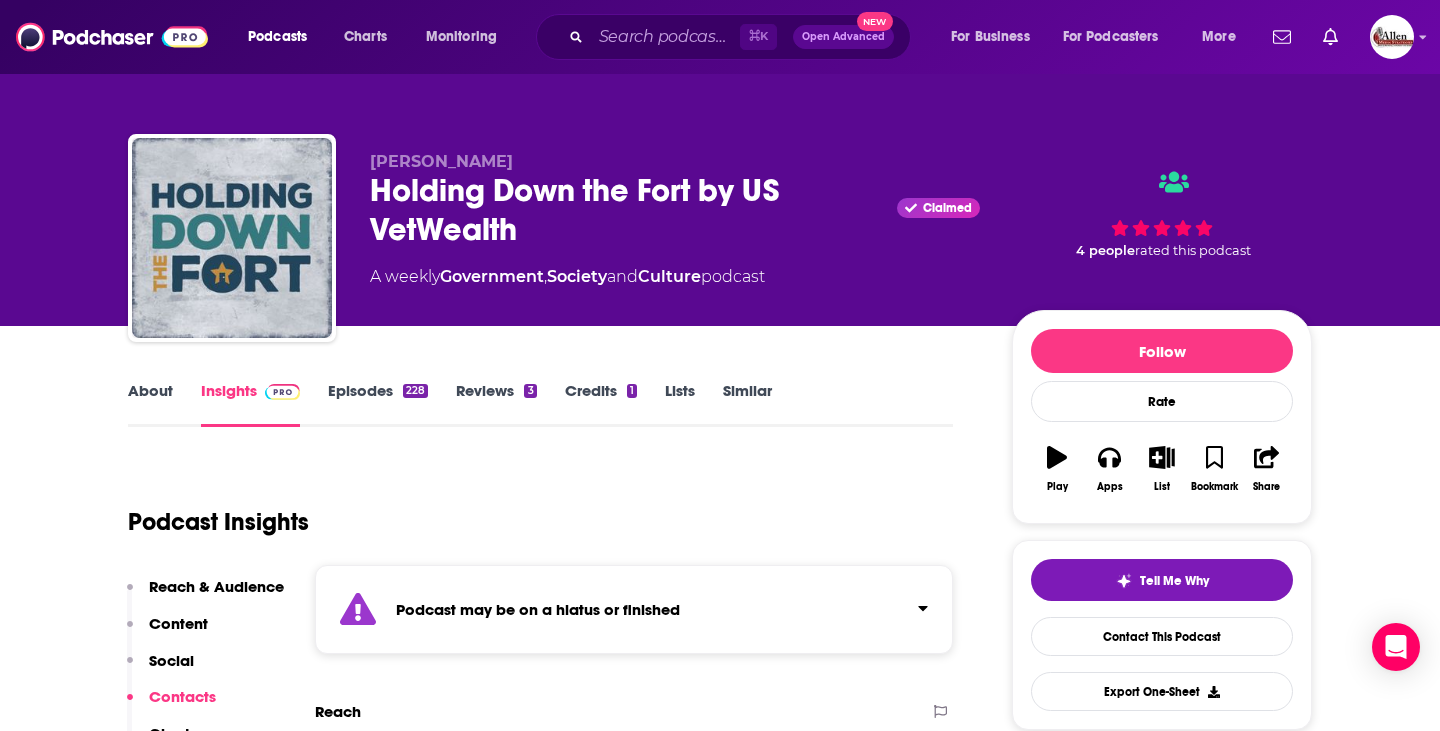 click on "Episodes 228" at bounding box center (378, 404) 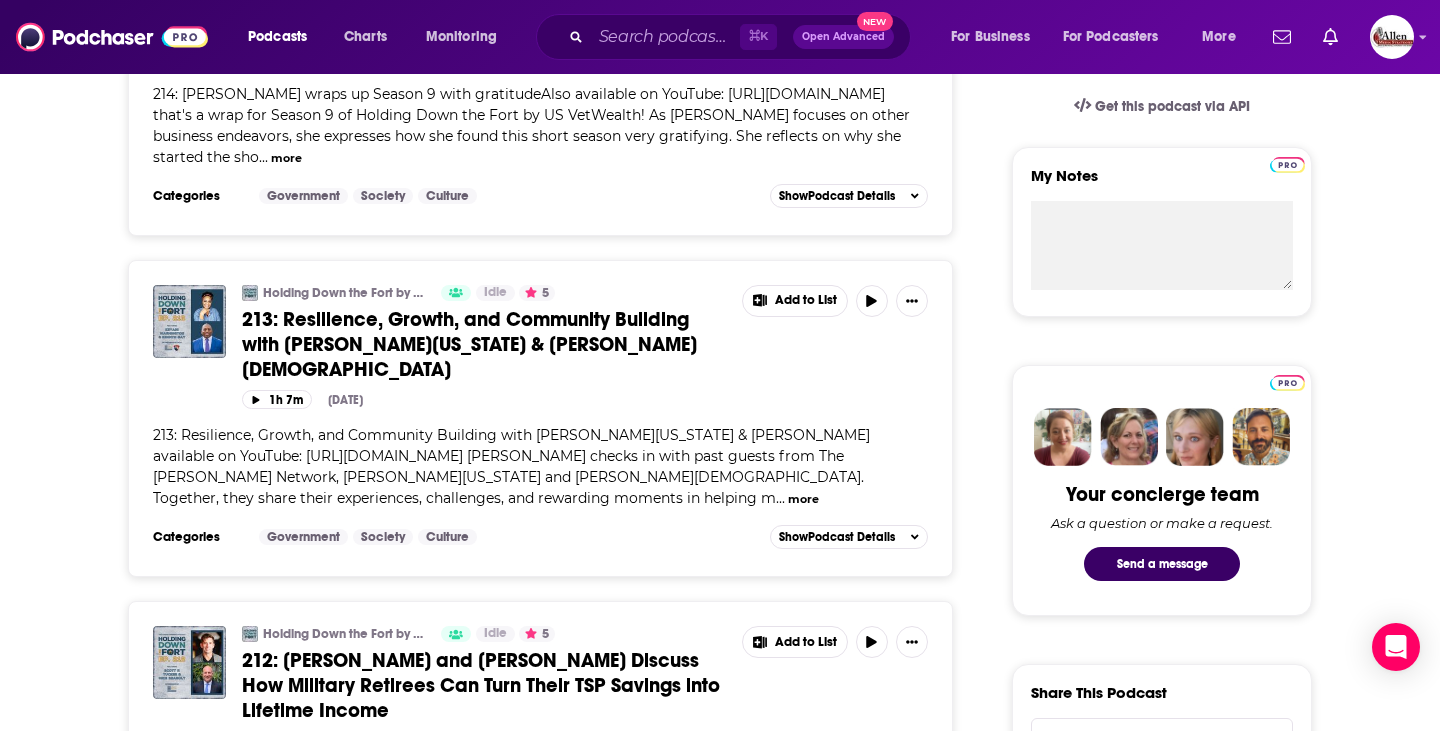 scroll, scrollTop: 670, scrollLeft: 0, axis: vertical 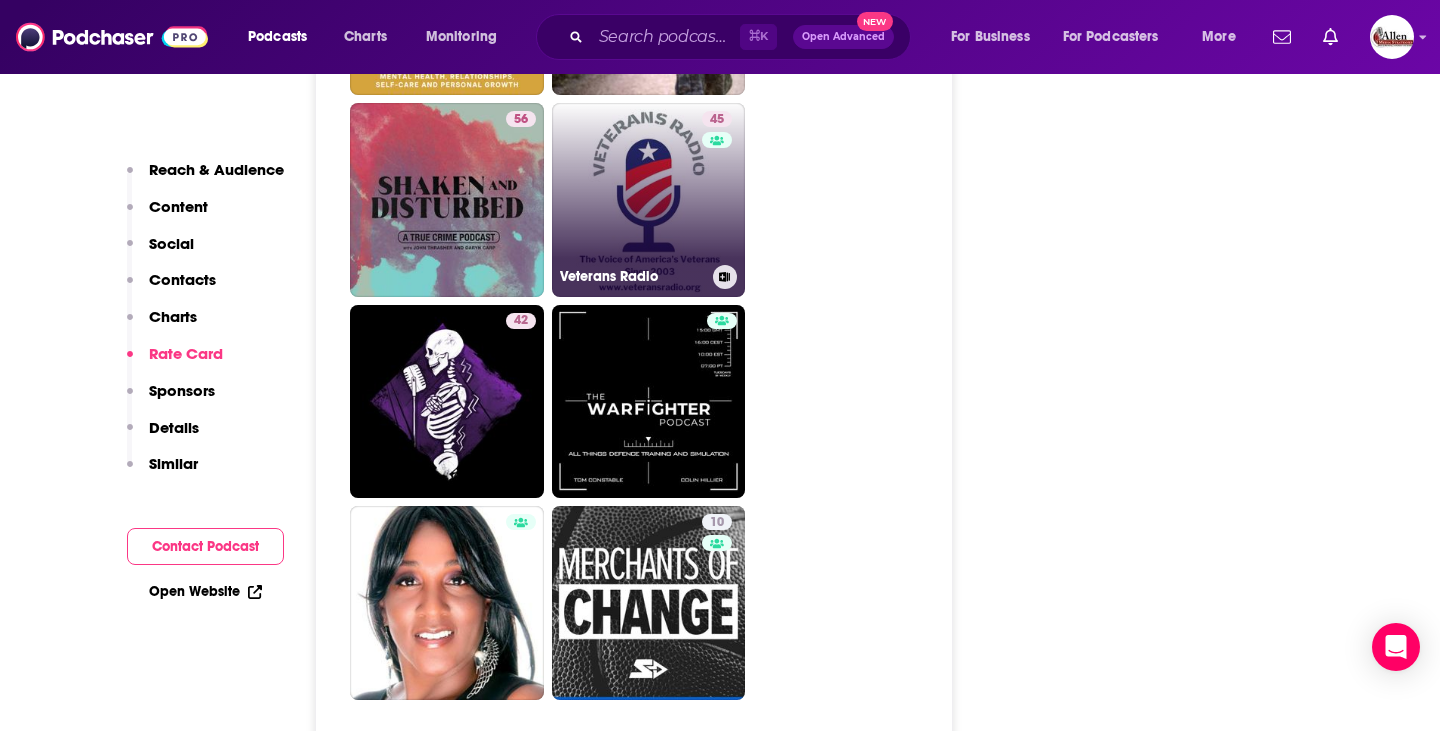 click on "45 Veterans Radio" at bounding box center [649, 200] 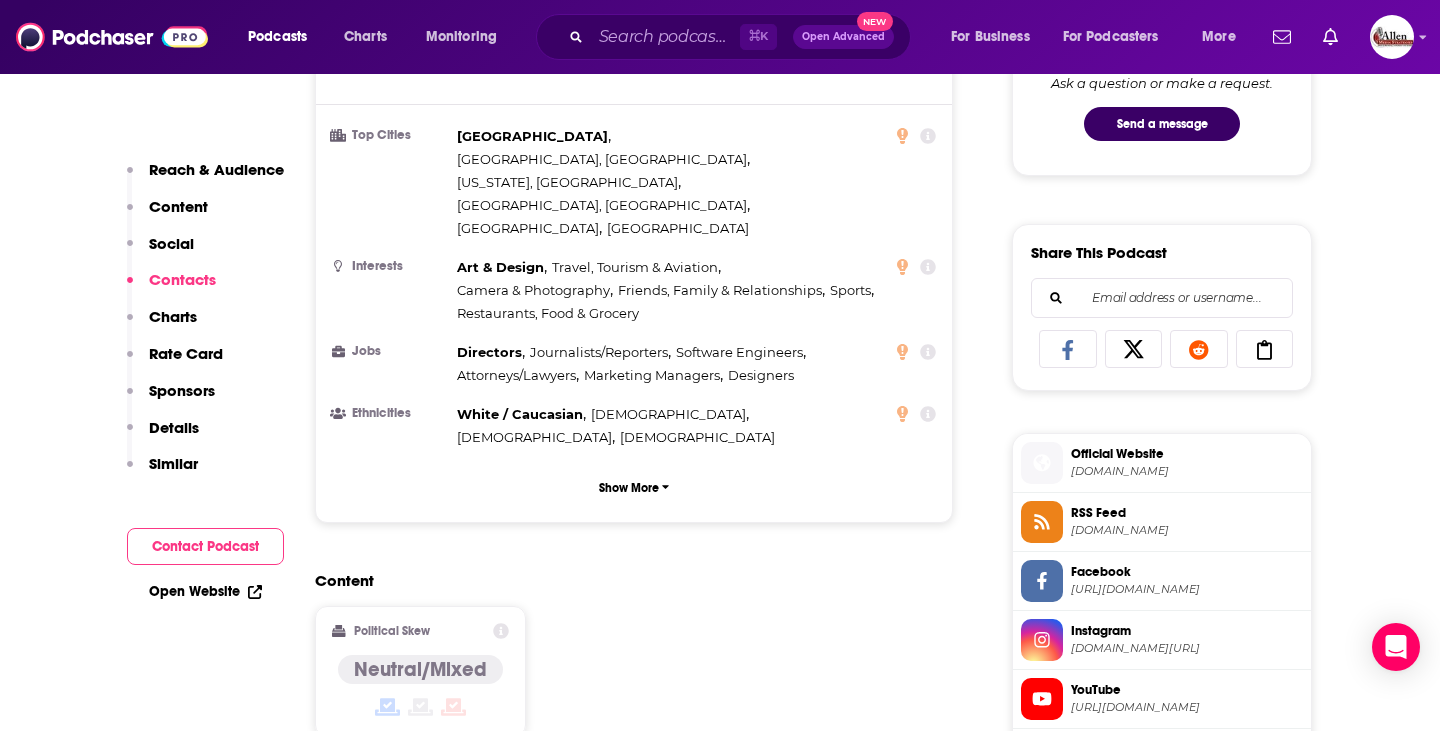 scroll, scrollTop: 0, scrollLeft: 0, axis: both 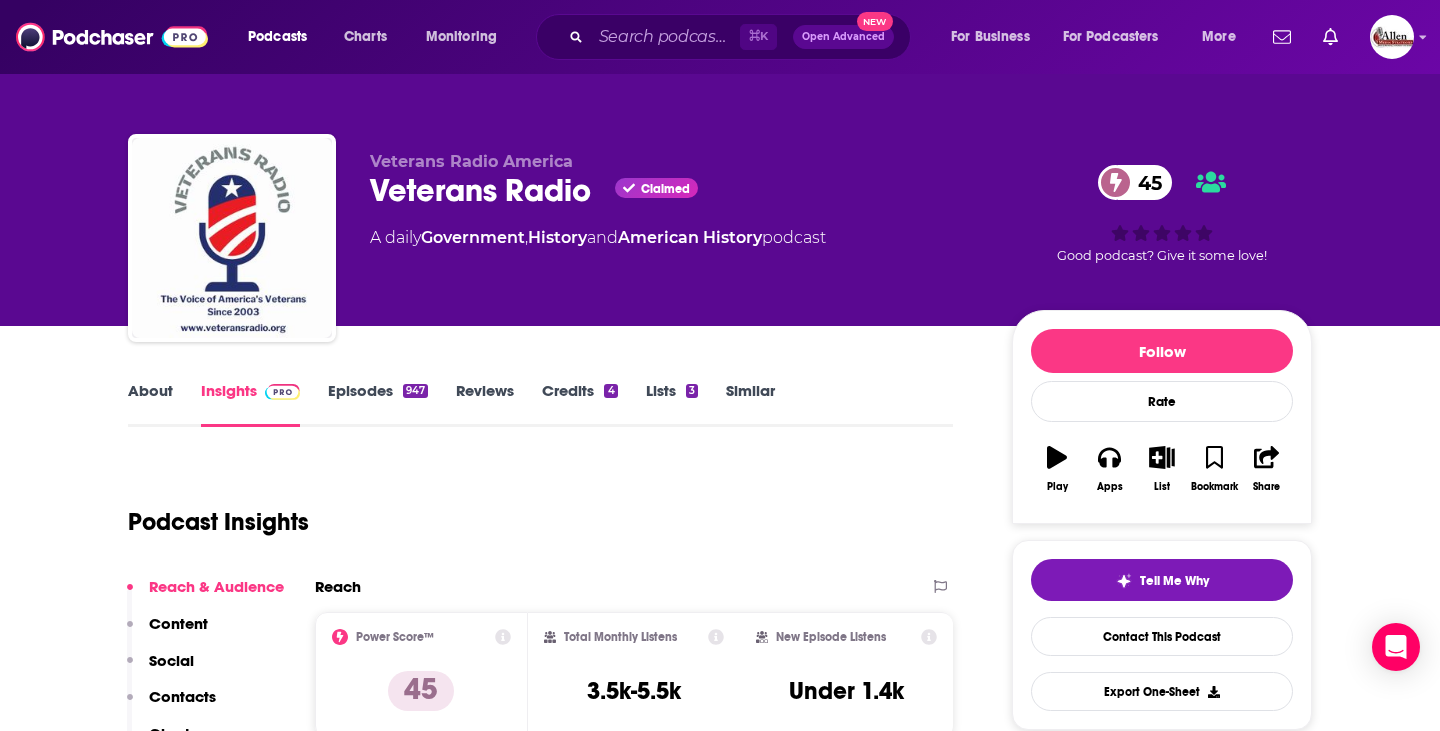 click on "Episodes 947" at bounding box center (378, 404) 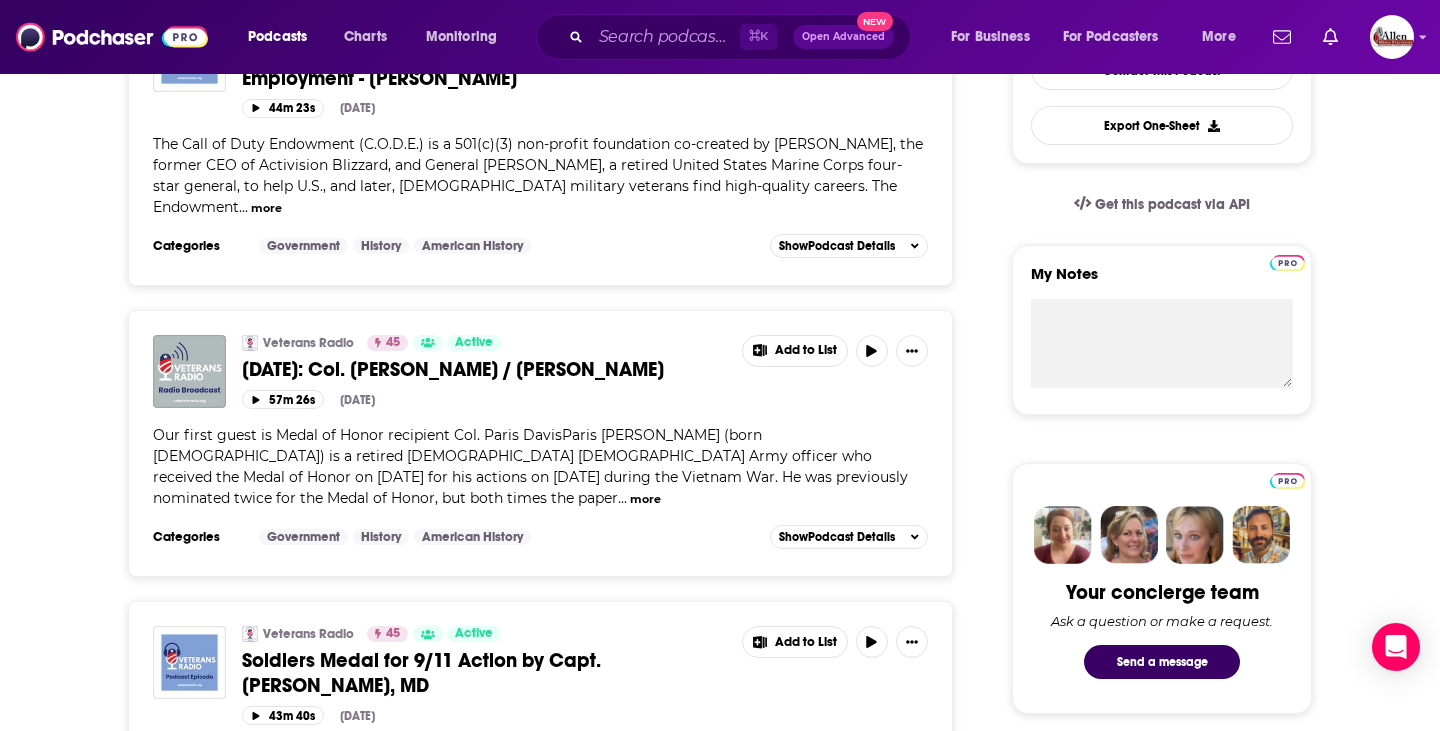 scroll, scrollTop: 0, scrollLeft: 0, axis: both 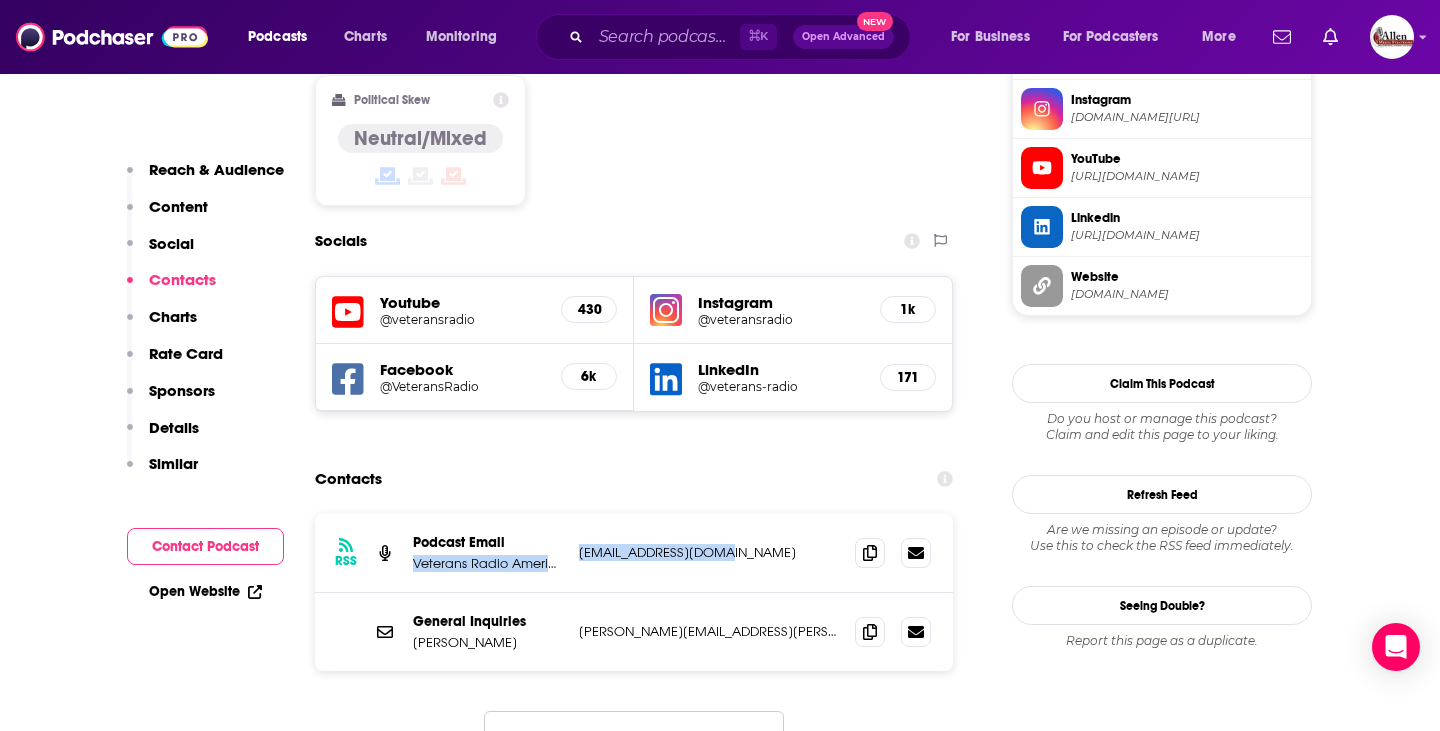 drag, startPoint x: 568, startPoint y: 455, endPoint x: 726, endPoint y: 463, distance: 158.20241 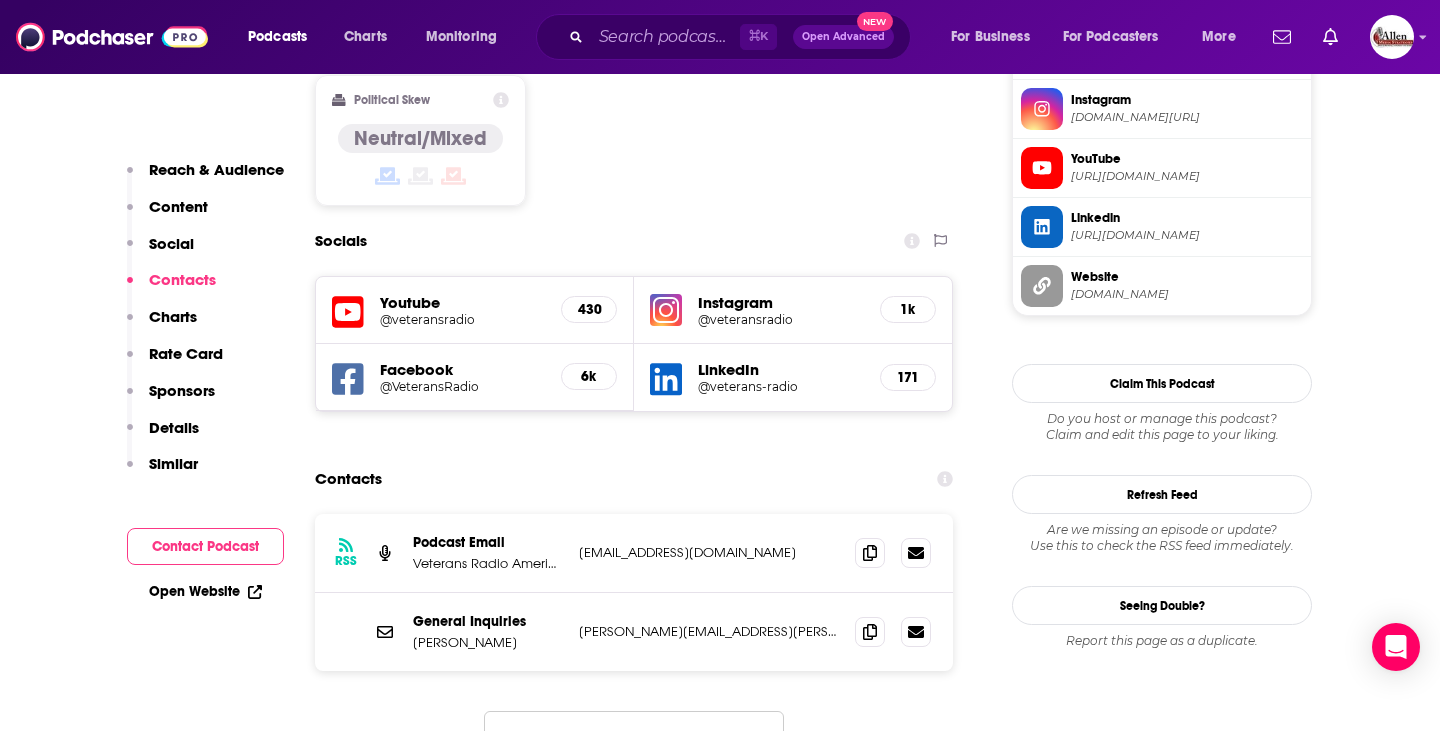 click on "Contacts" at bounding box center (634, 479) 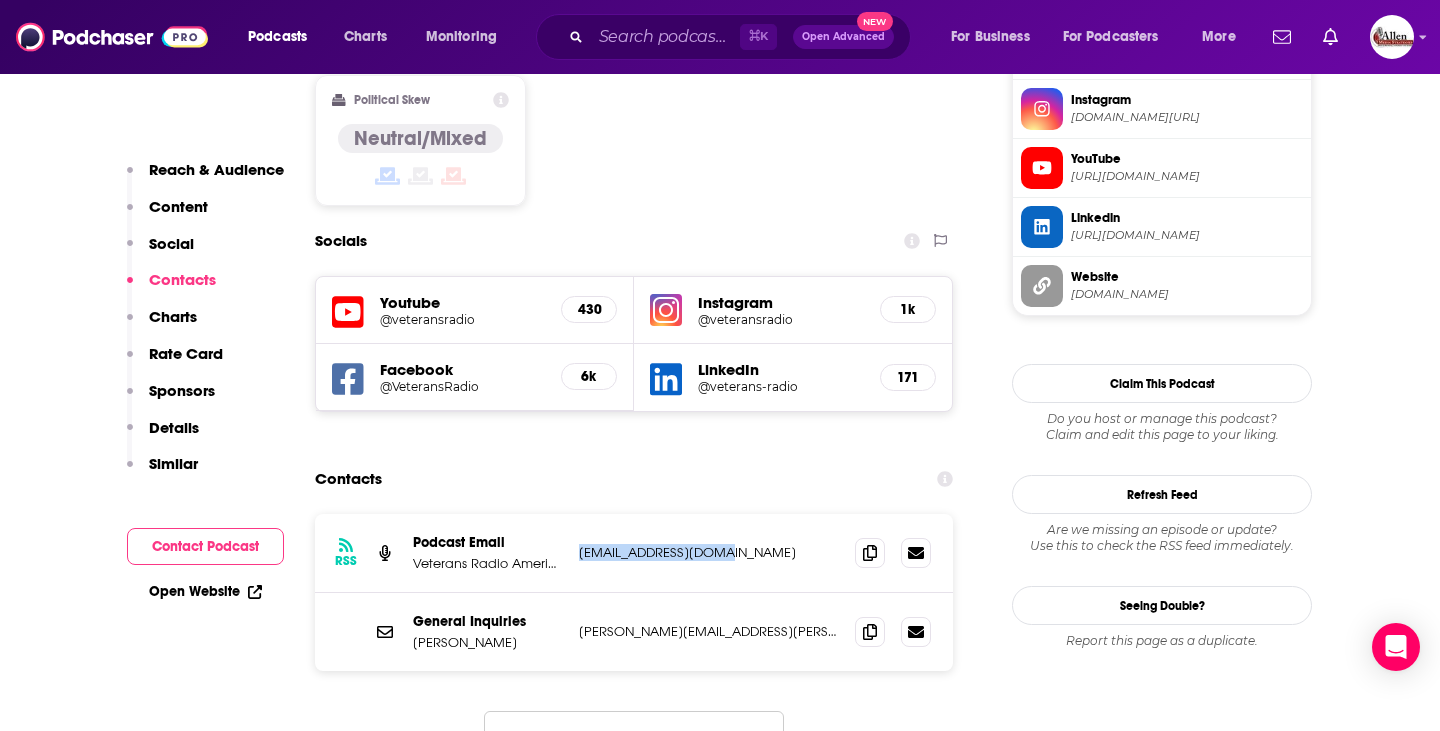 drag, startPoint x: 575, startPoint y: 453, endPoint x: 732, endPoint y: 455, distance: 157.01274 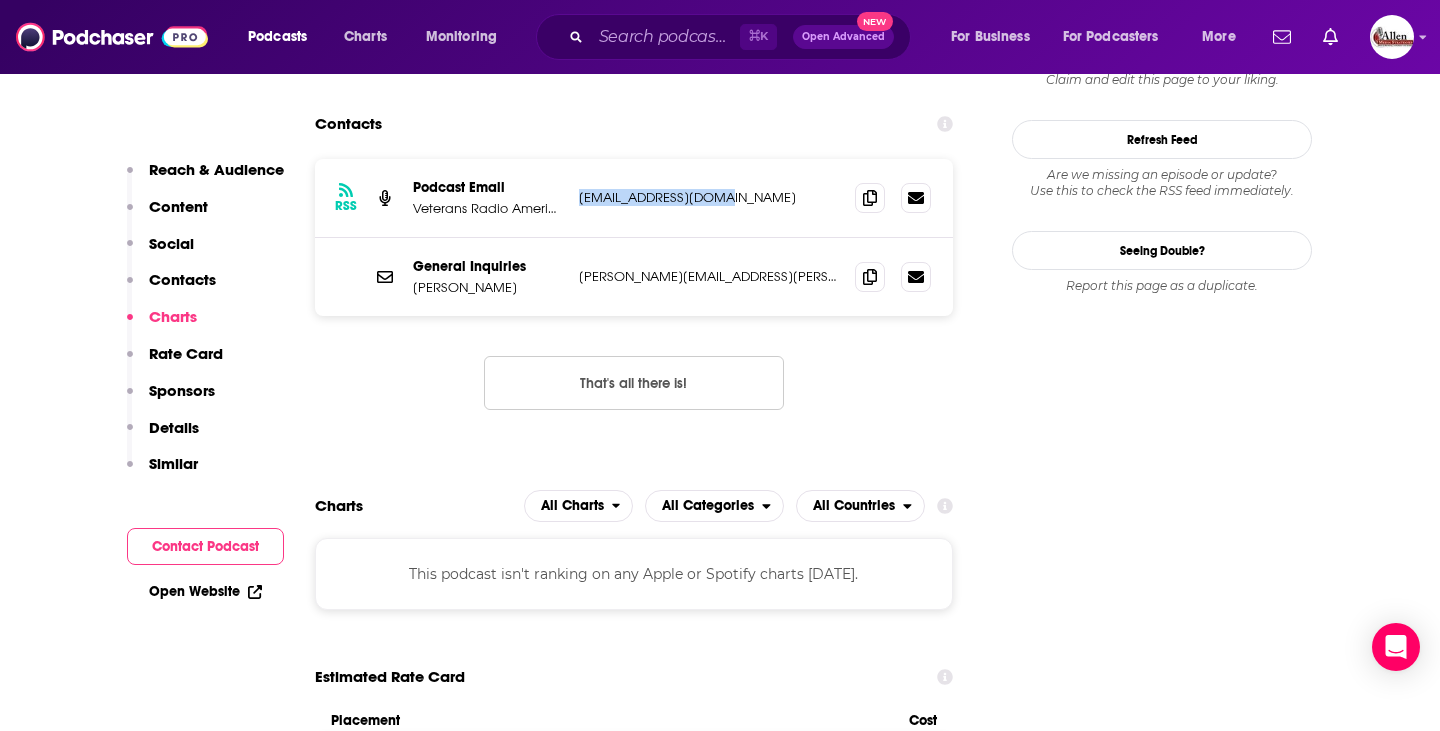 scroll, scrollTop: 1966, scrollLeft: 0, axis: vertical 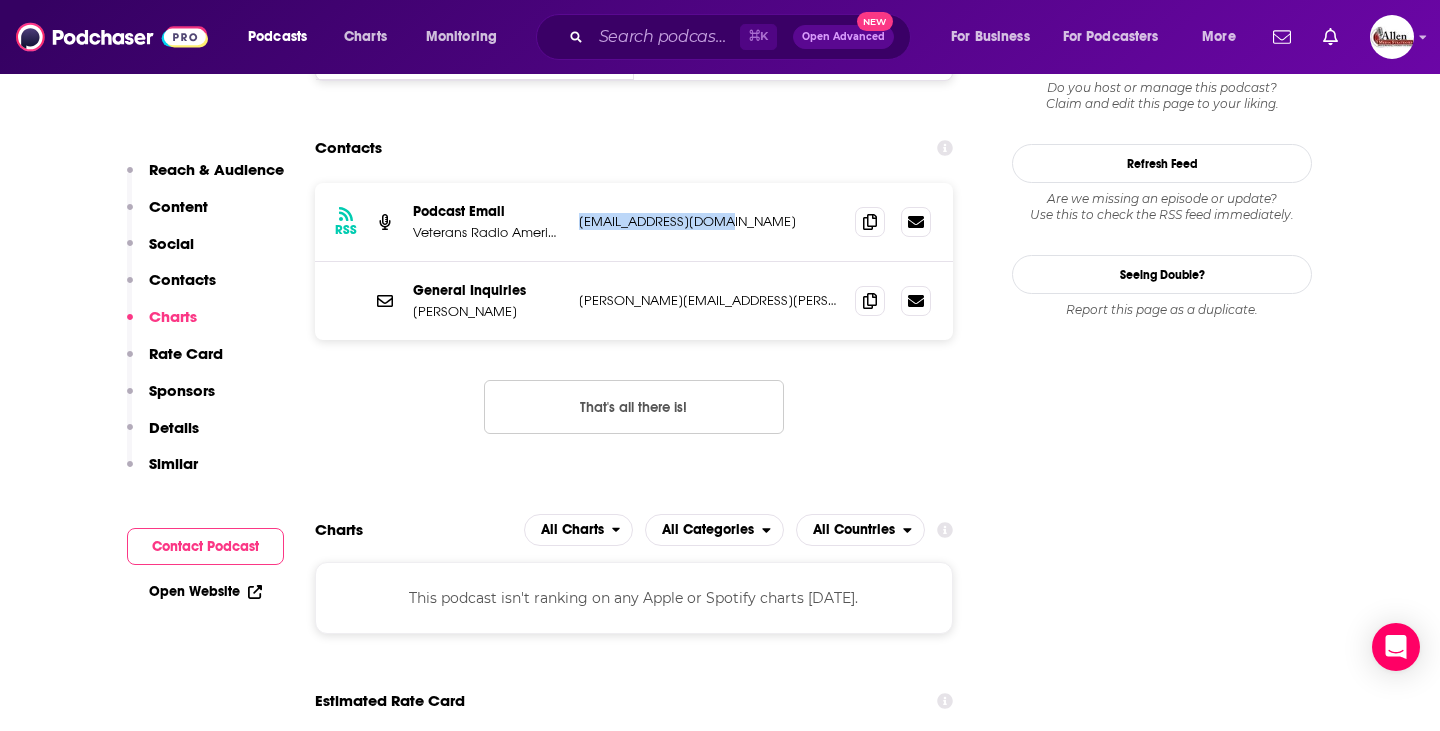 click on "General Inquiries Lydia Pinkham lydia.pinkham@gmail.com lydia.pinkham@gmail.com" at bounding box center [634, 301] 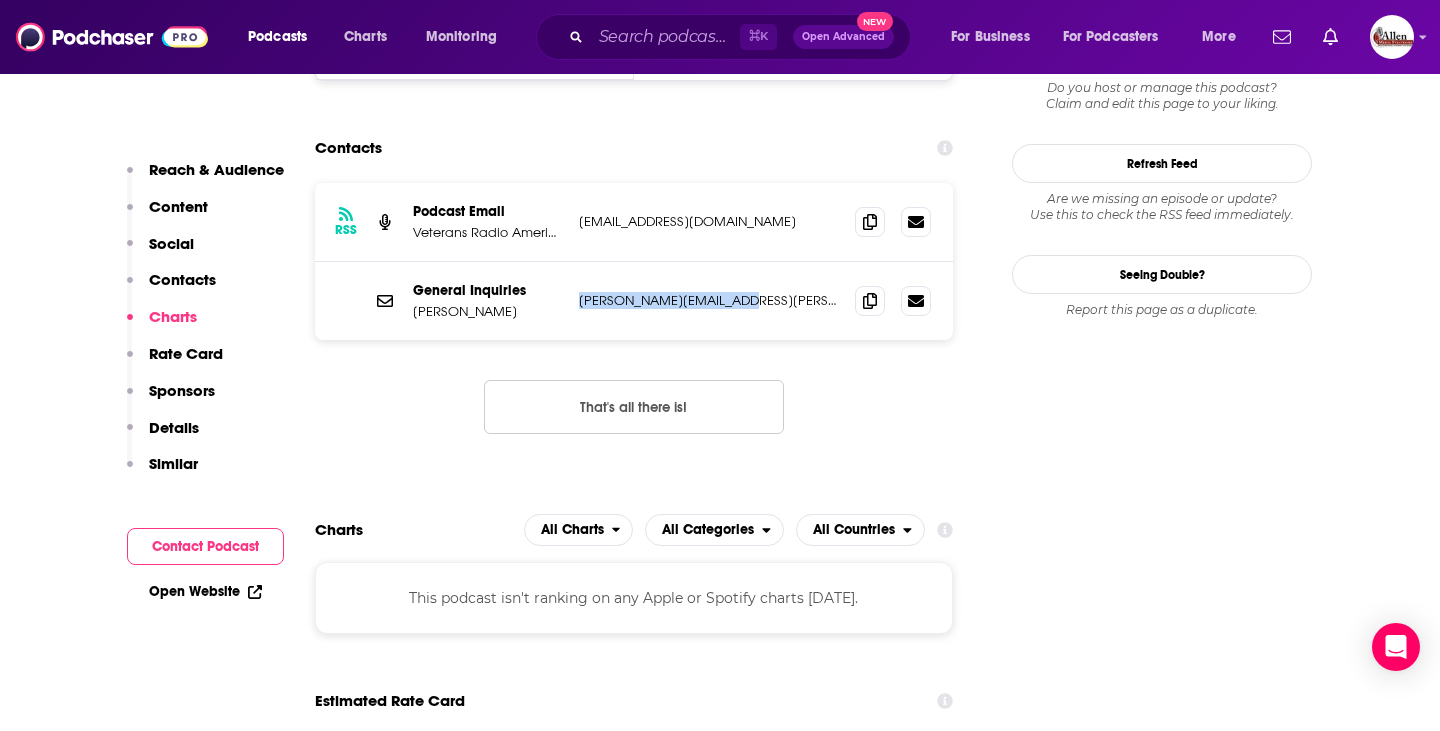 drag, startPoint x: 574, startPoint y: 198, endPoint x: 793, endPoint y: 203, distance: 219.05707 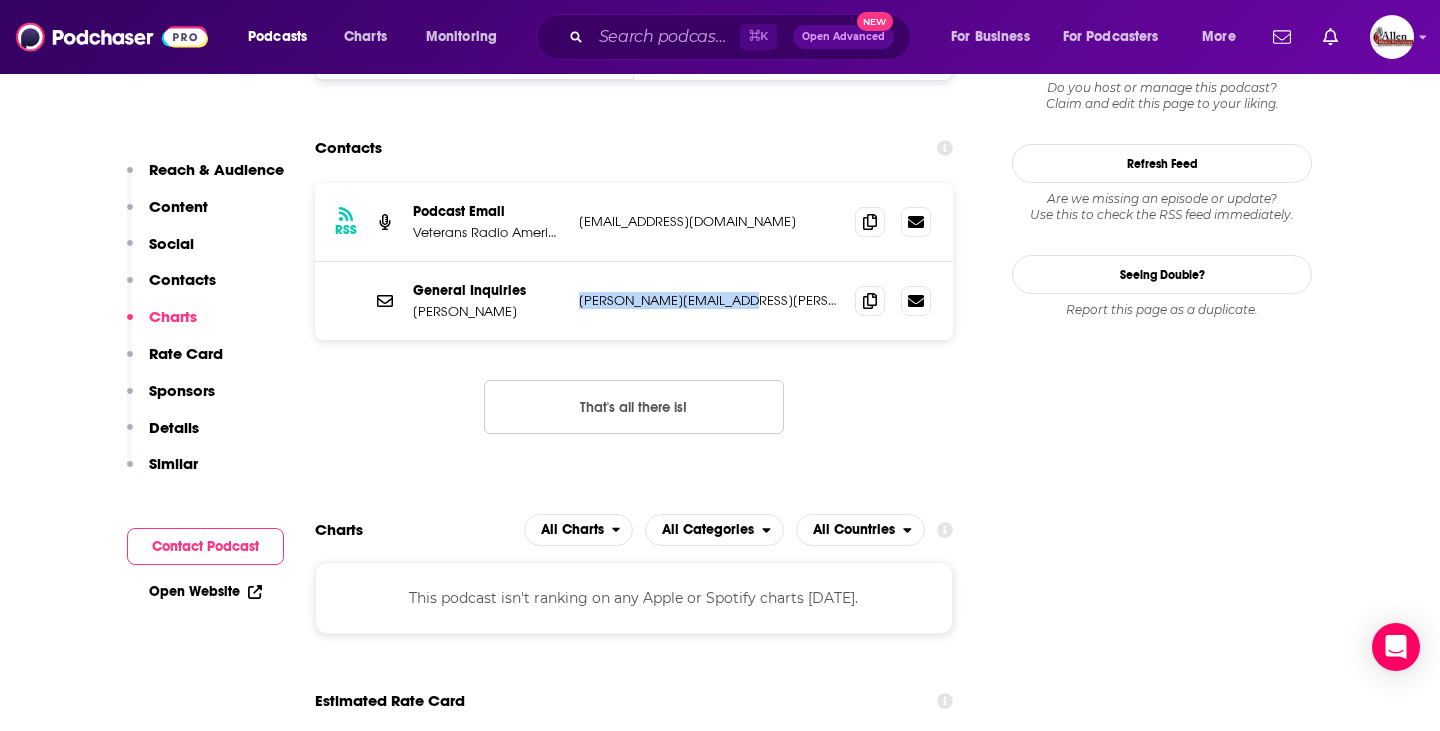 copy on "lydia.pinkham@gmail.com" 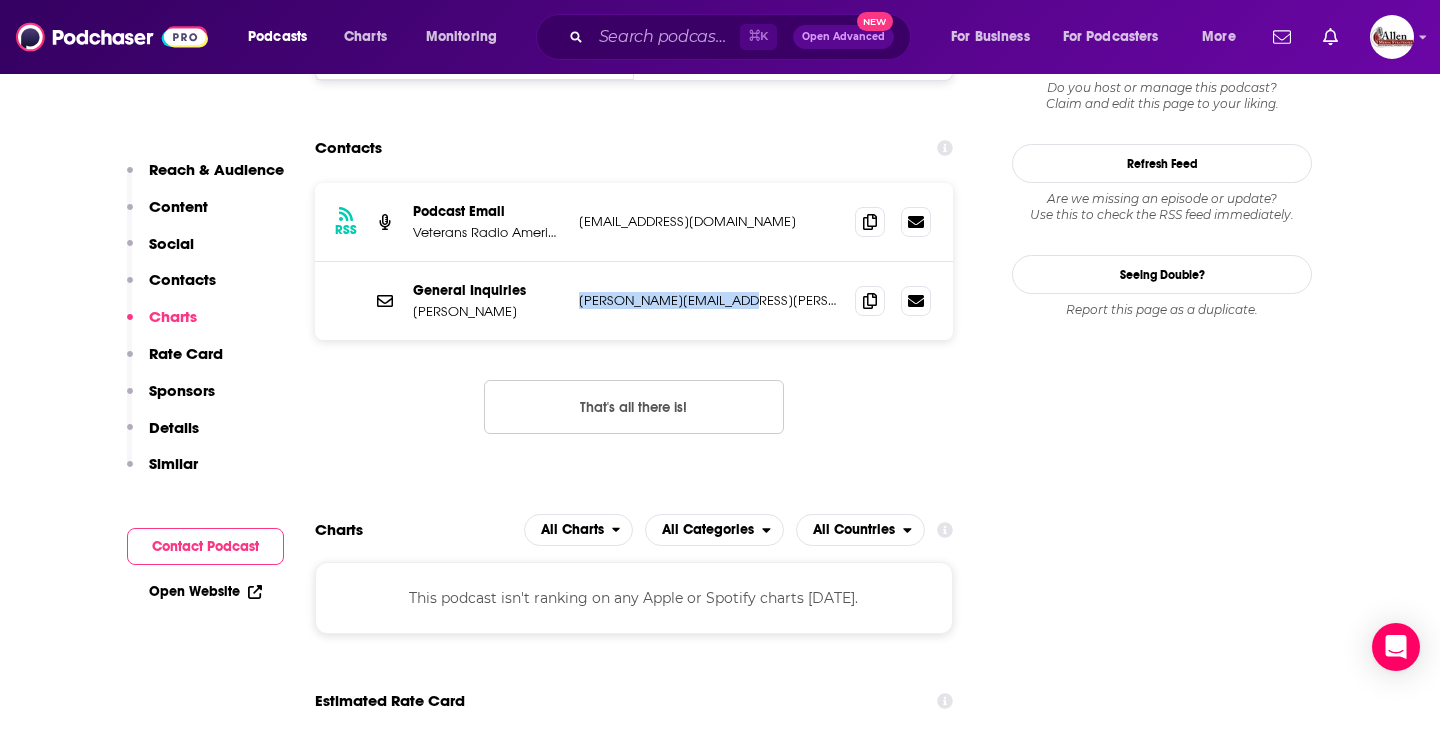 click on "RSS   Podcast Email Veterans Radio America jimfausone@gmail.com jimfausone@gmail.com     General Inquiries Lydia Pinkham lydia.pinkham@gmail.com lydia.pinkham@gmail.com That's all there is!" at bounding box center [634, 324] 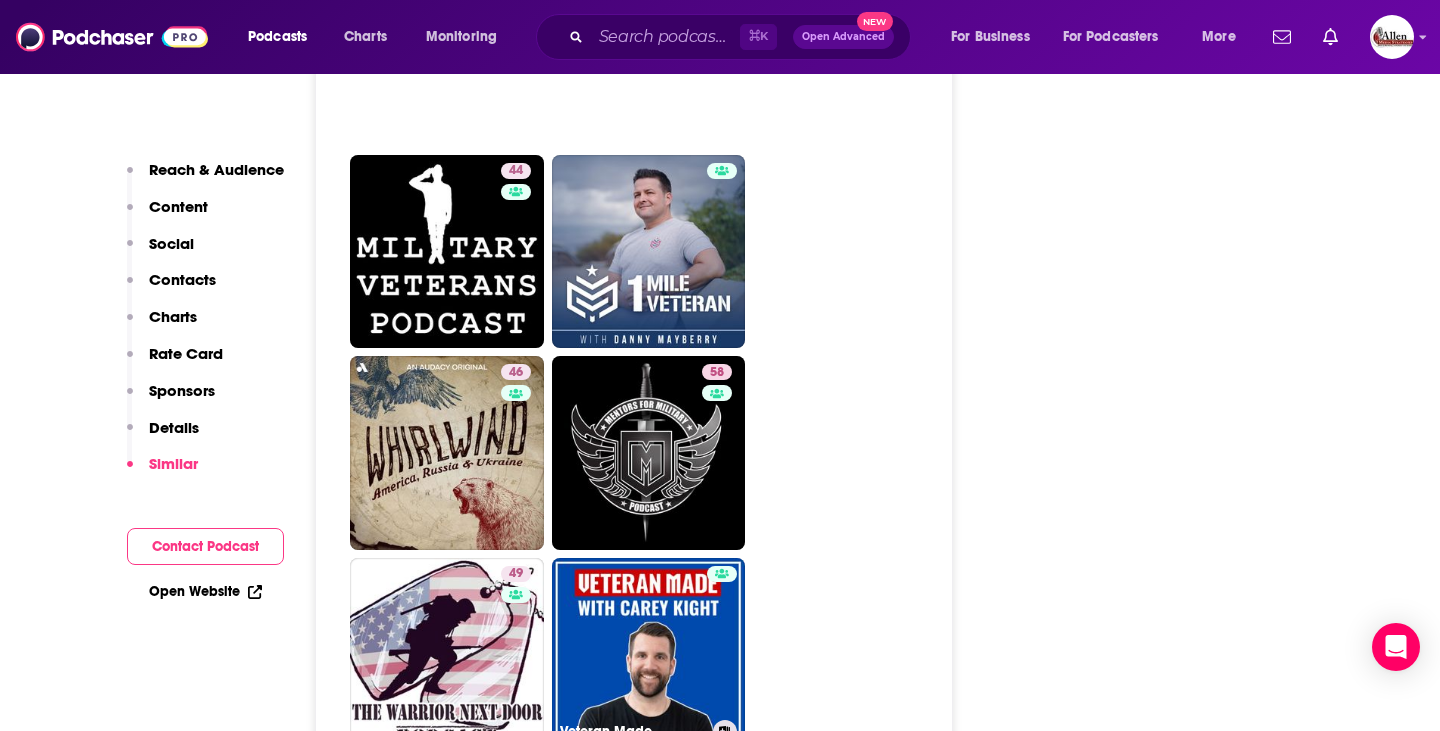 scroll, scrollTop: 3771, scrollLeft: 0, axis: vertical 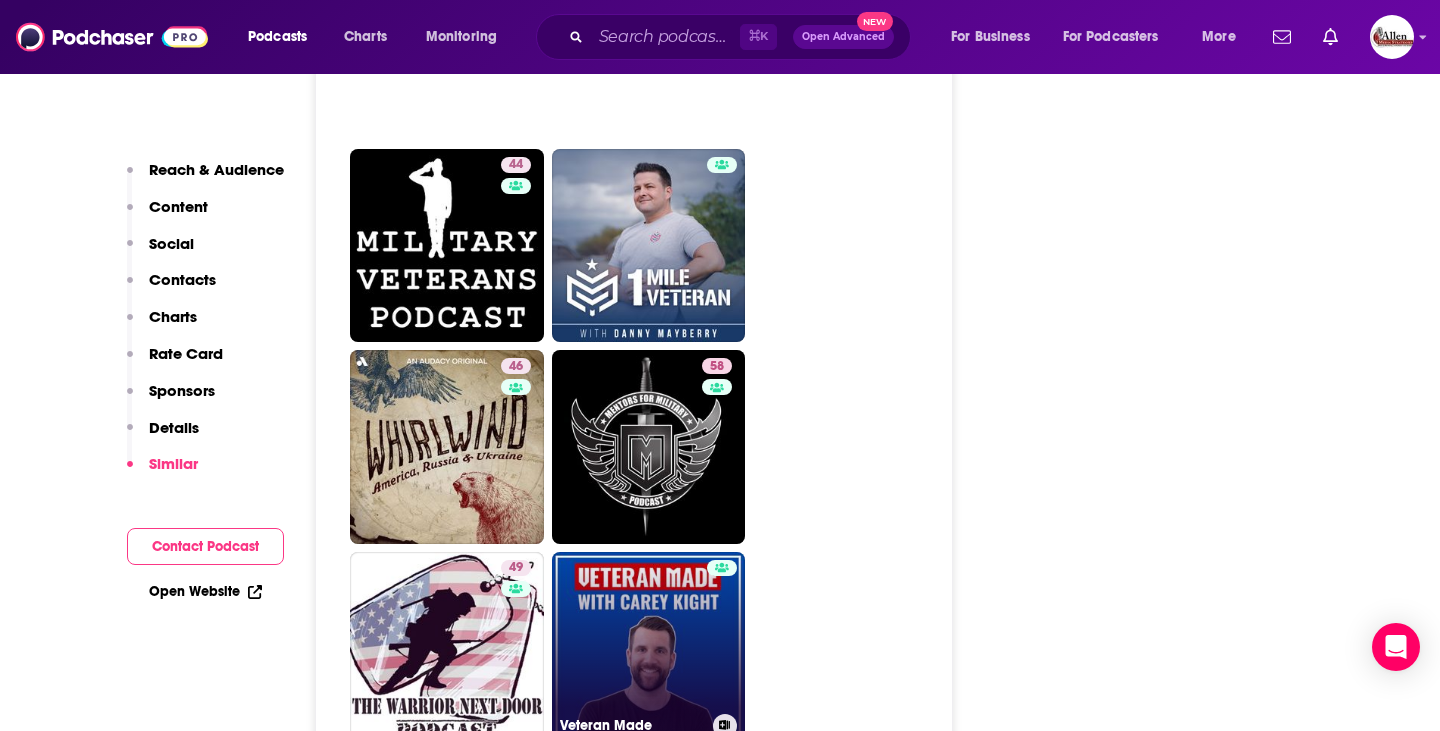 click on "Veteran Made" at bounding box center [649, 649] 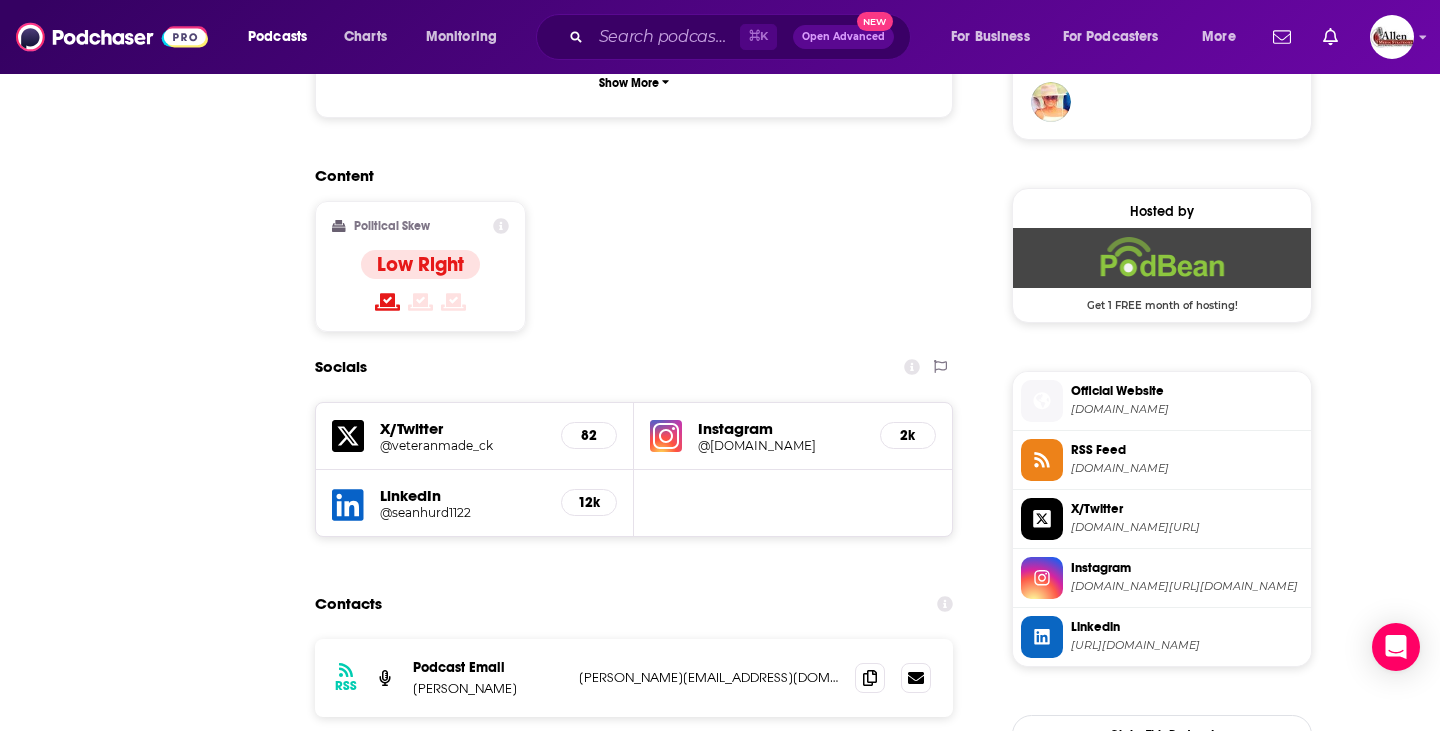scroll, scrollTop: 0, scrollLeft: 0, axis: both 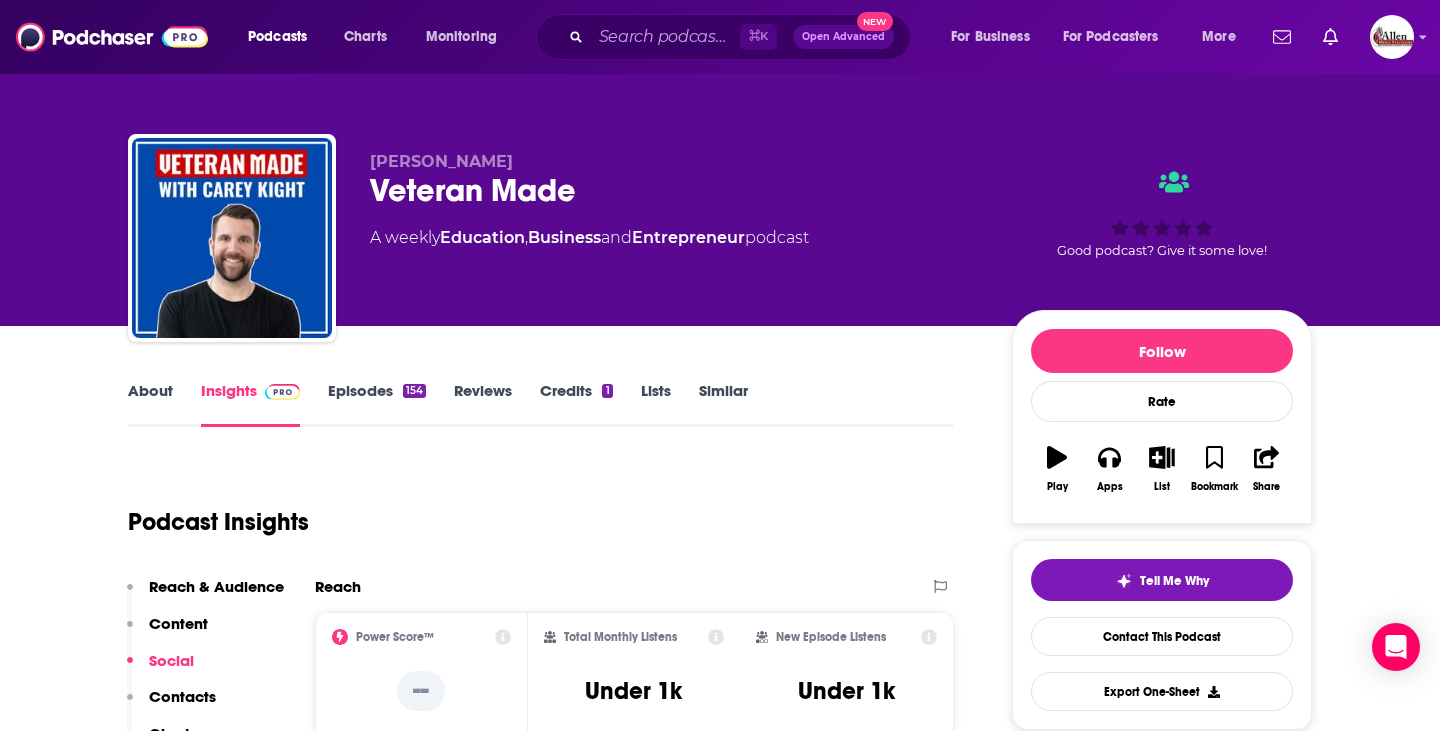 click on "Episodes 154" at bounding box center (377, 404) 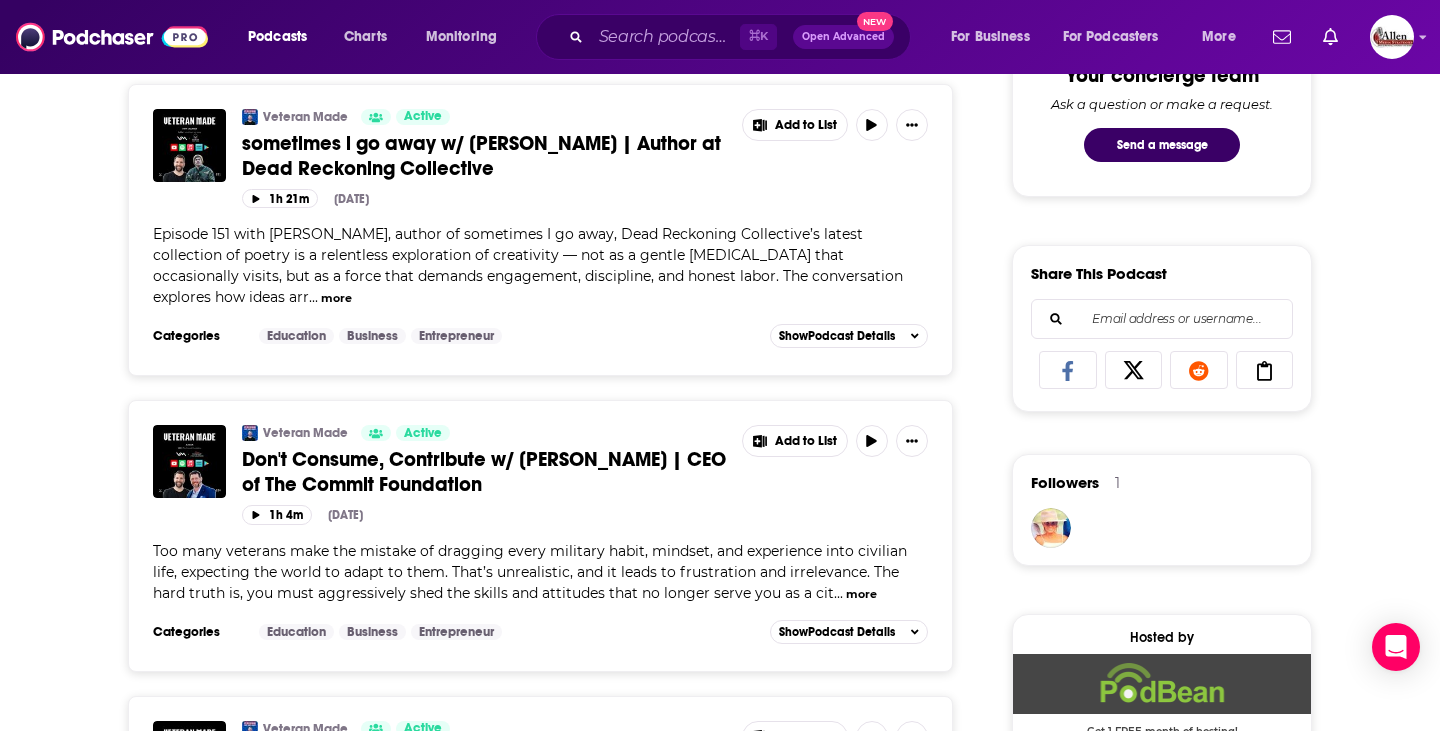 scroll, scrollTop: 1261, scrollLeft: 0, axis: vertical 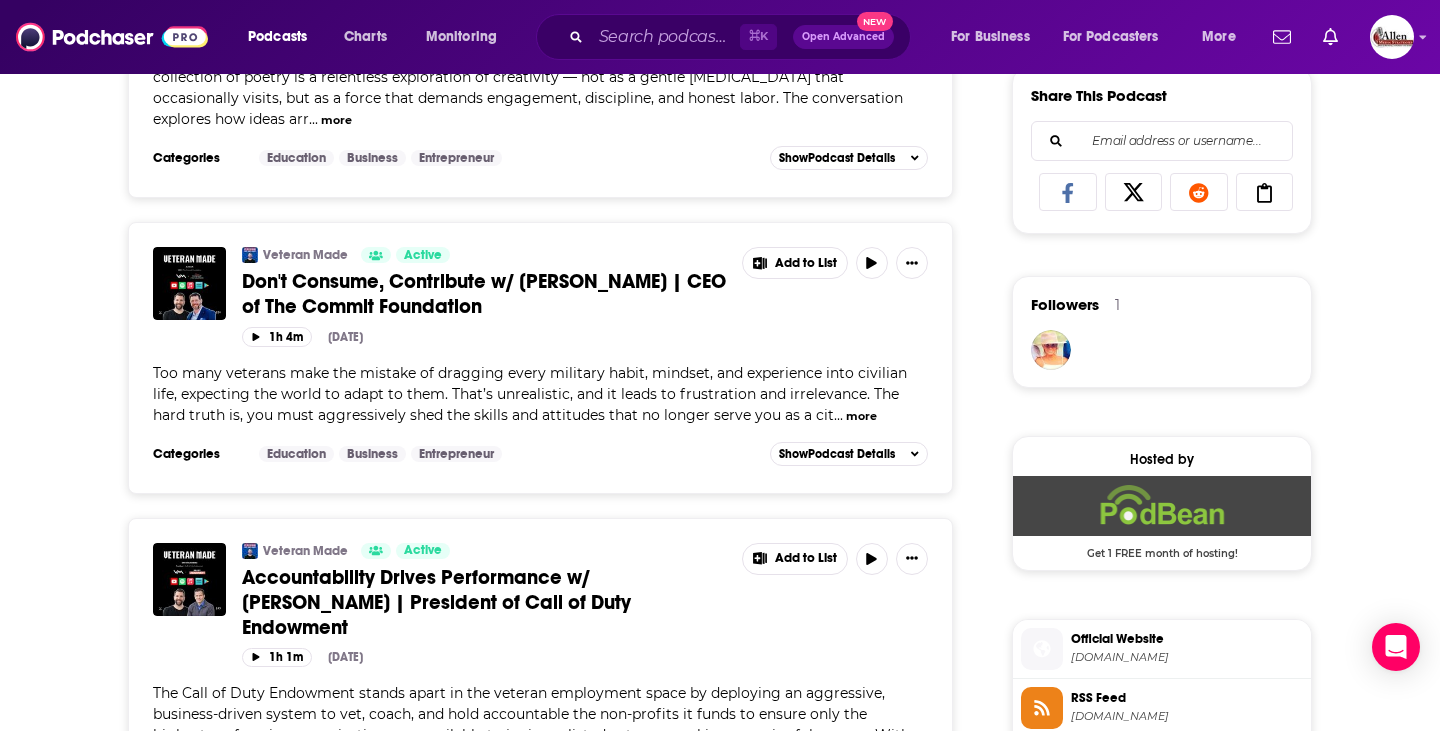 click on "more" at bounding box center [861, 416] 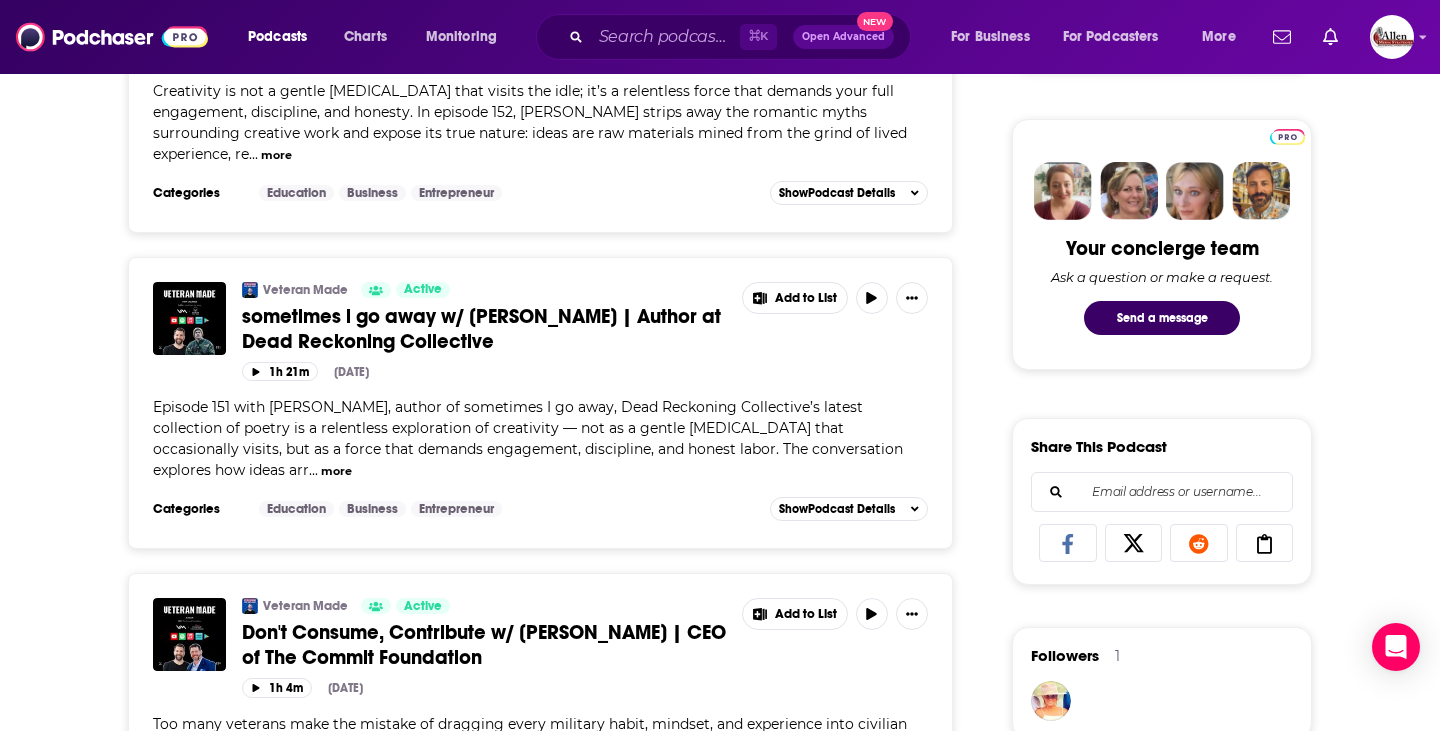 scroll, scrollTop: 909, scrollLeft: 0, axis: vertical 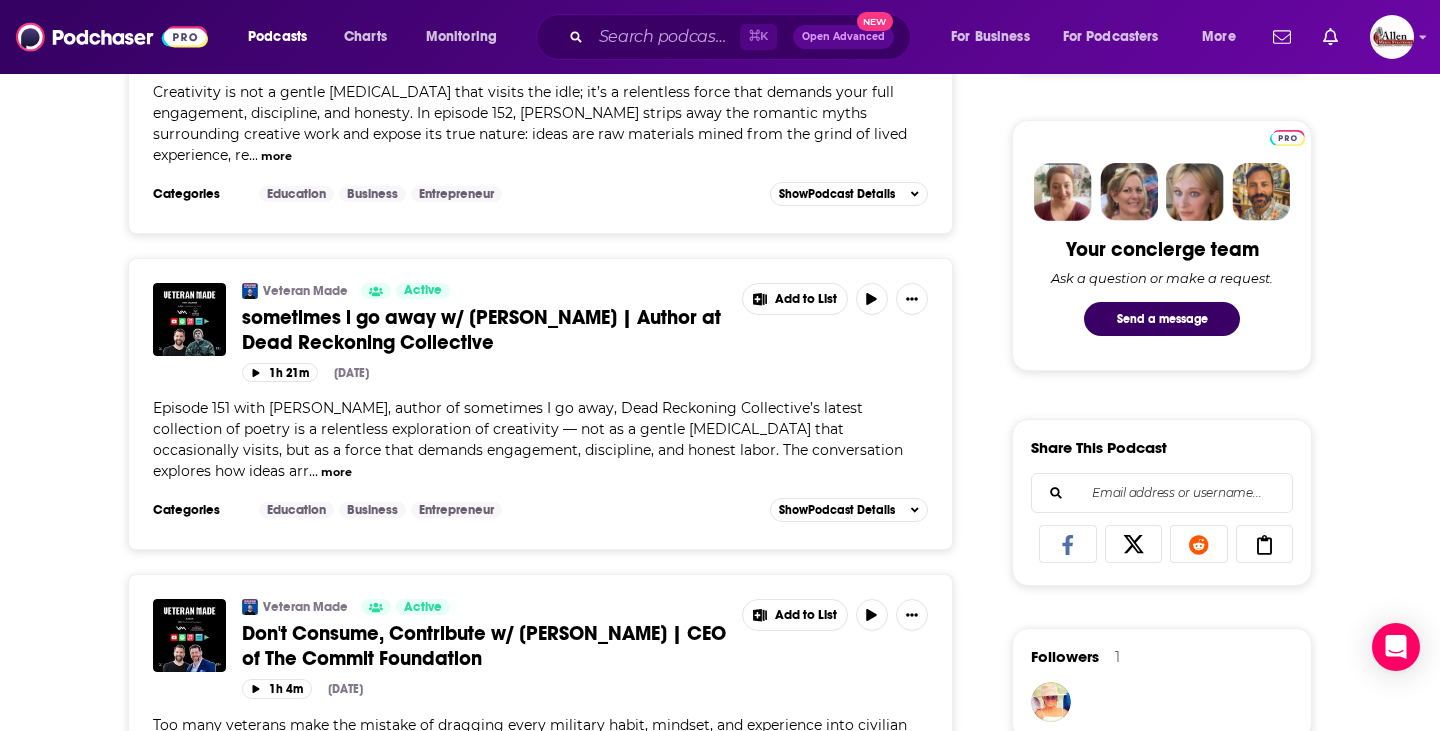 click on "more" at bounding box center (336, 472) 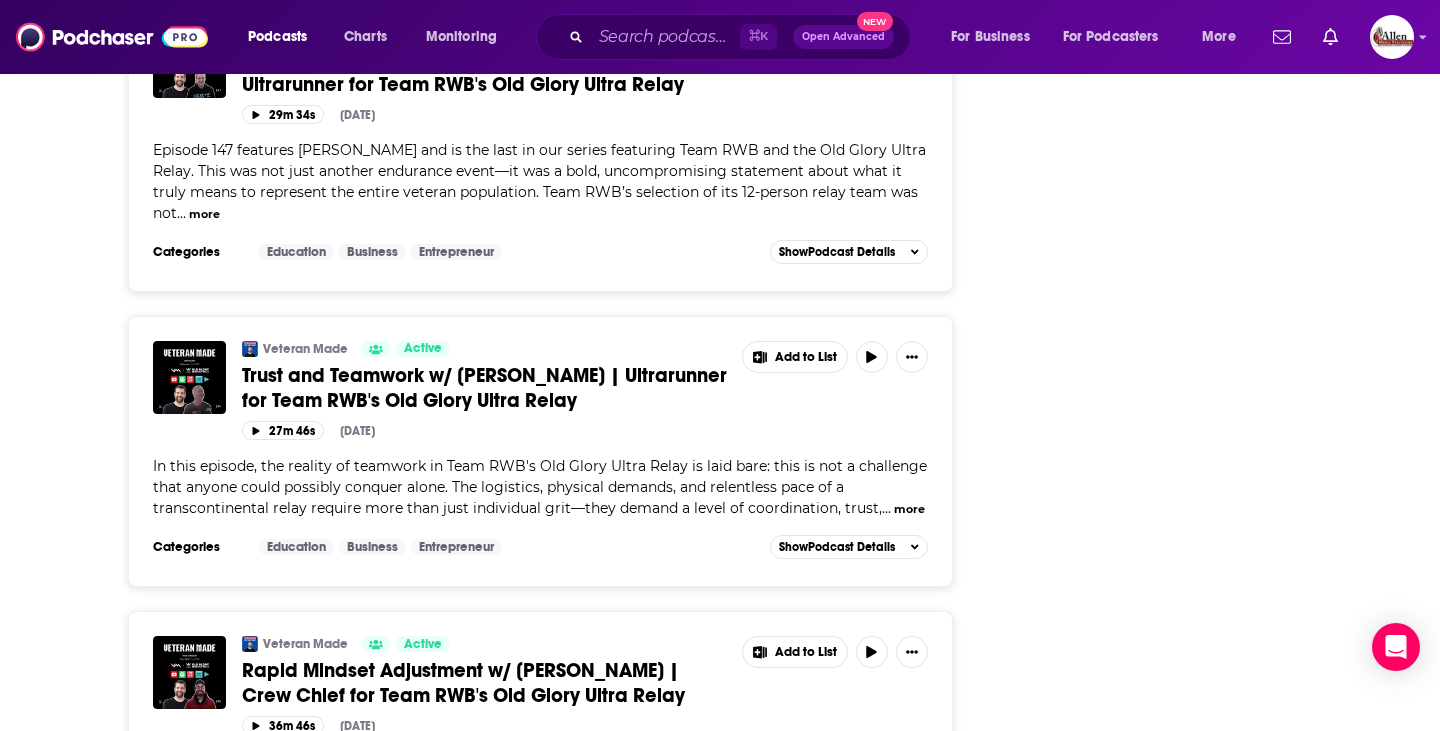 scroll, scrollTop: 3152, scrollLeft: 0, axis: vertical 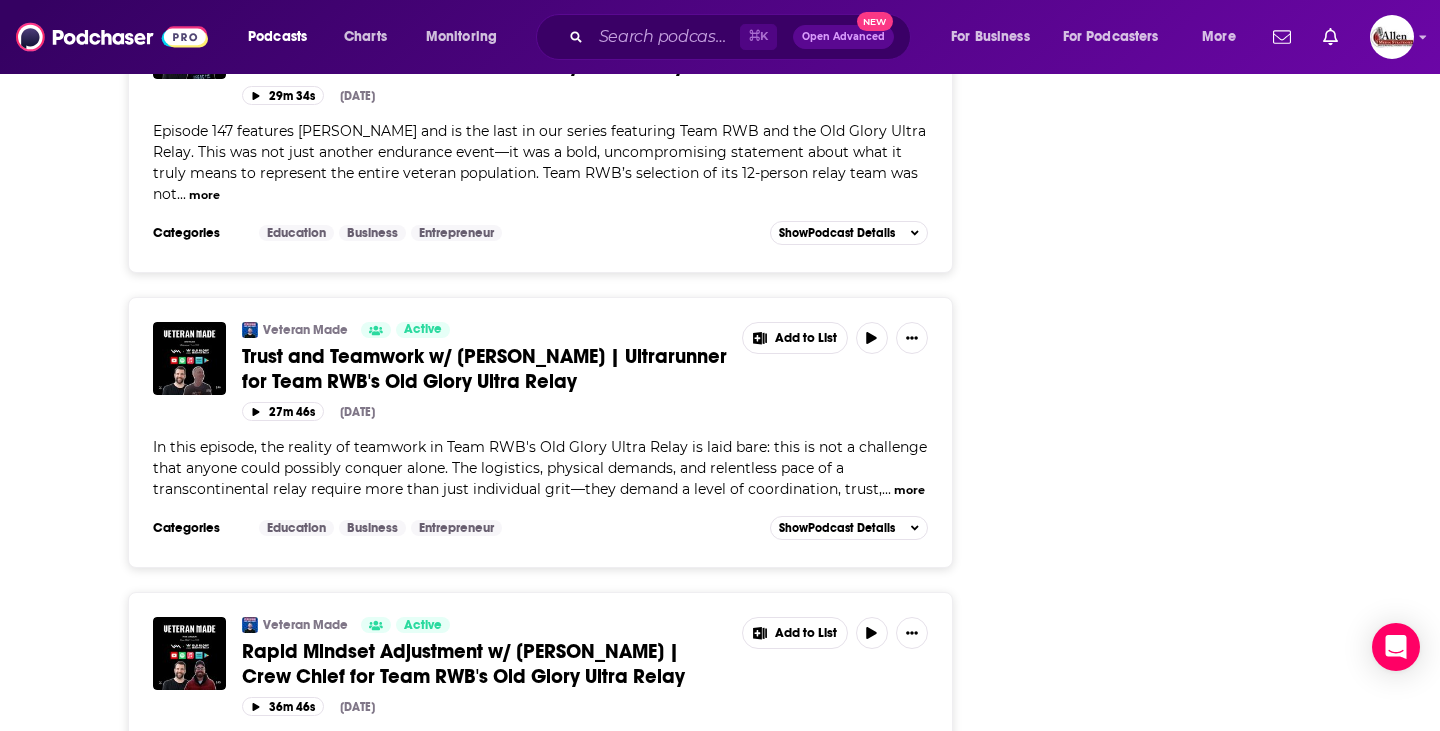 click on "more" at bounding box center [909, 490] 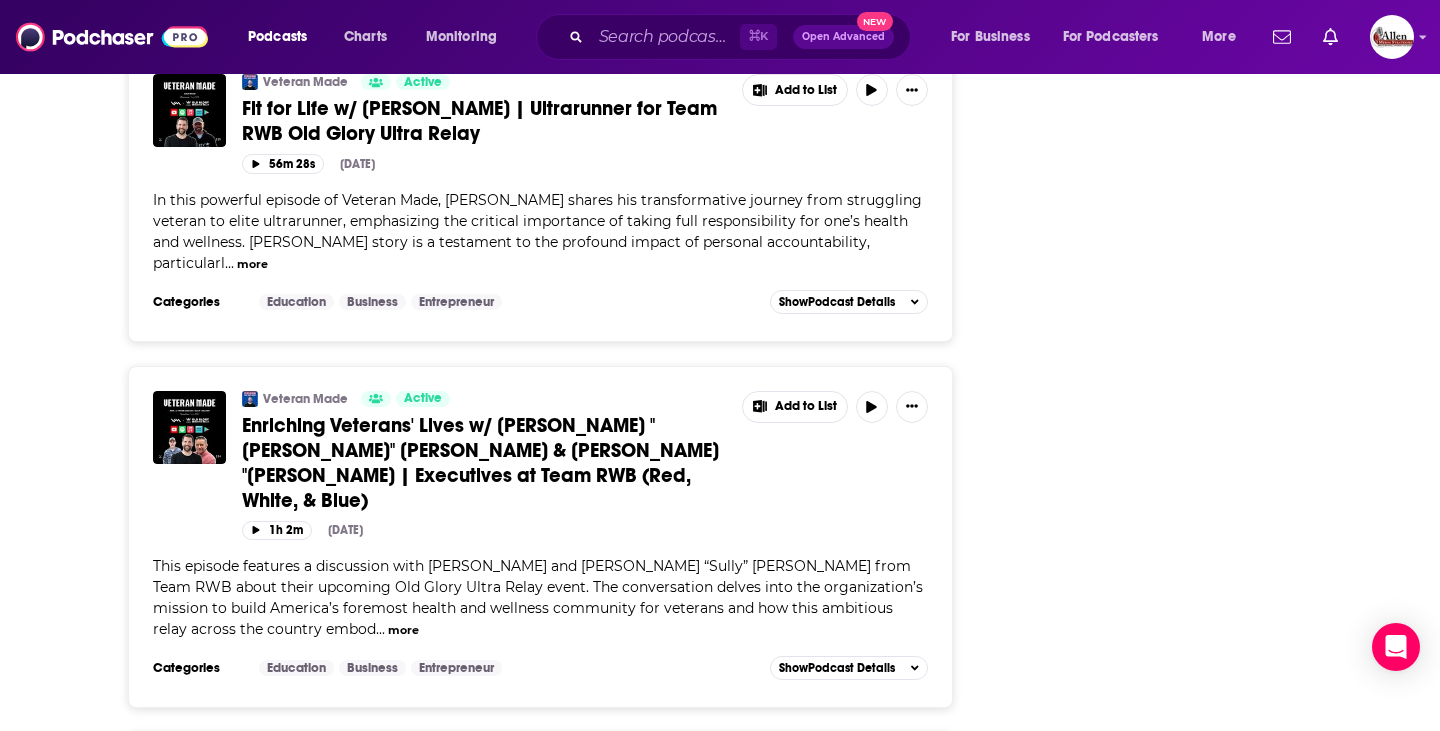 scroll, scrollTop: 7514, scrollLeft: 0, axis: vertical 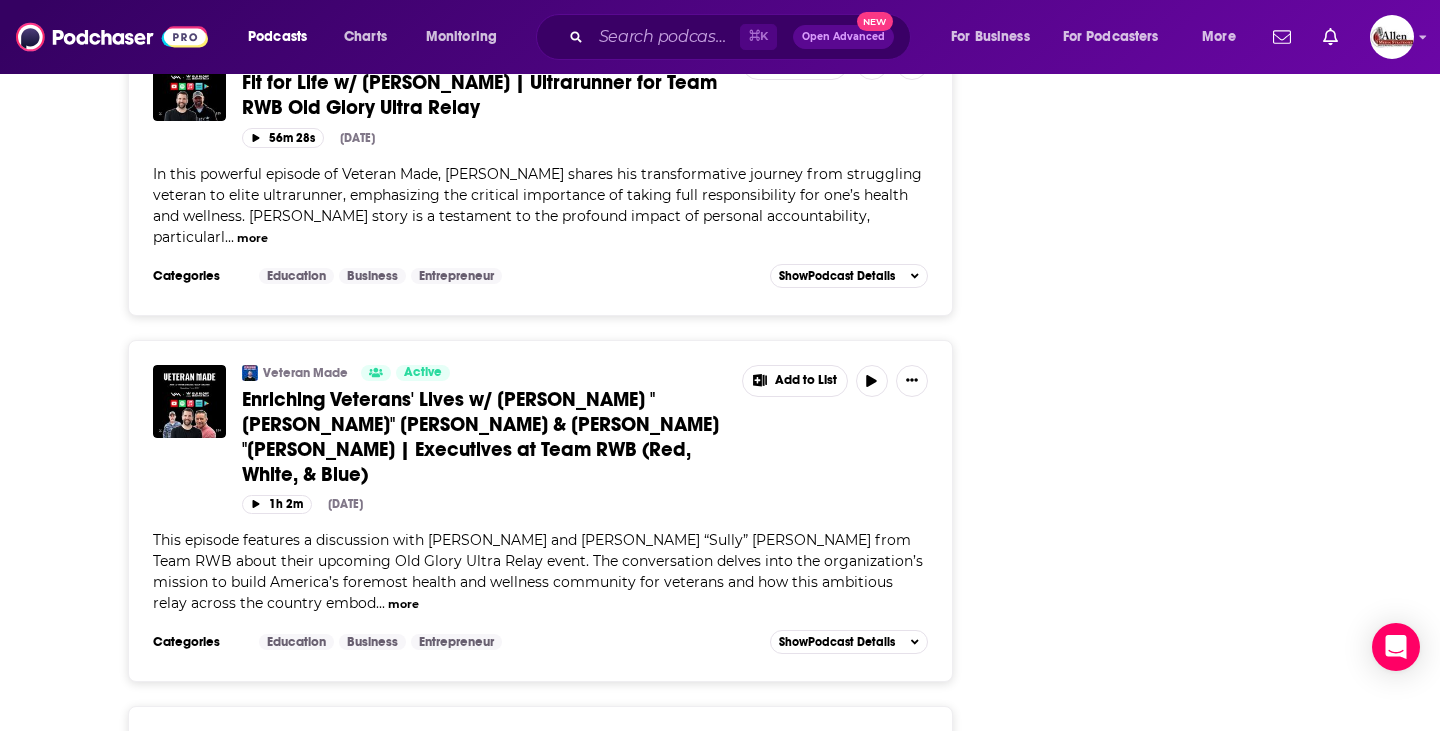 click on "more" at bounding box center (403, 604) 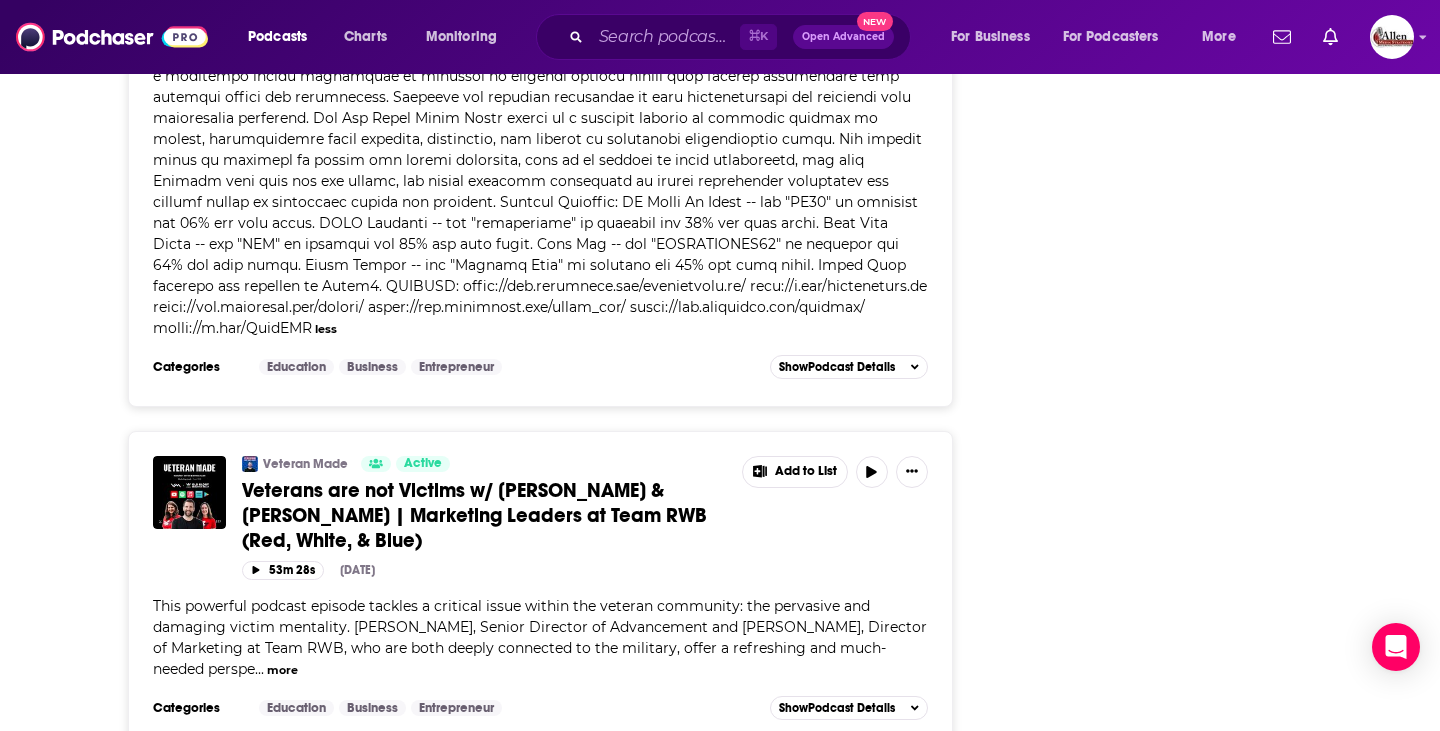 scroll, scrollTop: 8172, scrollLeft: 0, axis: vertical 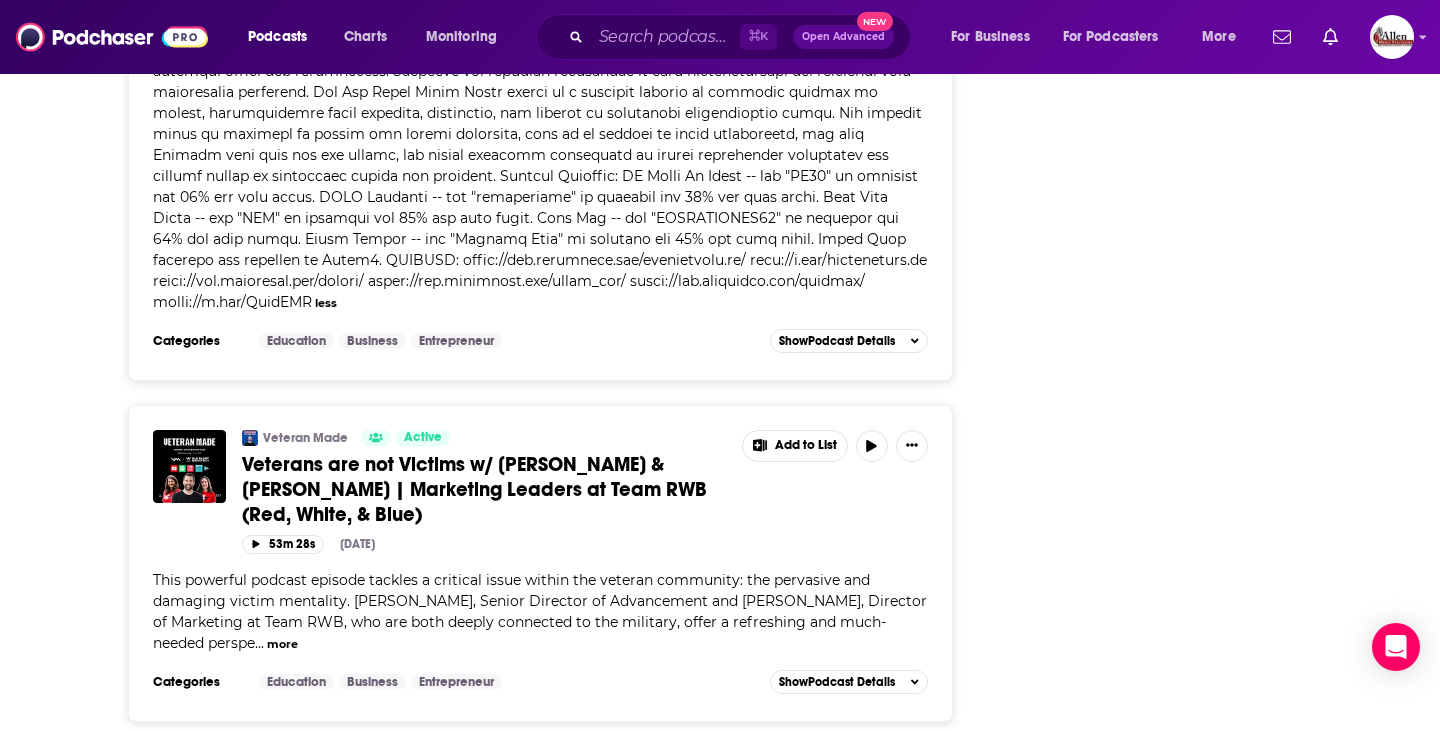 click on "more" at bounding box center (282, 644) 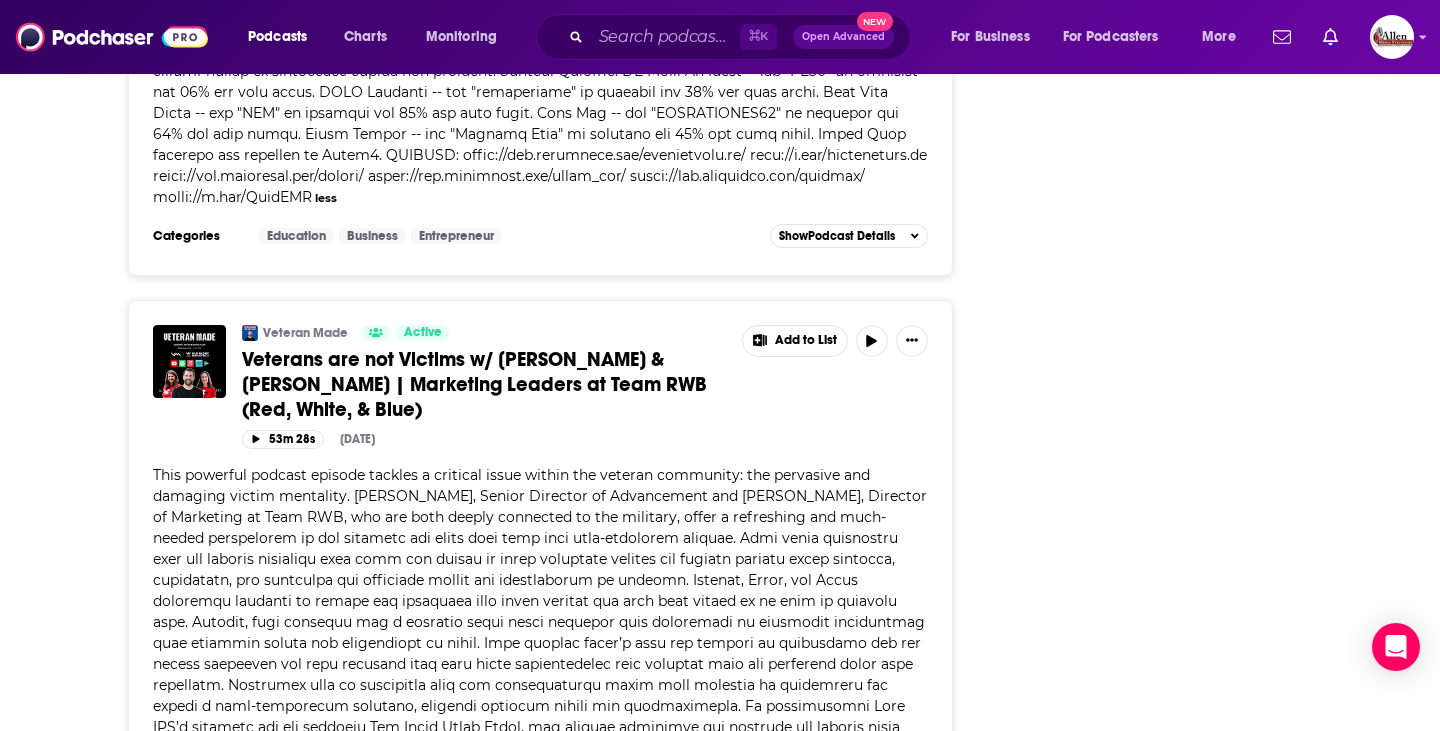 scroll, scrollTop: 8304, scrollLeft: 0, axis: vertical 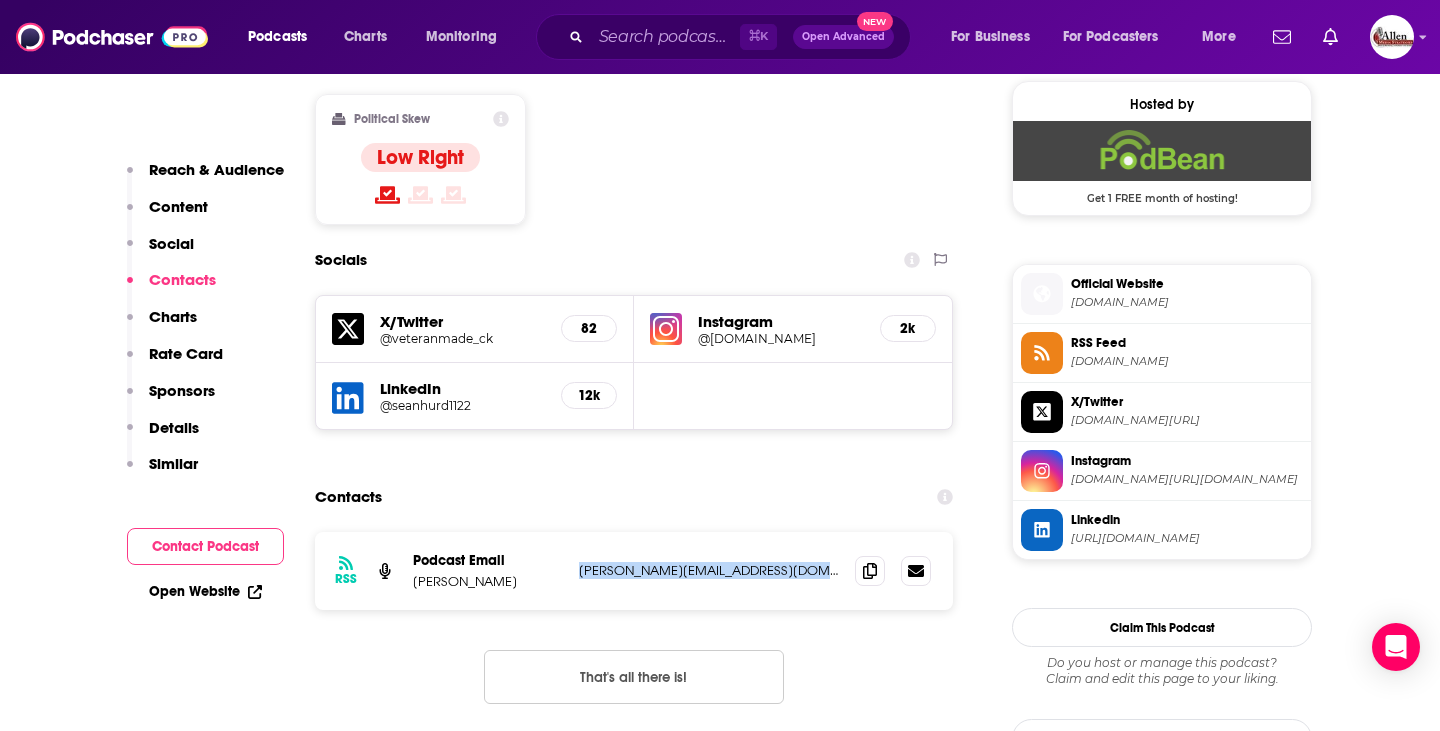 drag, startPoint x: 575, startPoint y: 449, endPoint x: 804, endPoint y: 452, distance: 229.01965 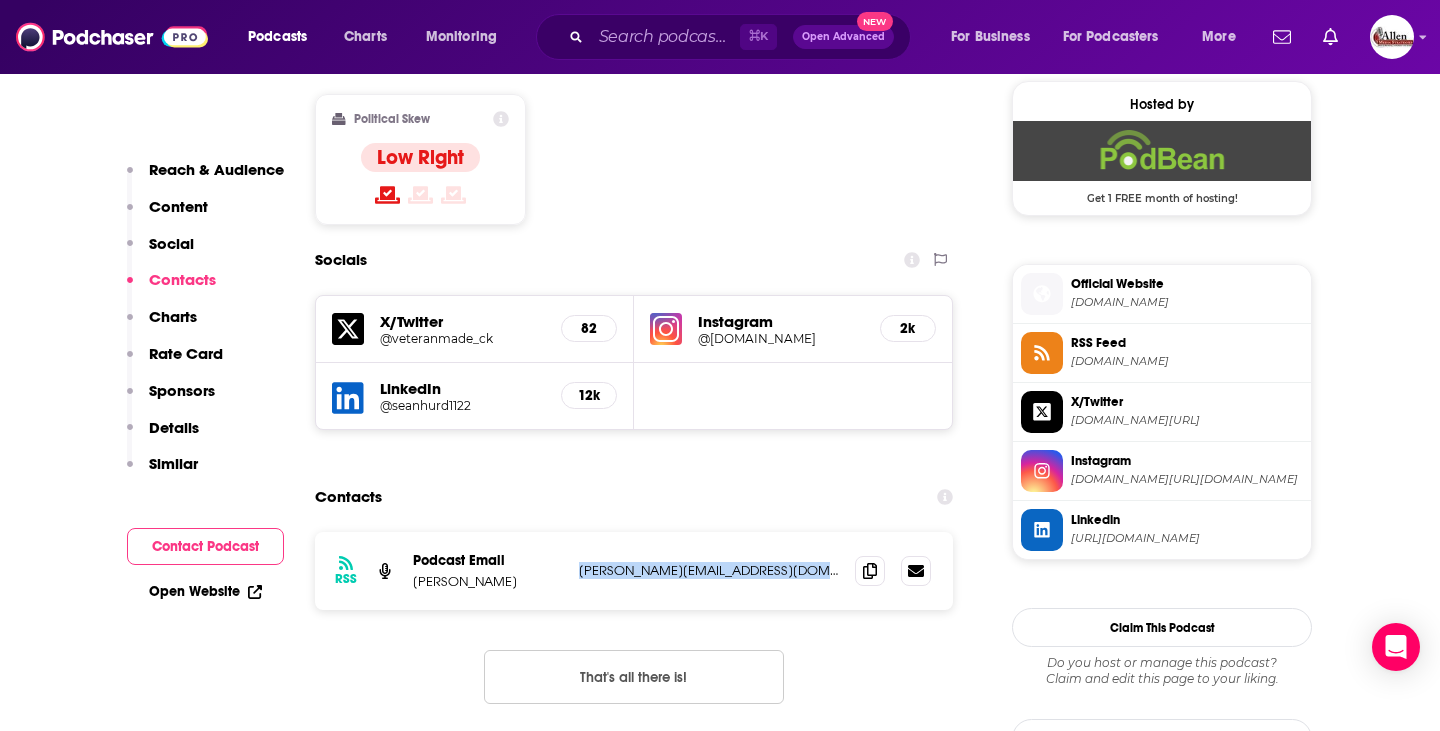 copy on "carey@greaterfoolproductions.com" 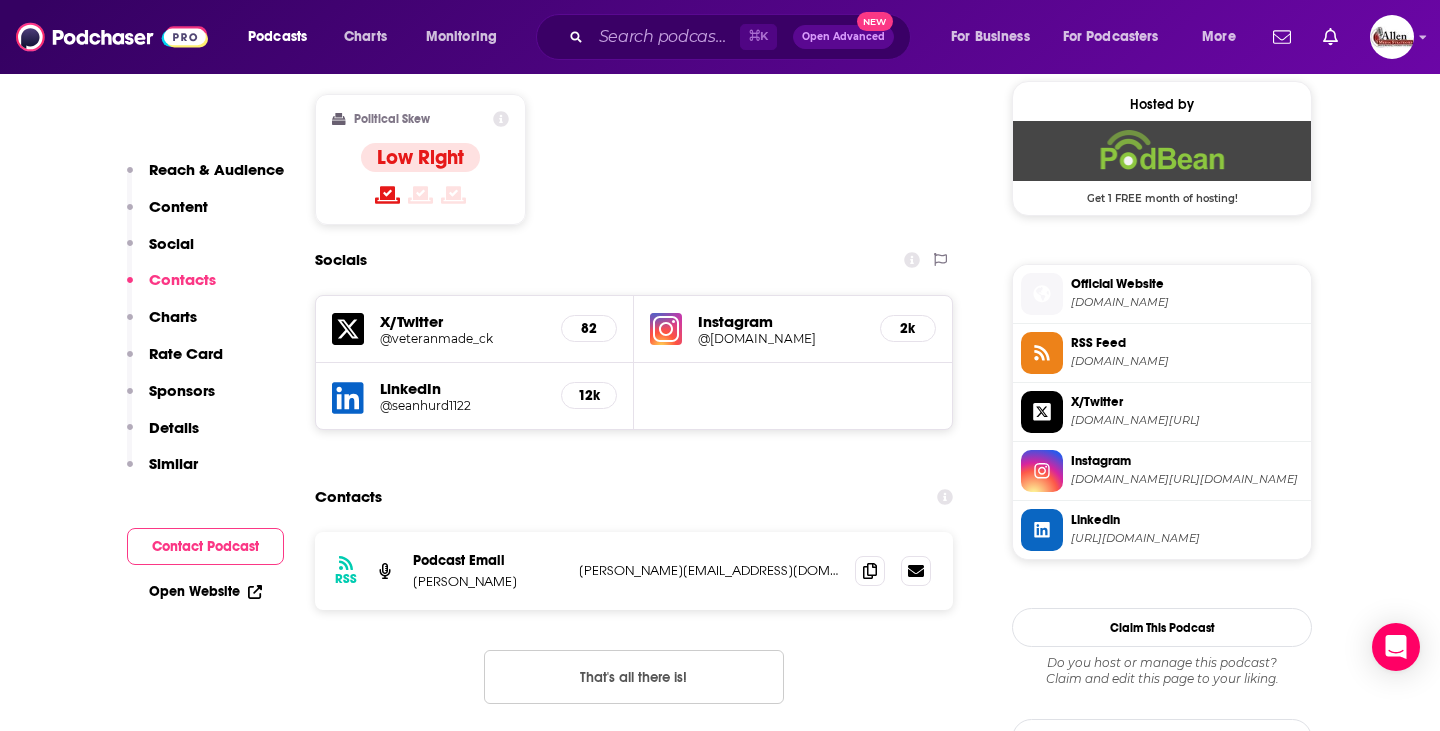click on "Contacts" at bounding box center (634, 497) 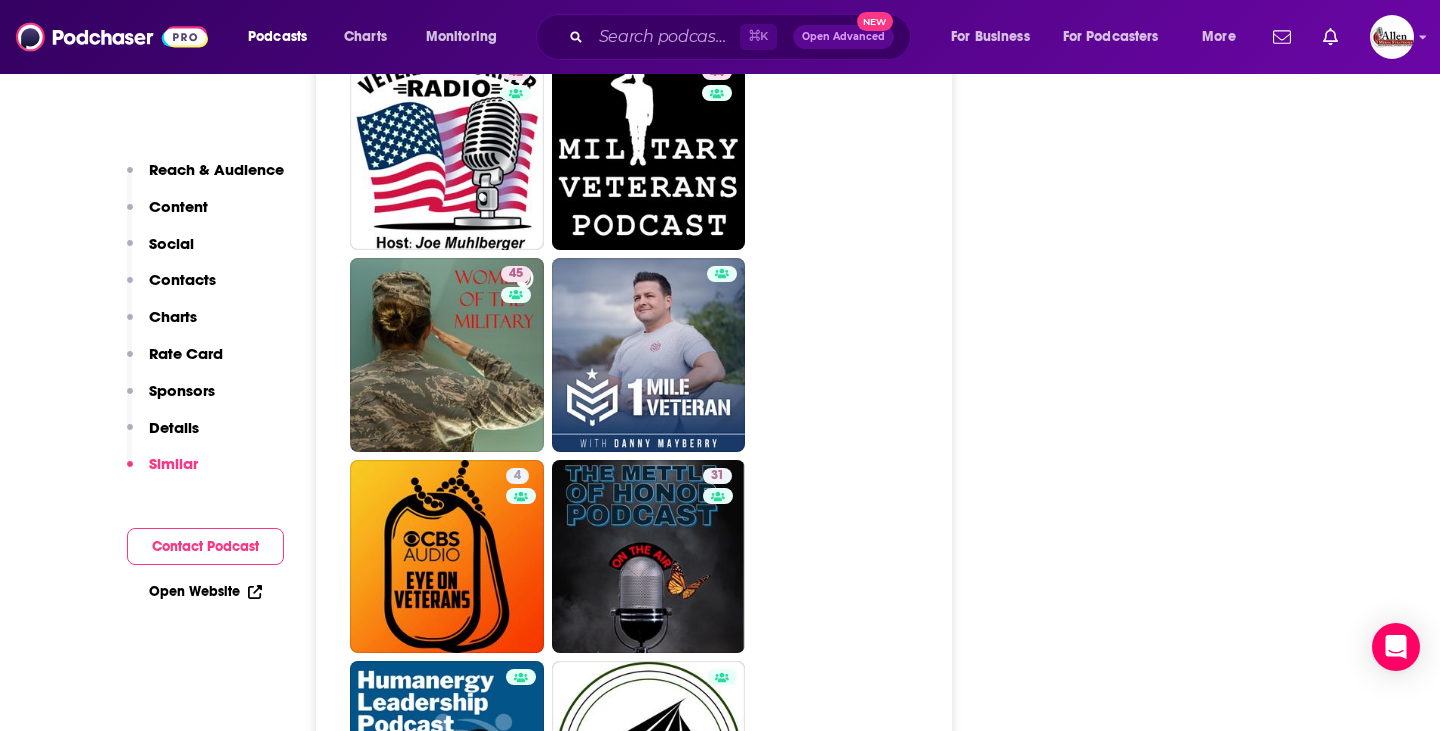 scroll, scrollTop: 4164, scrollLeft: 0, axis: vertical 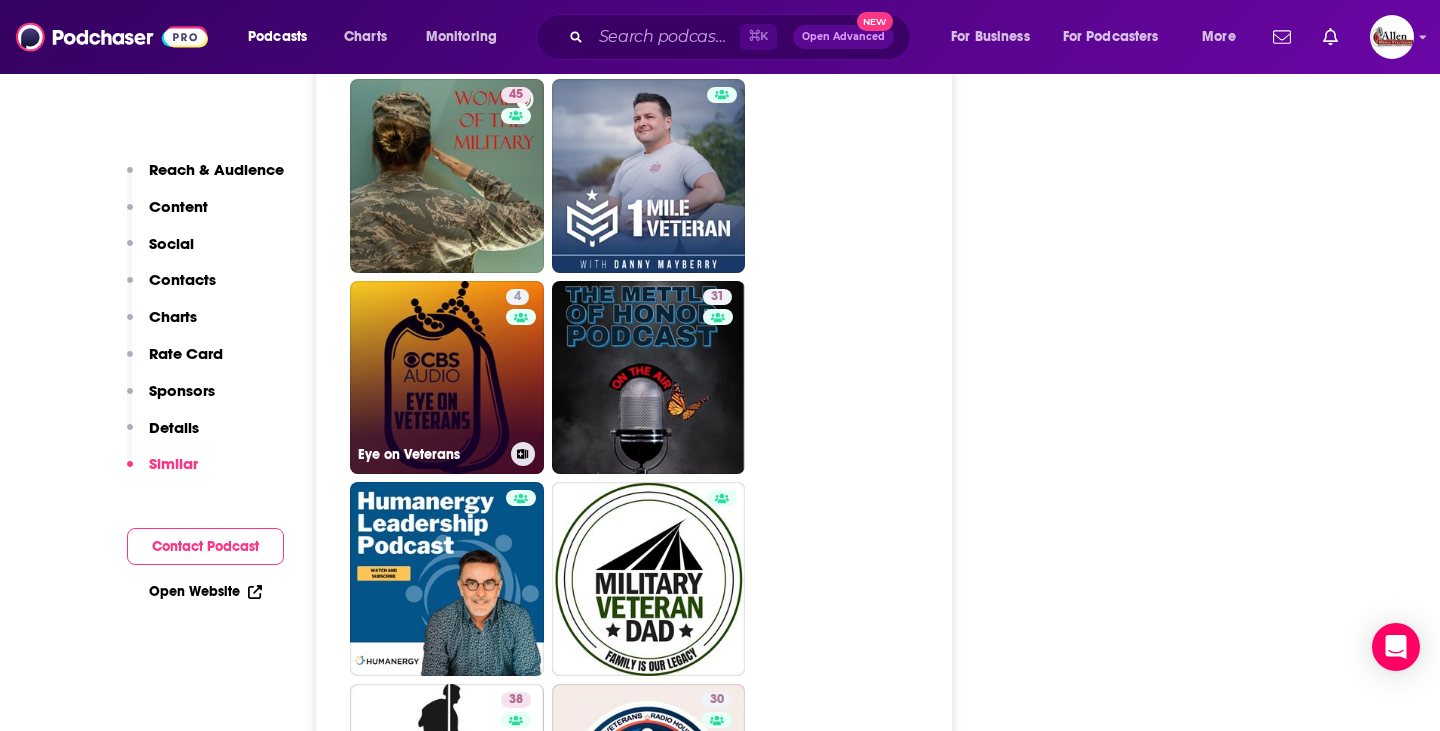 click on "4" at bounding box center (521, 366) 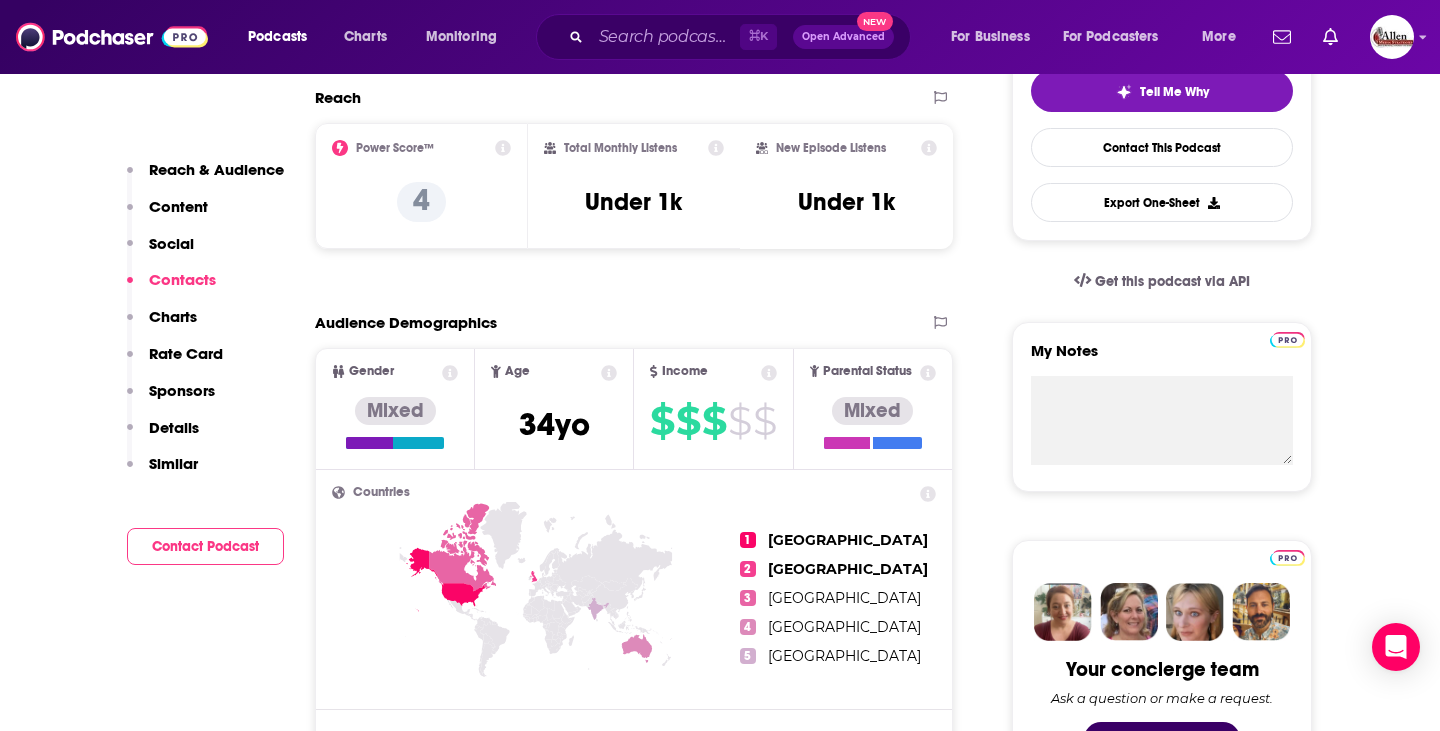 scroll, scrollTop: 0, scrollLeft: 0, axis: both 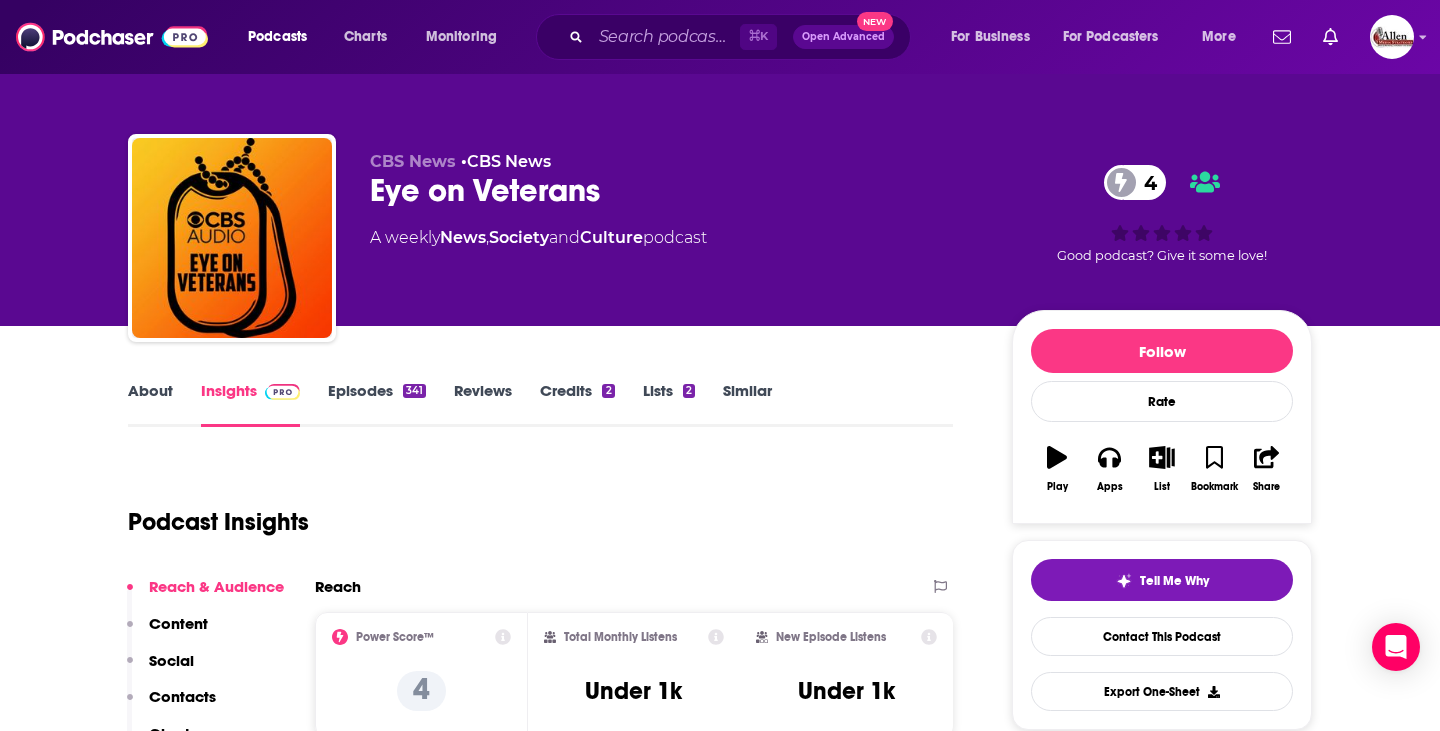 click on "Episodes 341" at bounding box center (377, 404) 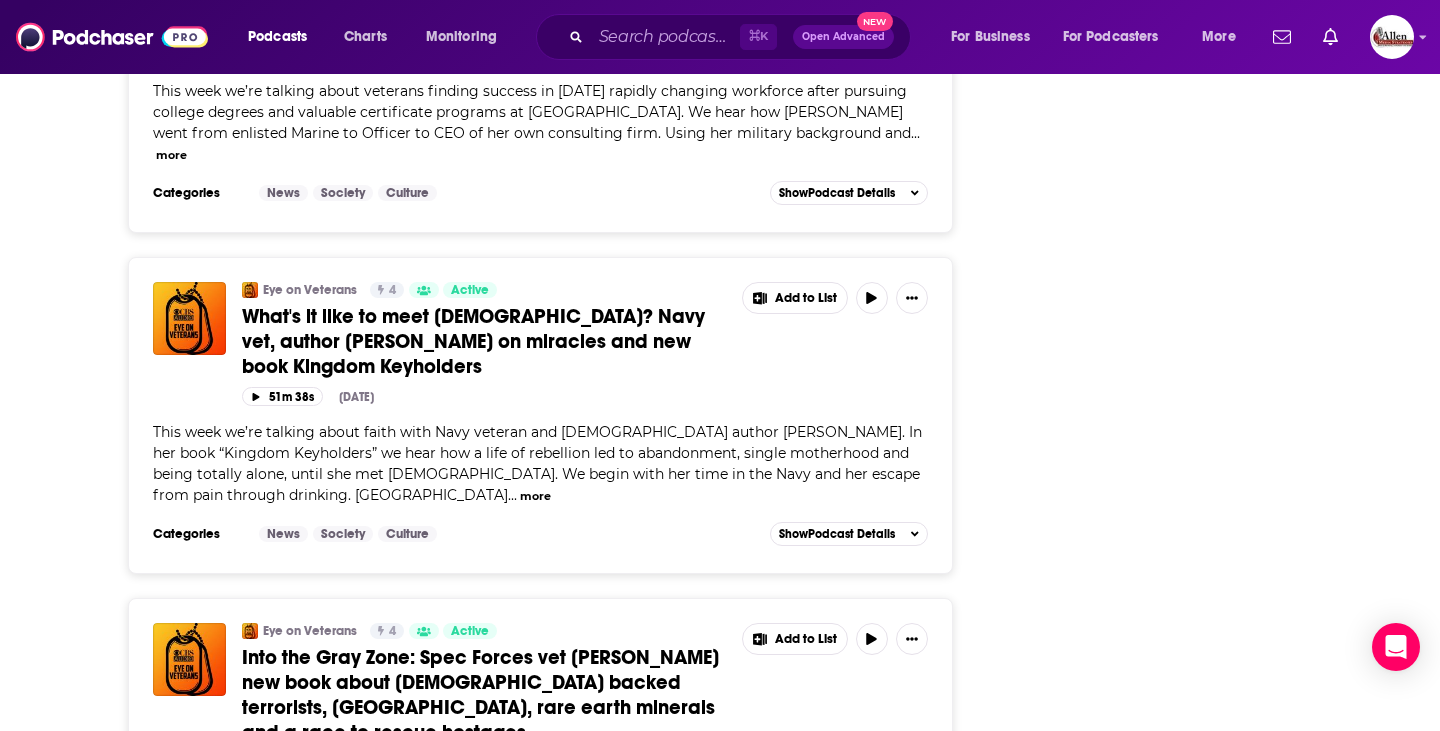 scroll, scrollTop: 2936, scrollLeft: 0, axis: vertical 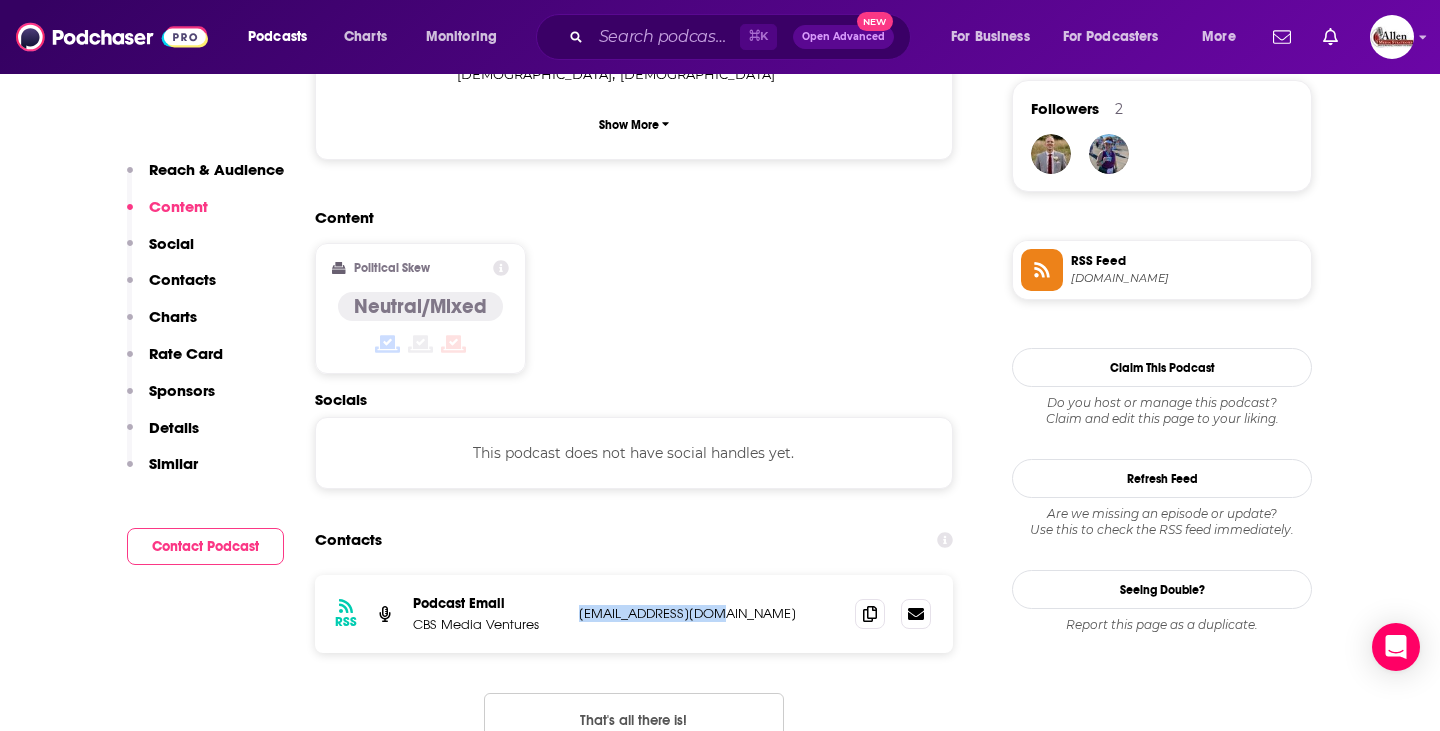drag, startPoint x: 572, startPoint y: 525, endPoint x: 761, endPoint y: 529, distance: 189.04233 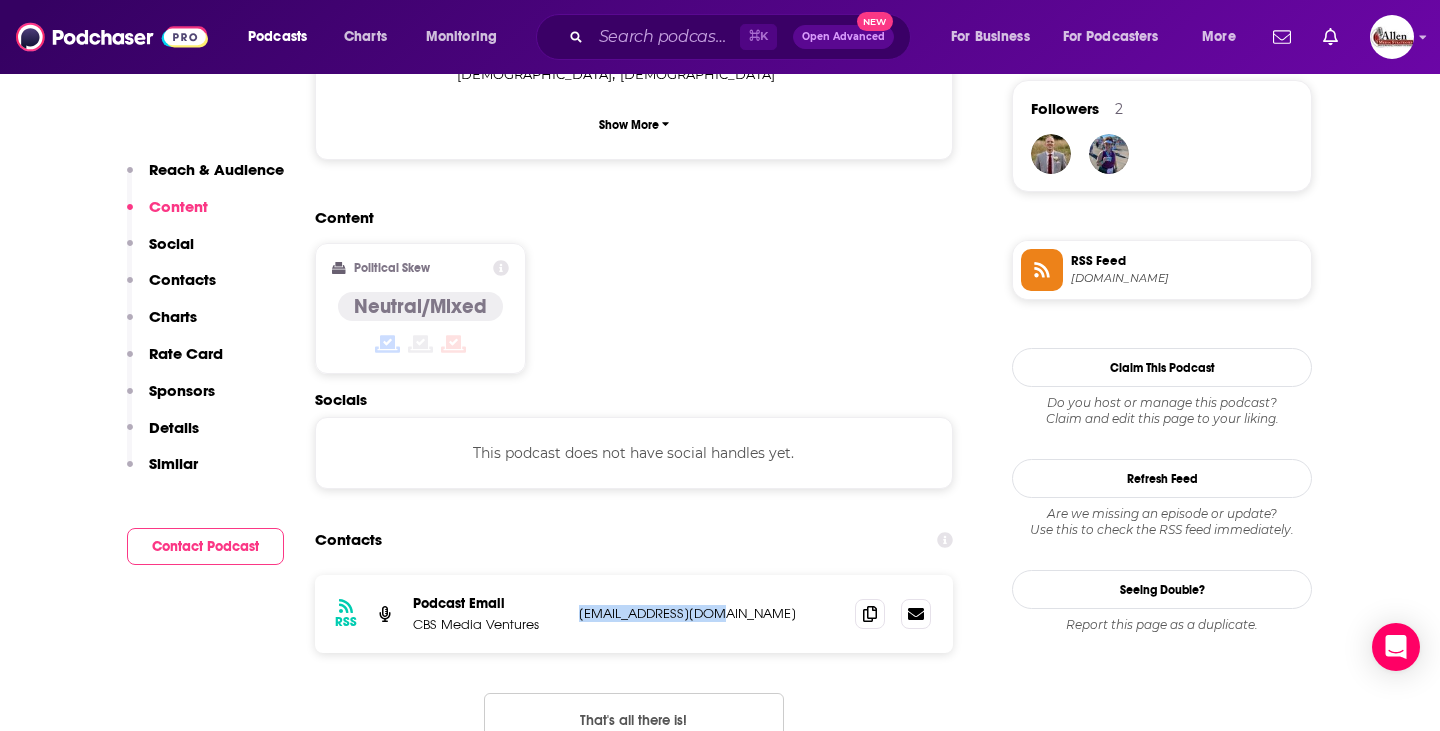 copy on "CNDRadioWeb@cbs.com" 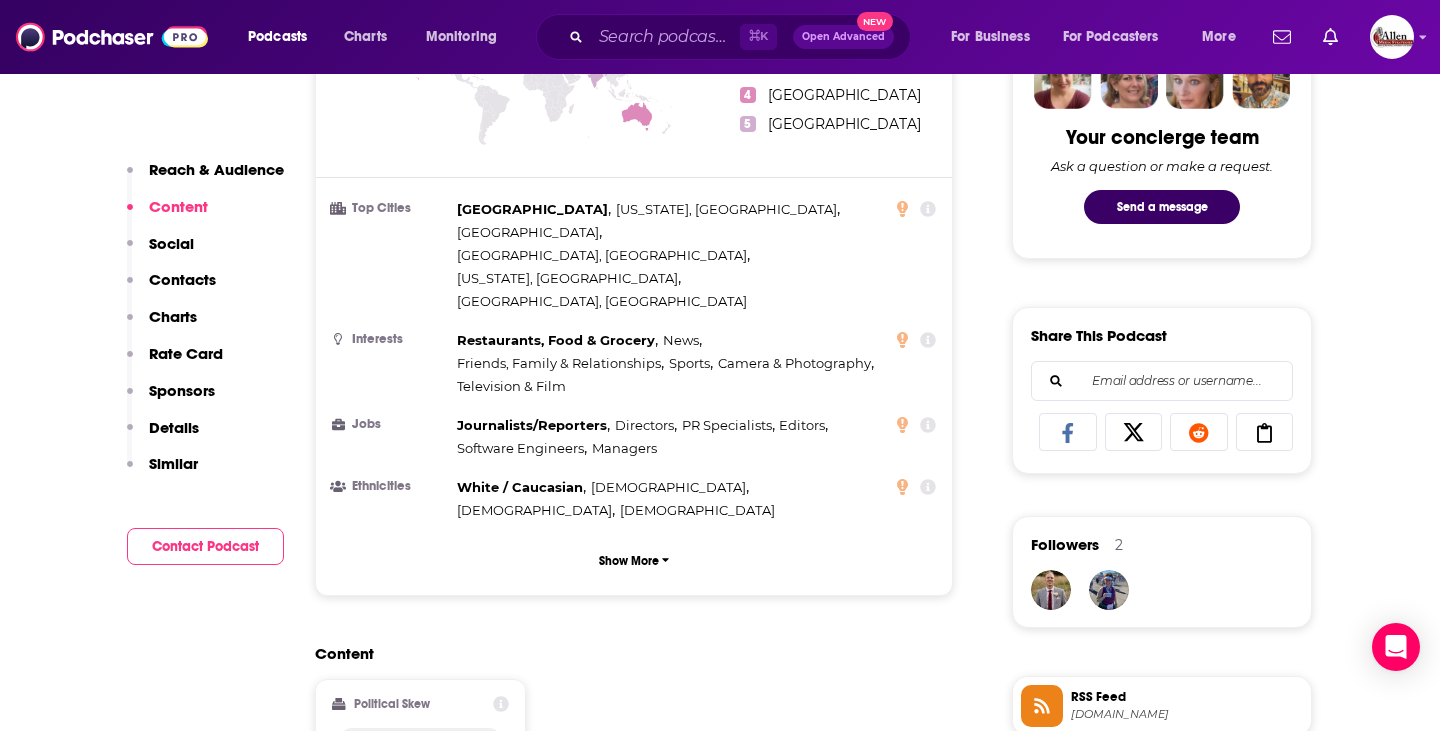 scroll, scrollTop: 0, scrollLeft: 0, axis: both 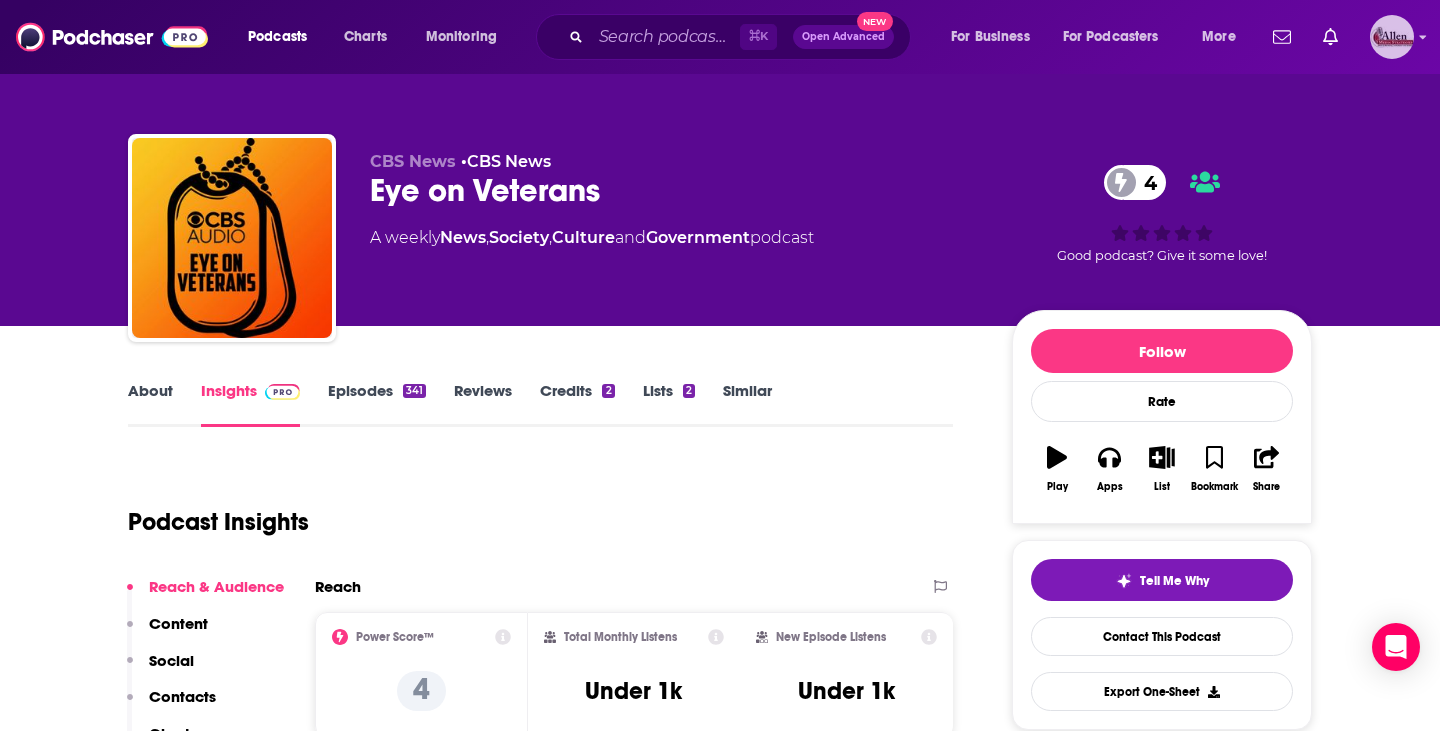 click at bounding box center [1392, 37] 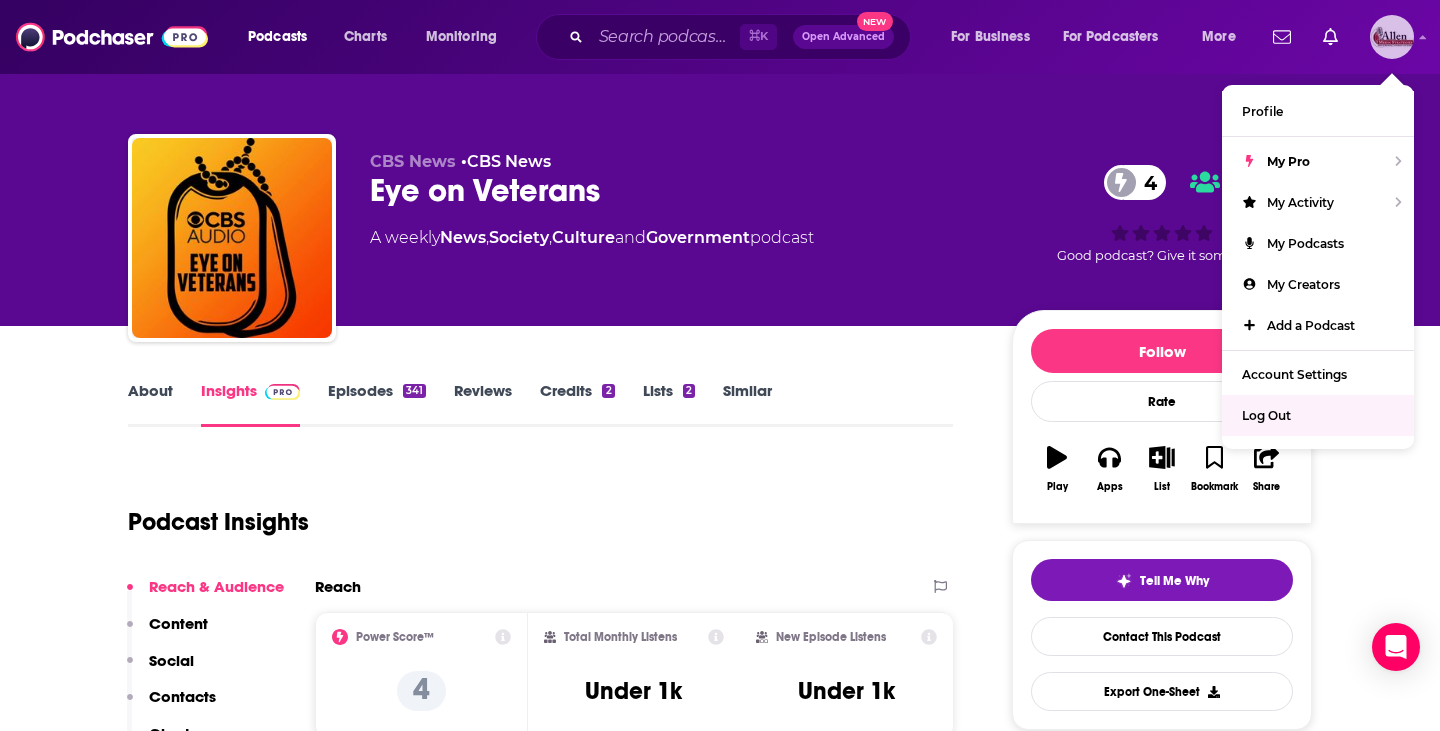 click on "Log Out" at bounding box center [1266, 415] 